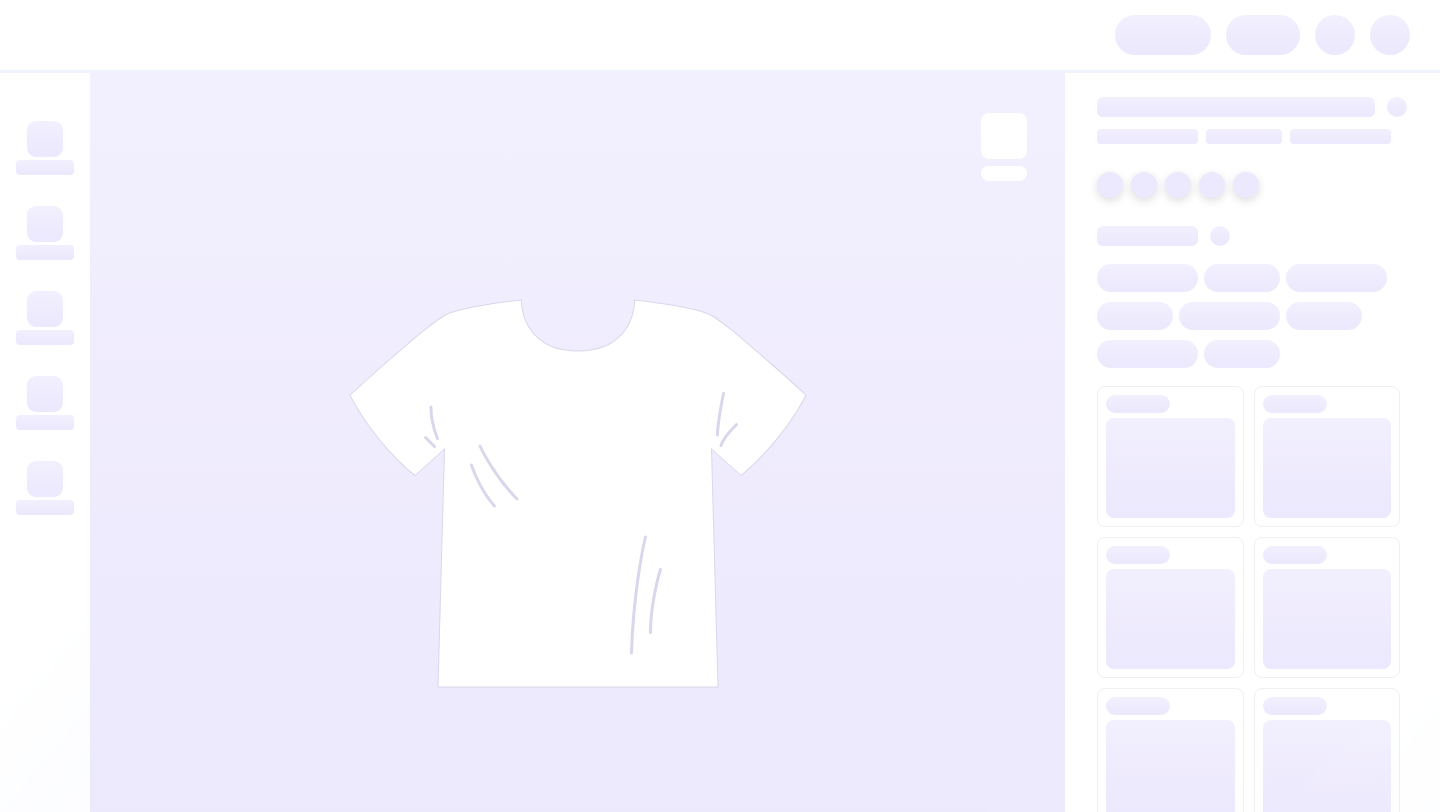 scroll, scrollTop: 0, scrollLeft: 0, axis: both 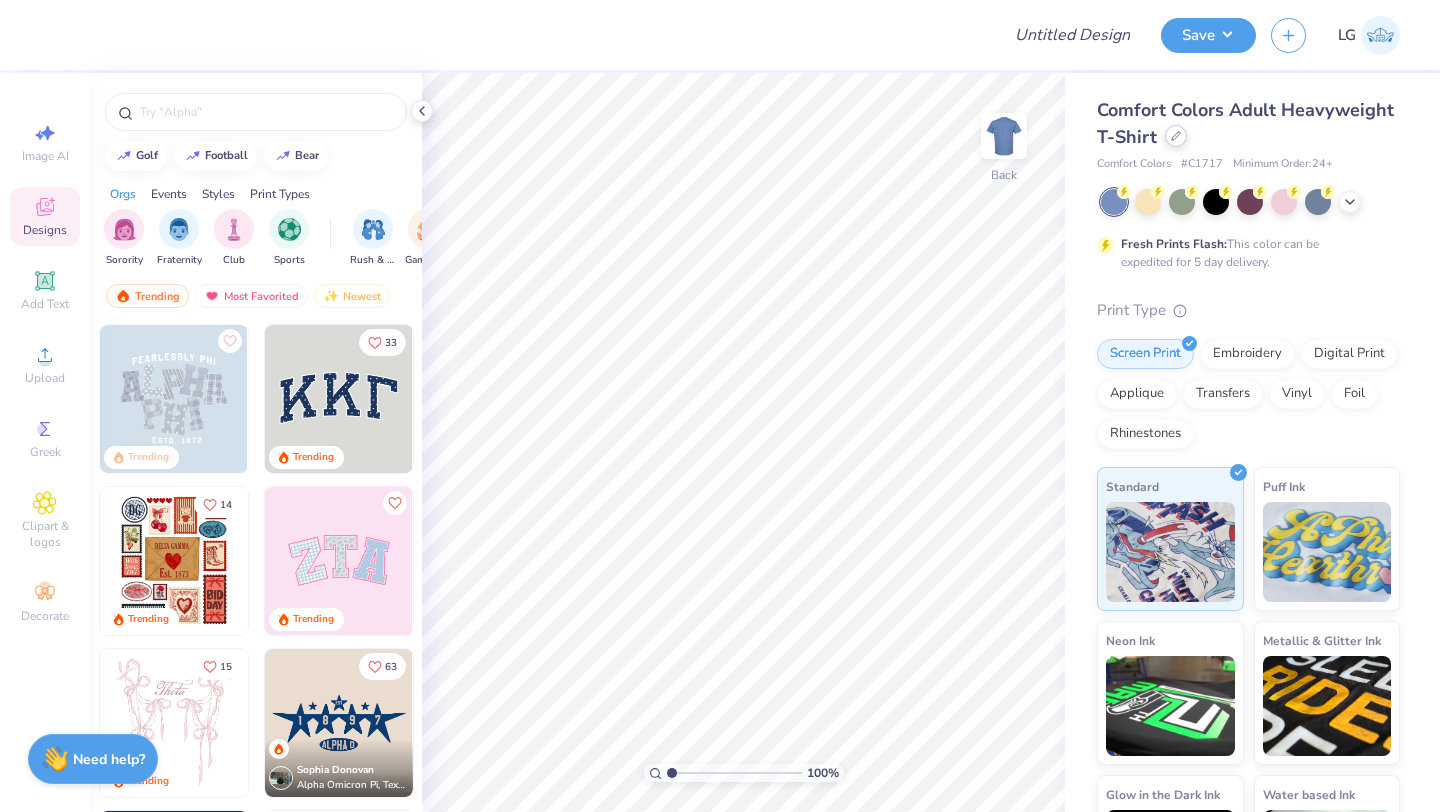 click 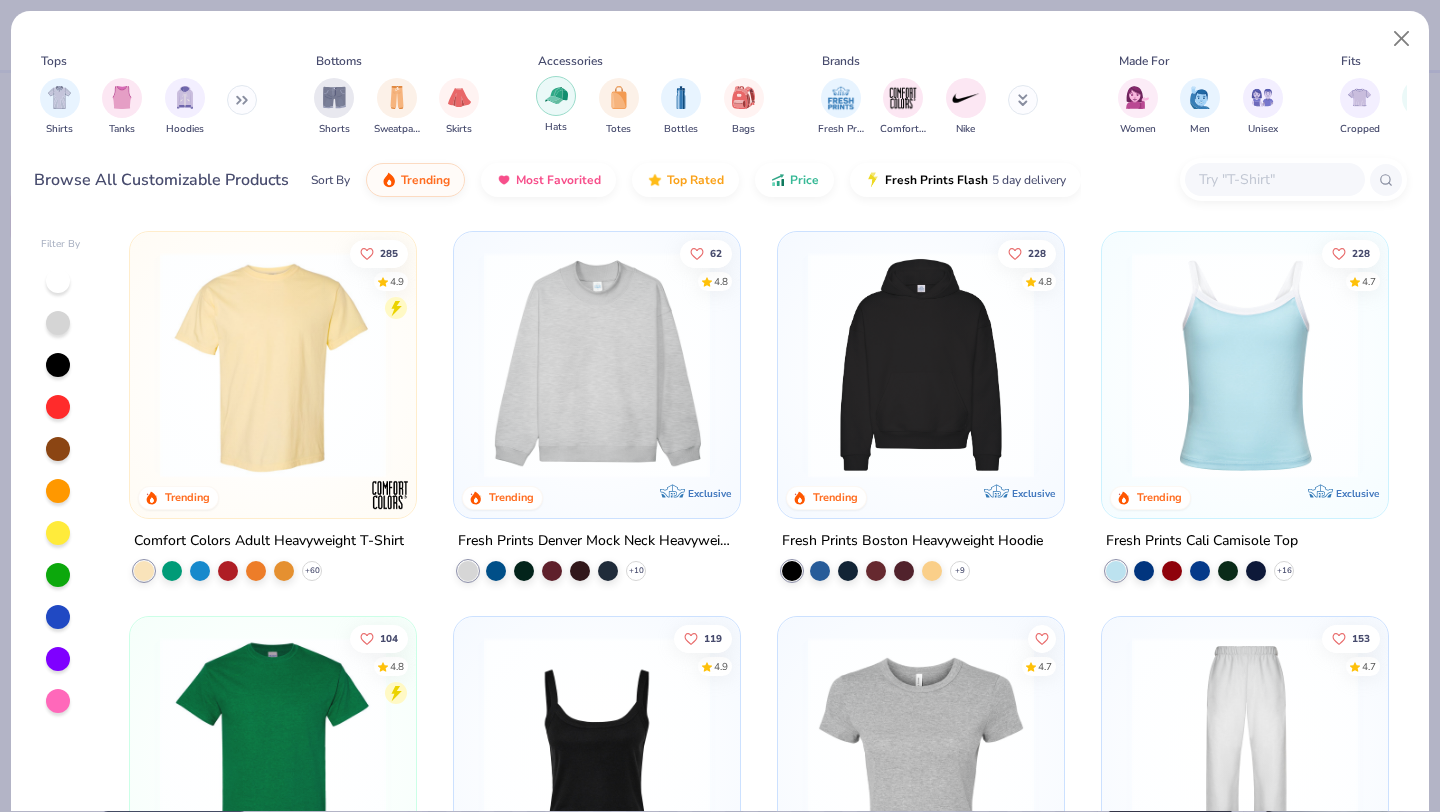 click at bounding box center [556, 95] 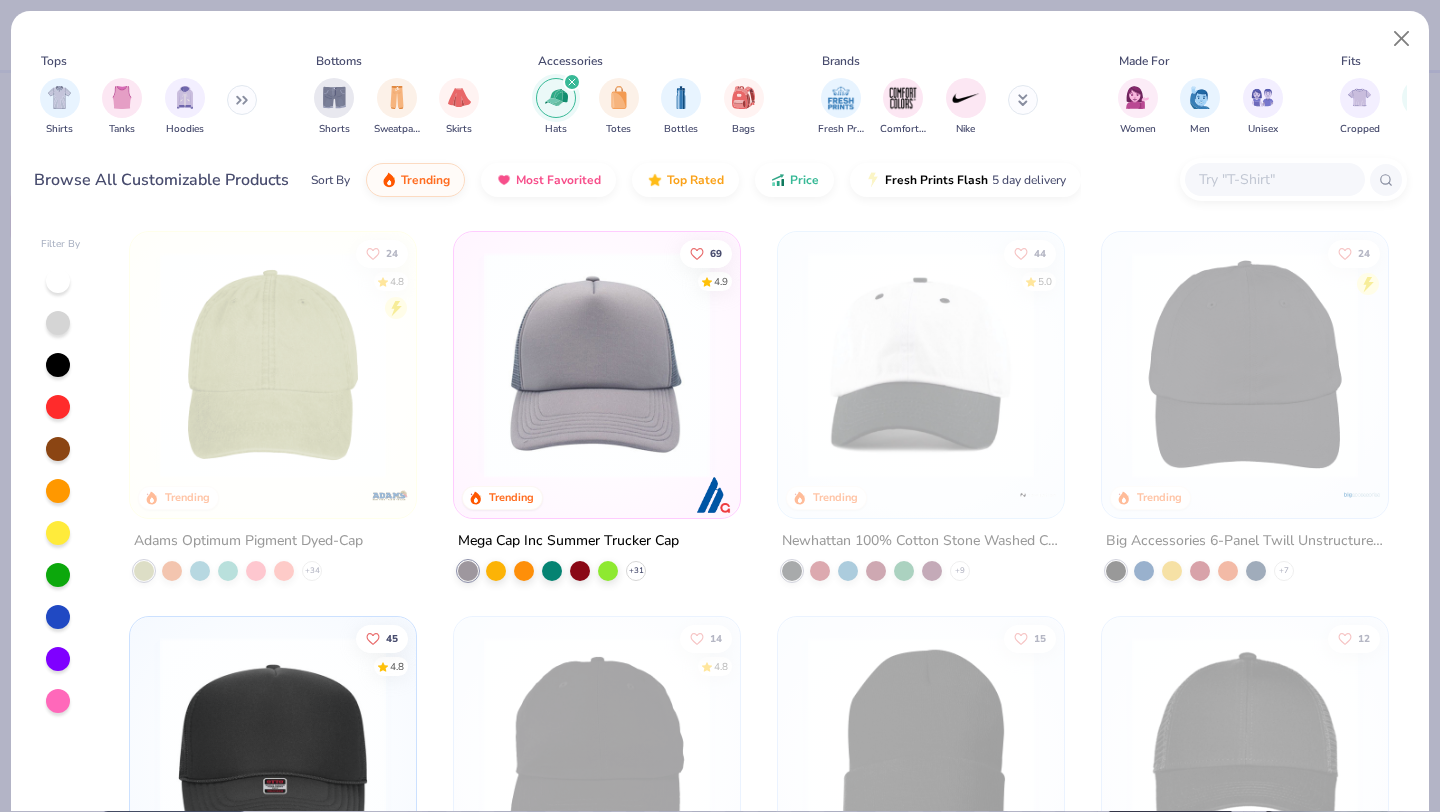 click on "+ 31" at bounding box center (552, 571) 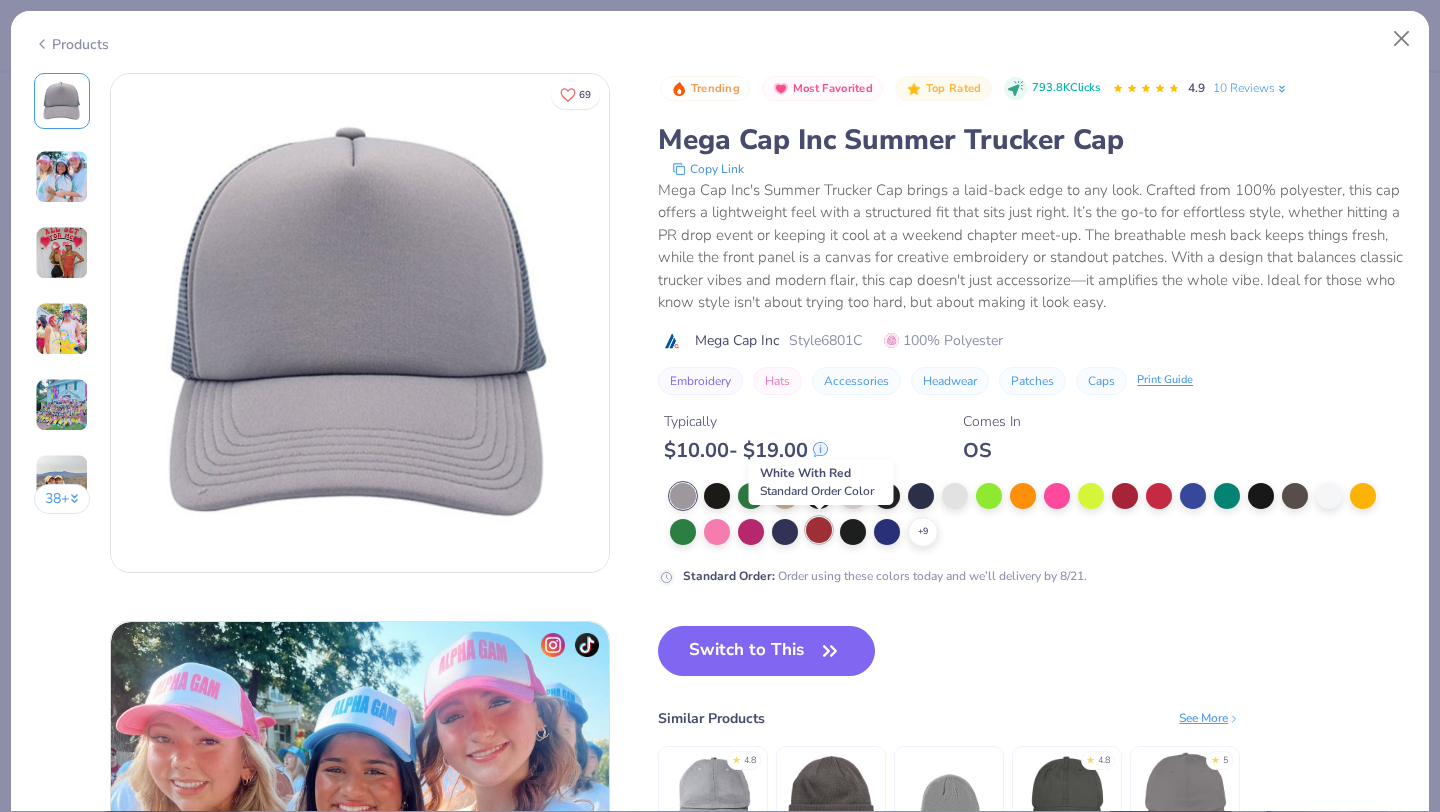 click at bounding box center [819, 530] 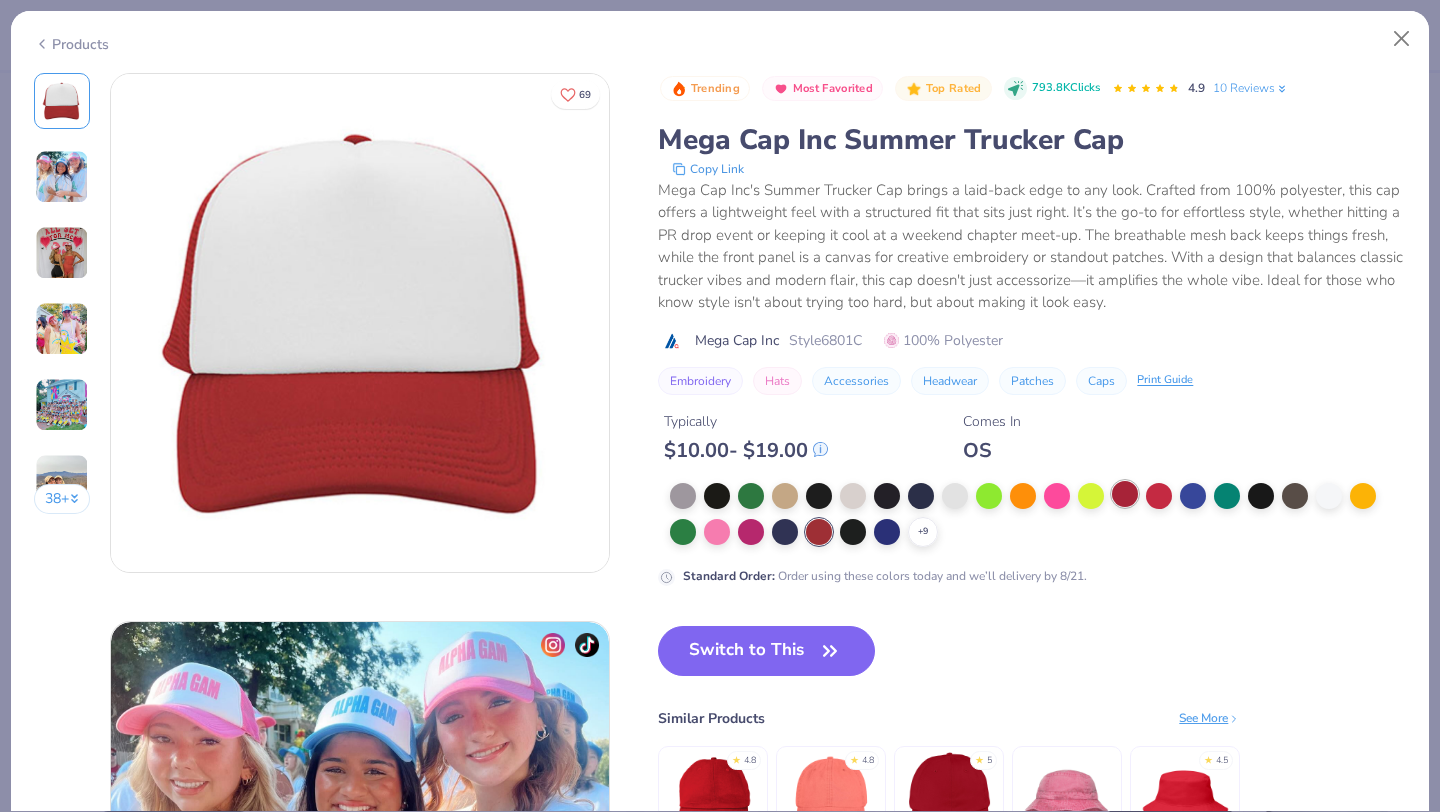 click at bounding box center [1125, 494] 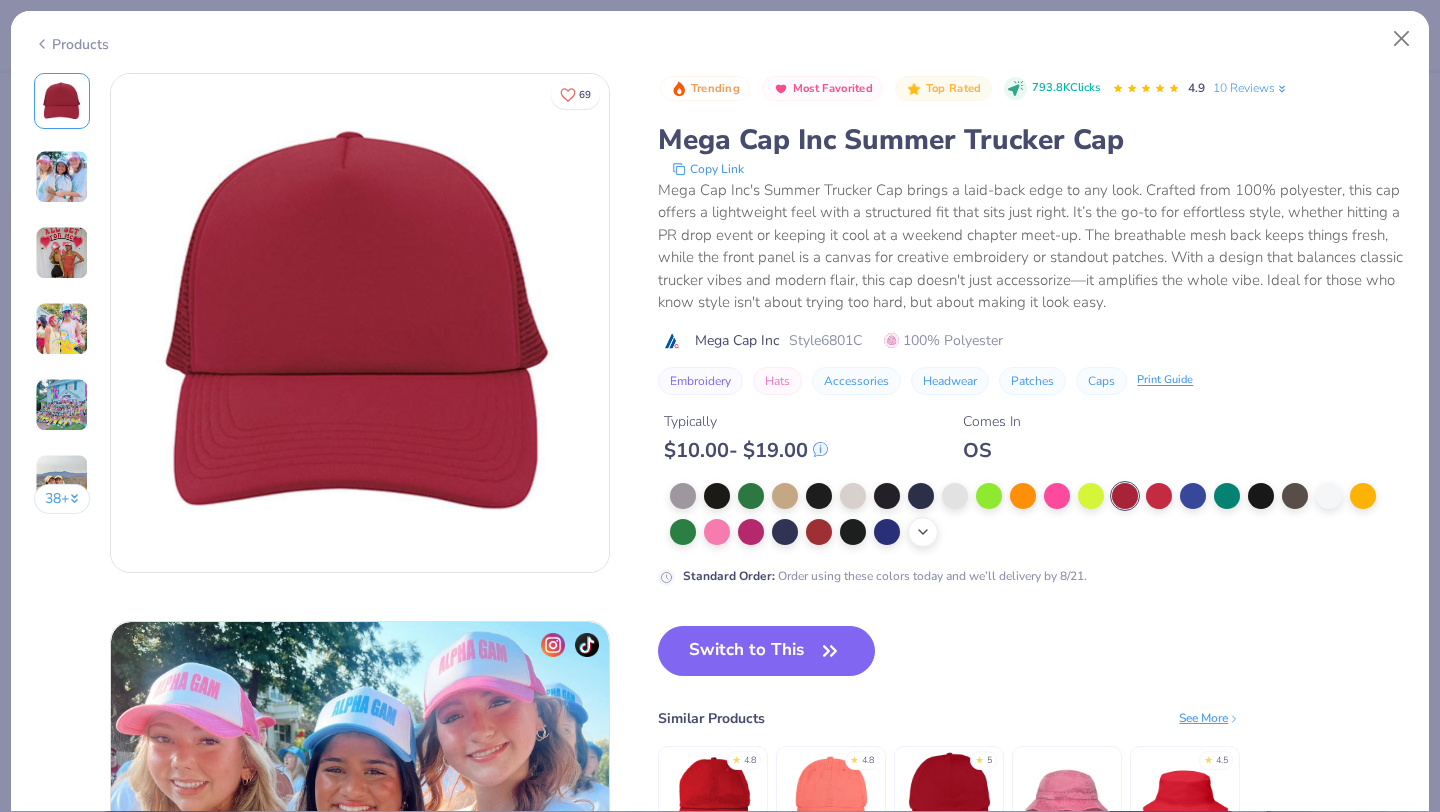 click 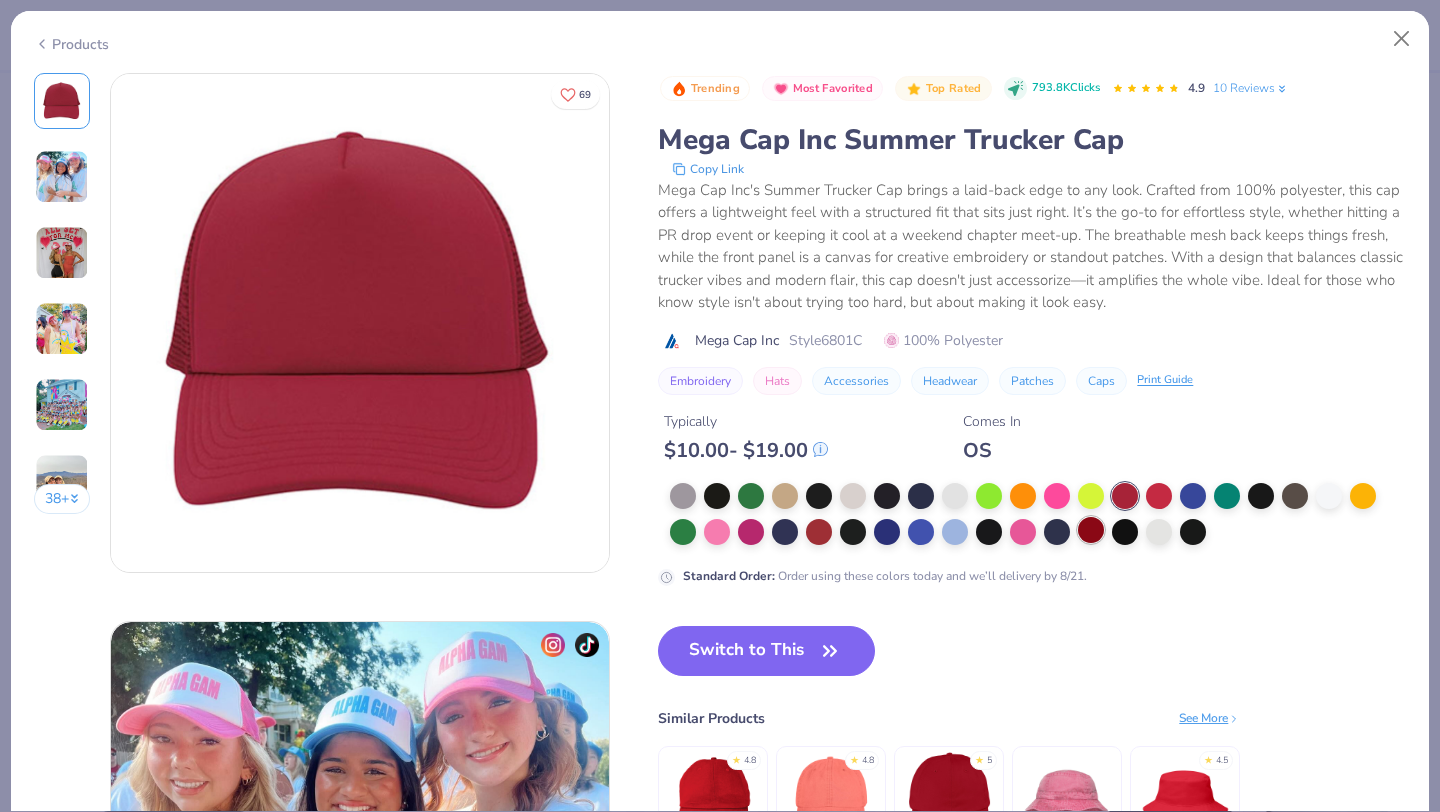 click at bounding box center [1091, 530] 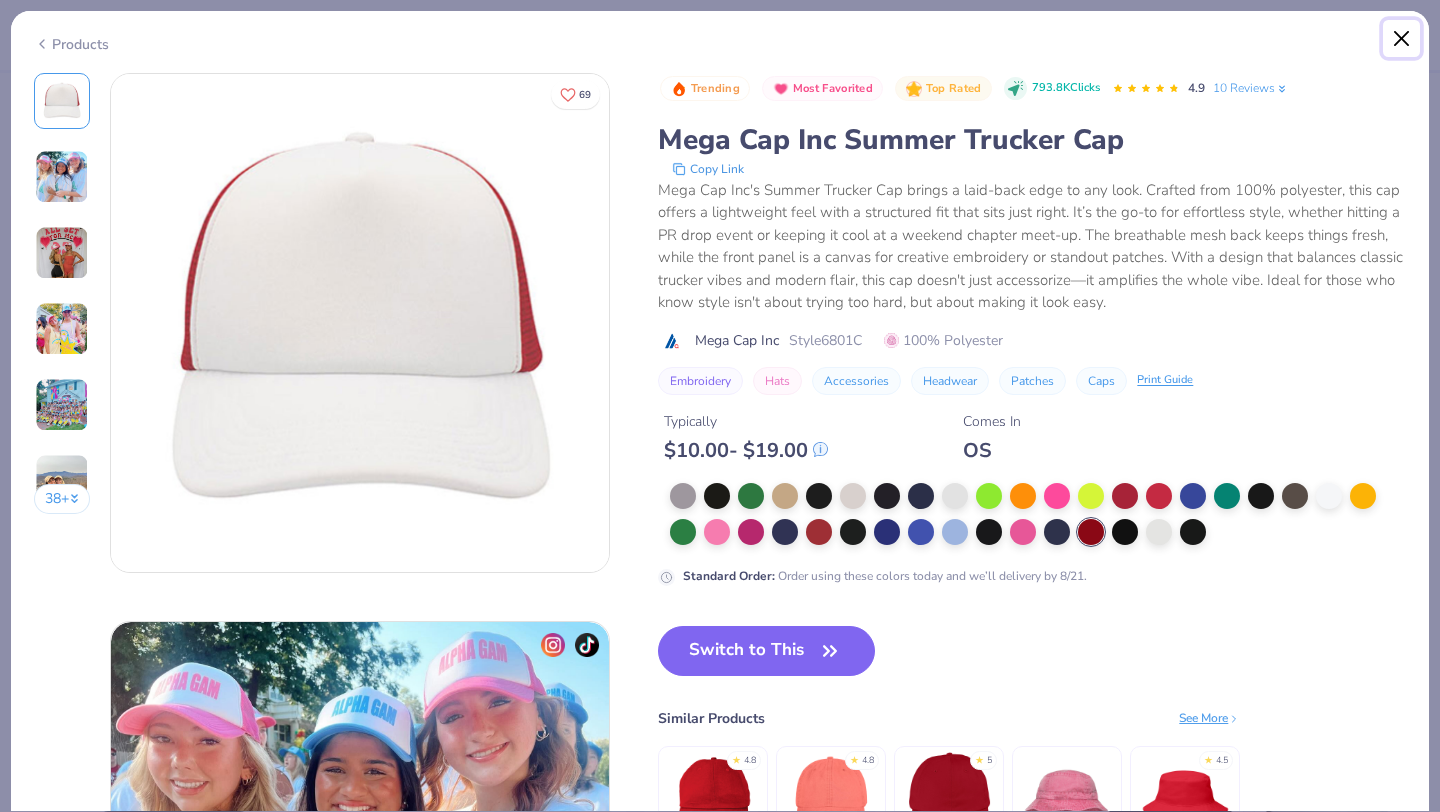 click at bounding box center (1402, 39) 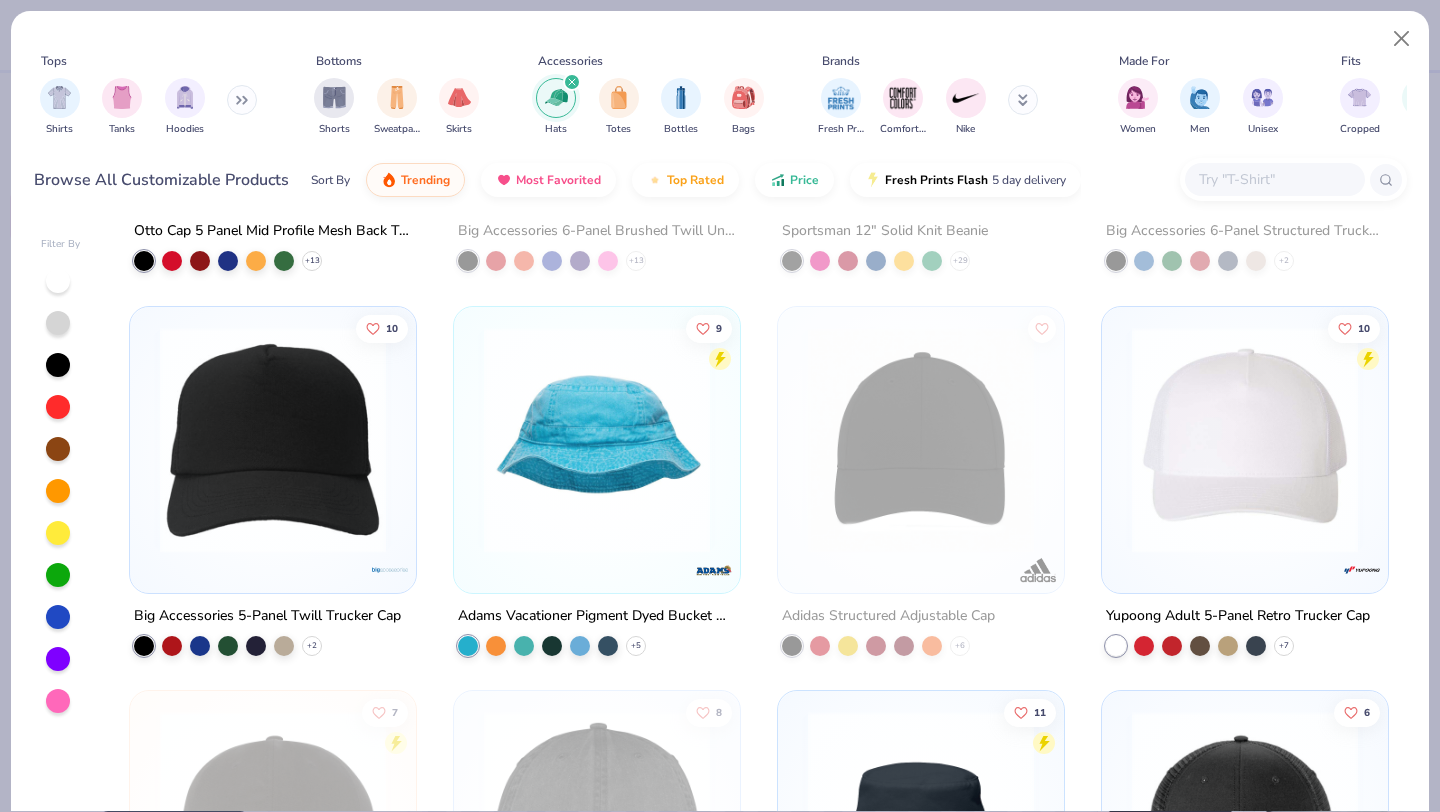 scroll, scrollTop: 694, scrollLeft: 0, axis: vertical 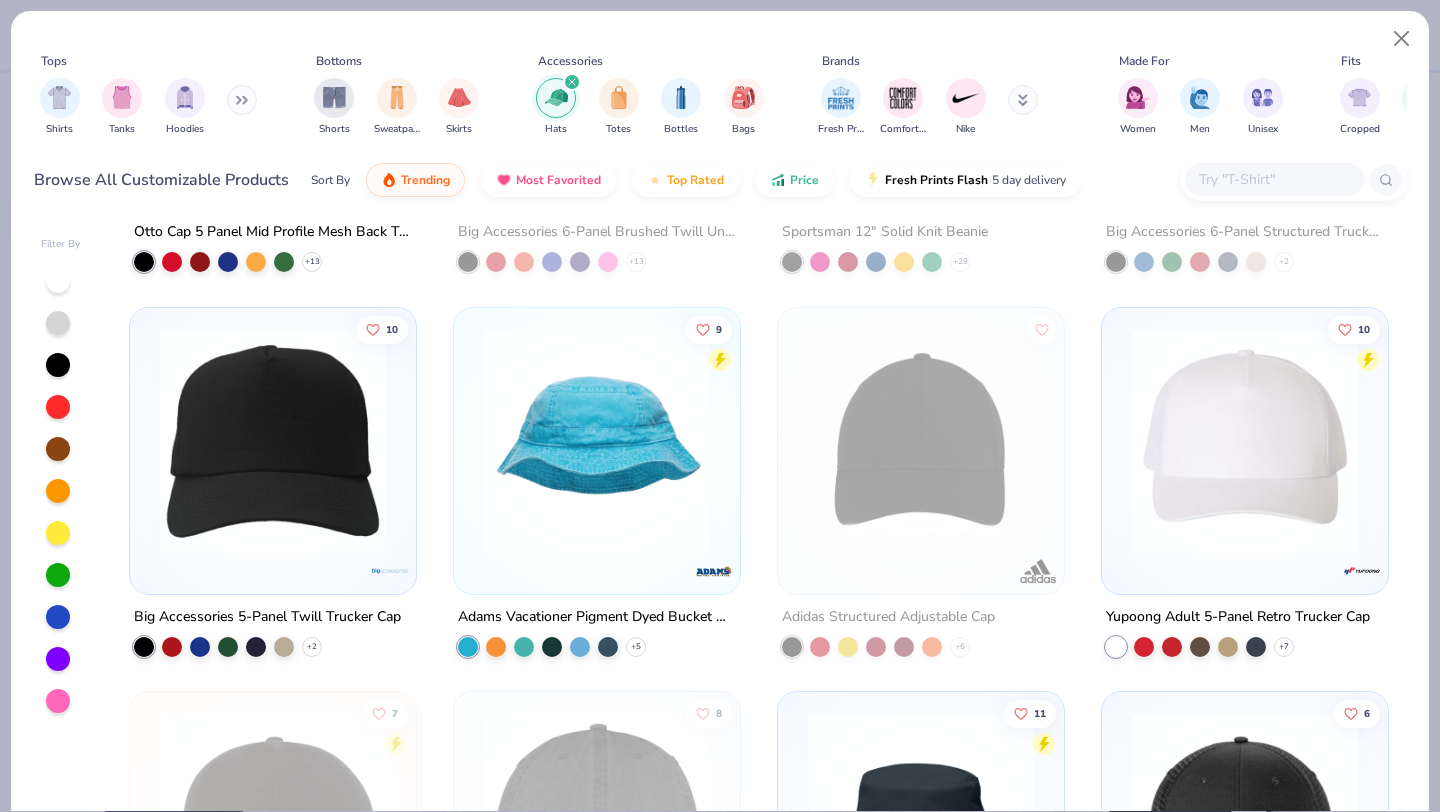 click at bounding box center (597, 440) 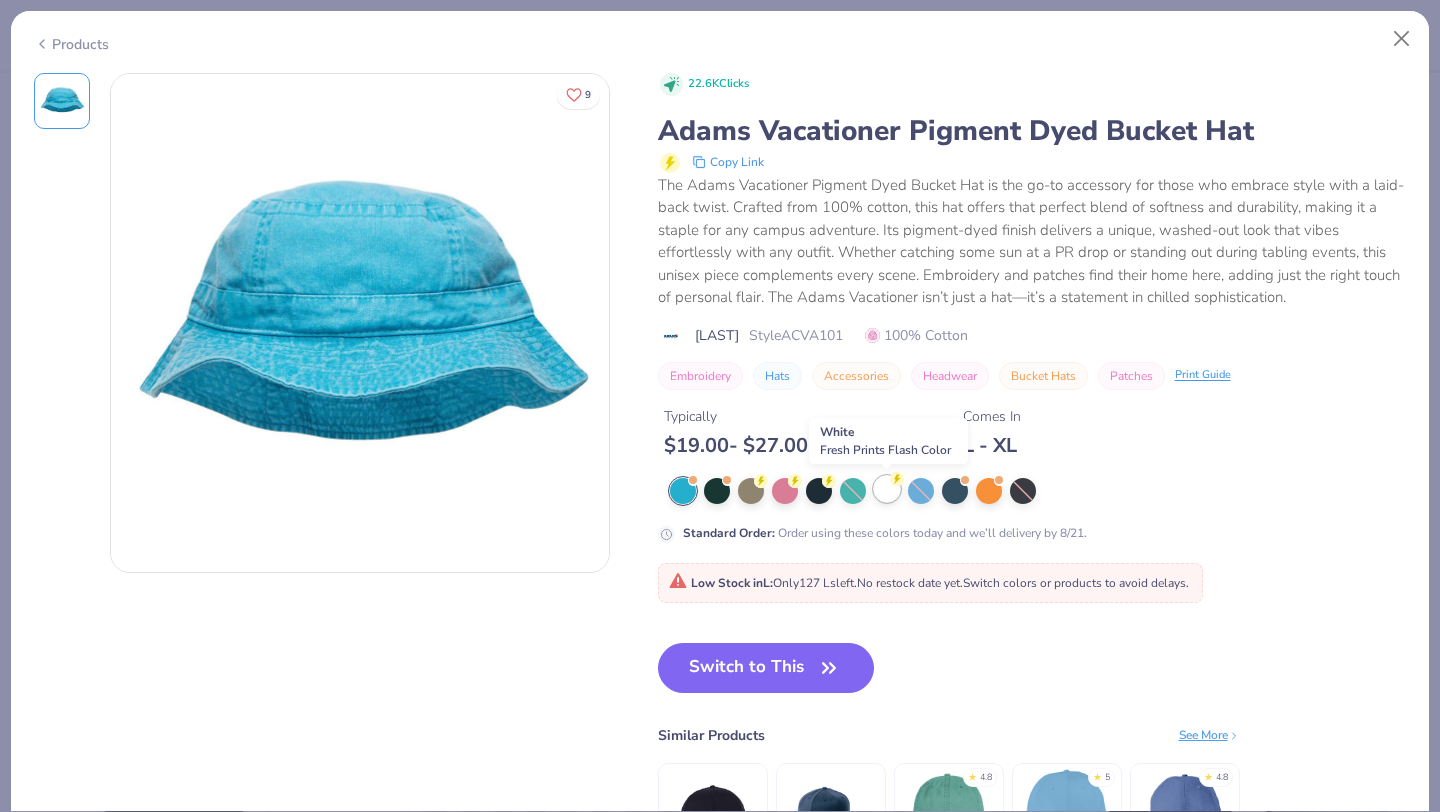click at bounding box center [887, 489] 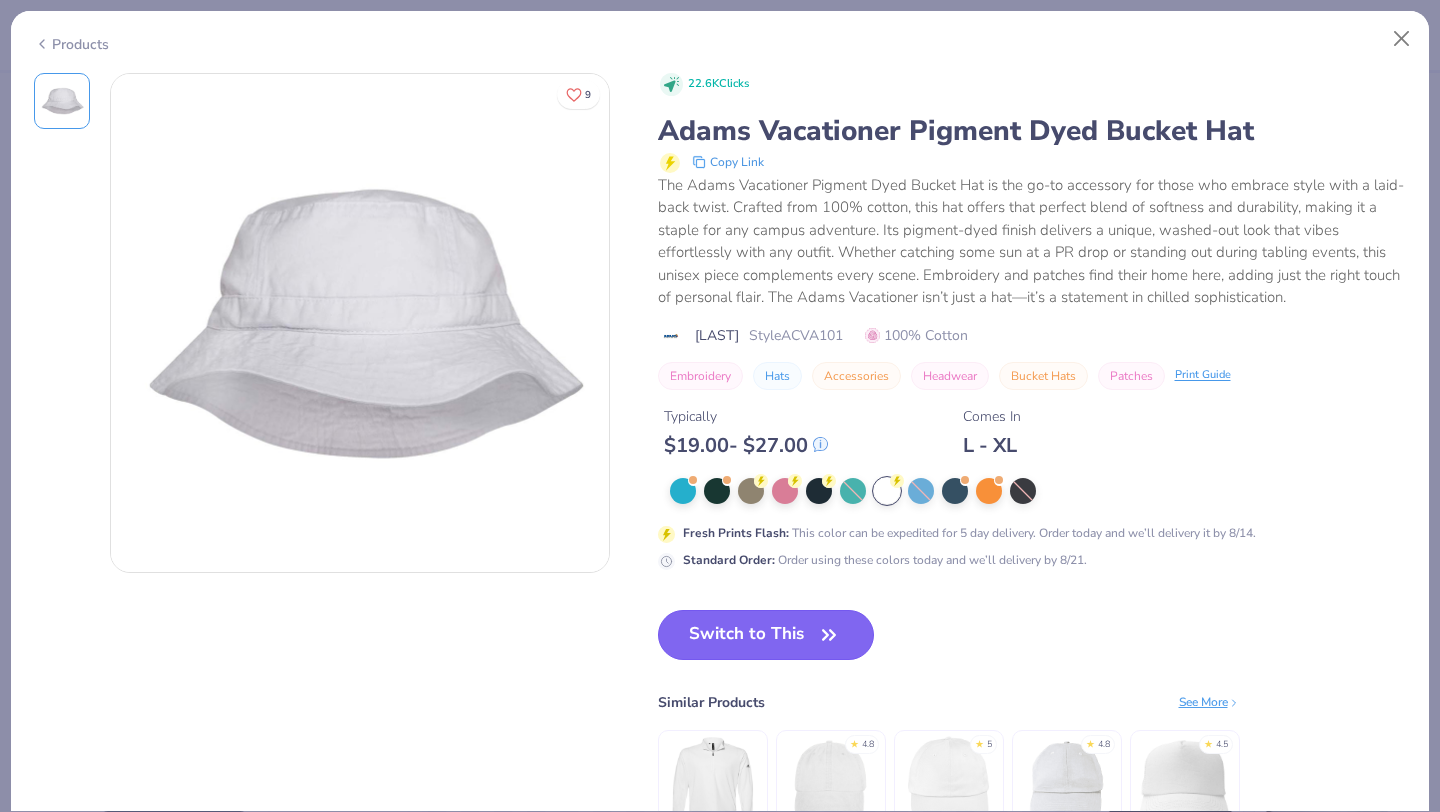click on "Switch to This" at bounding box center (766, 635) 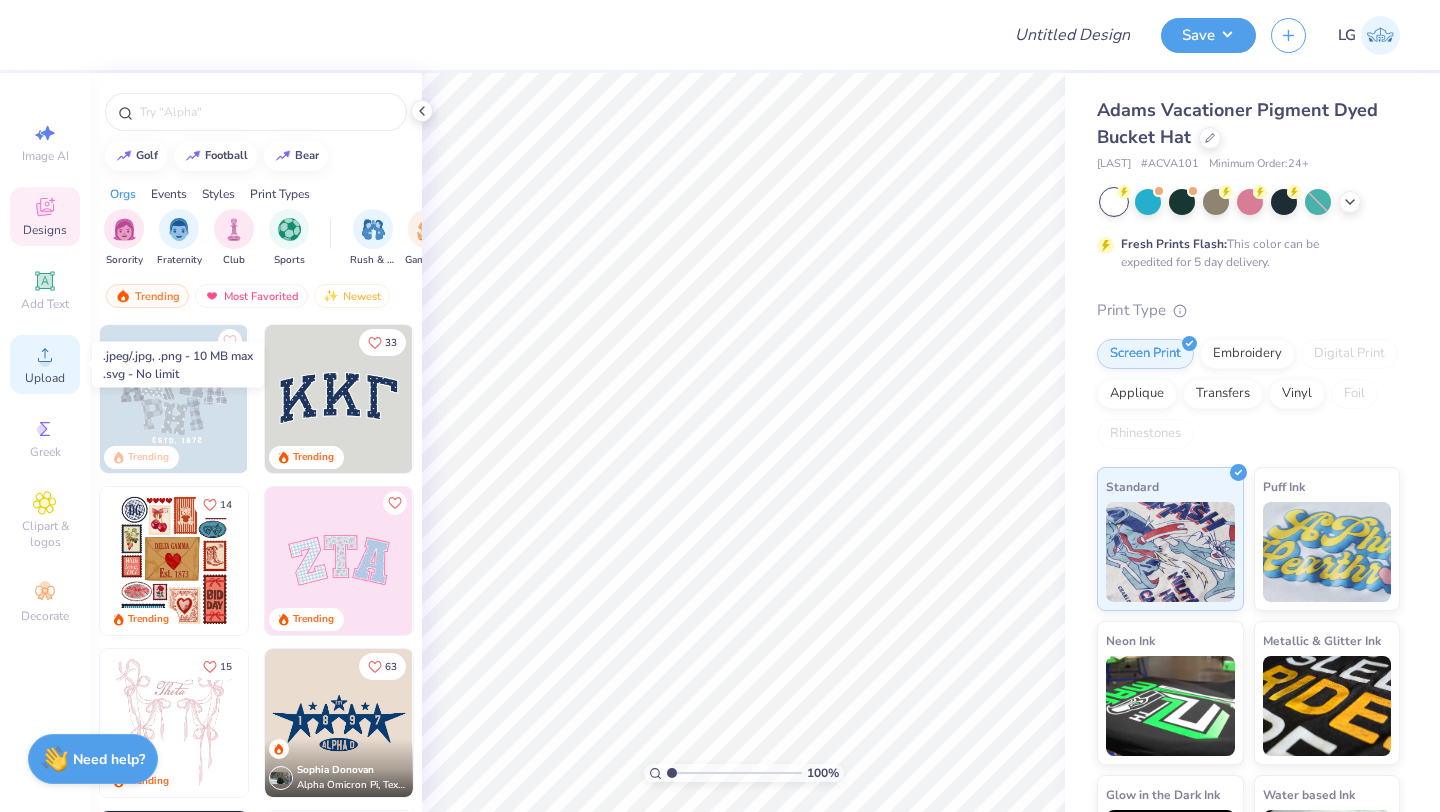 click 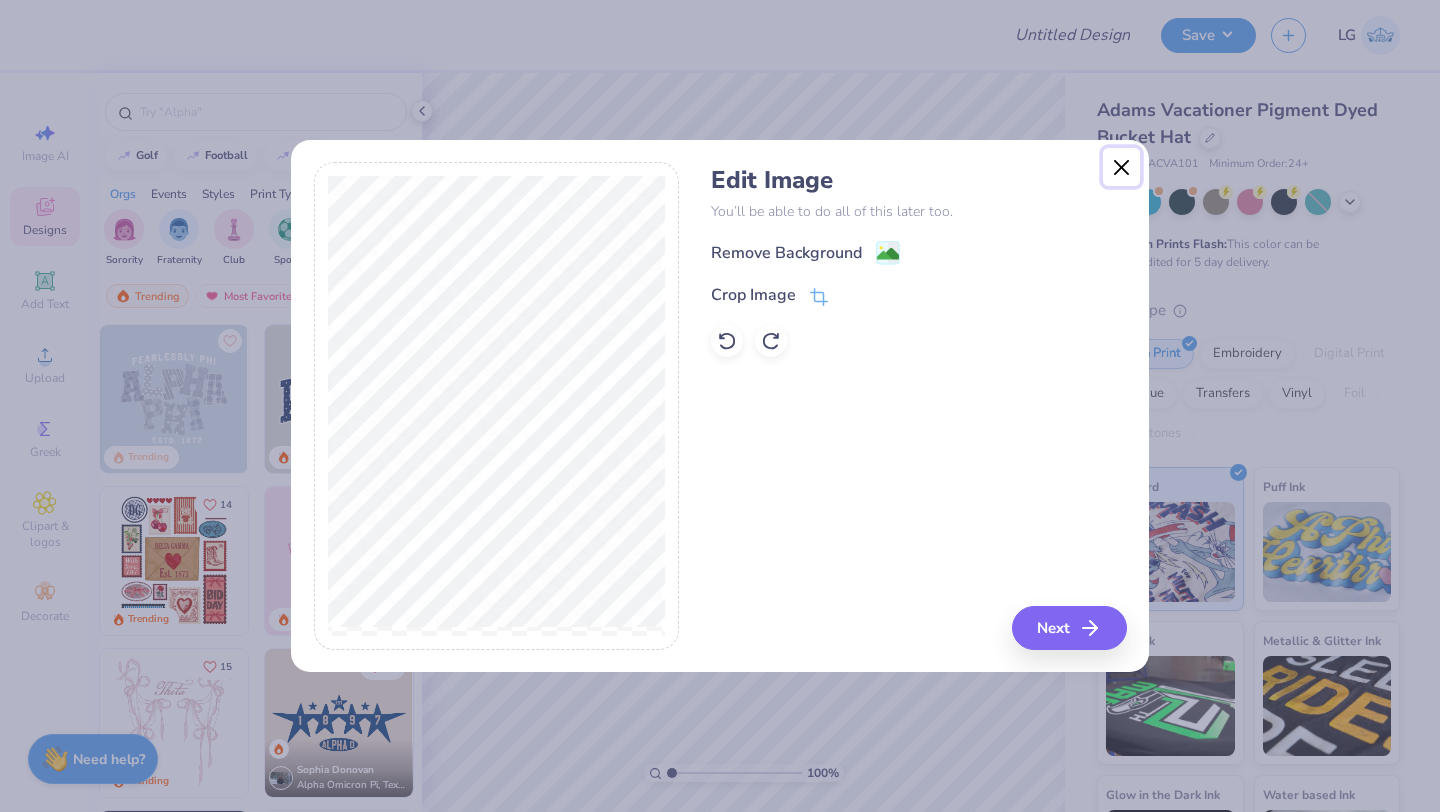 click at bounding box center [1122, 167] 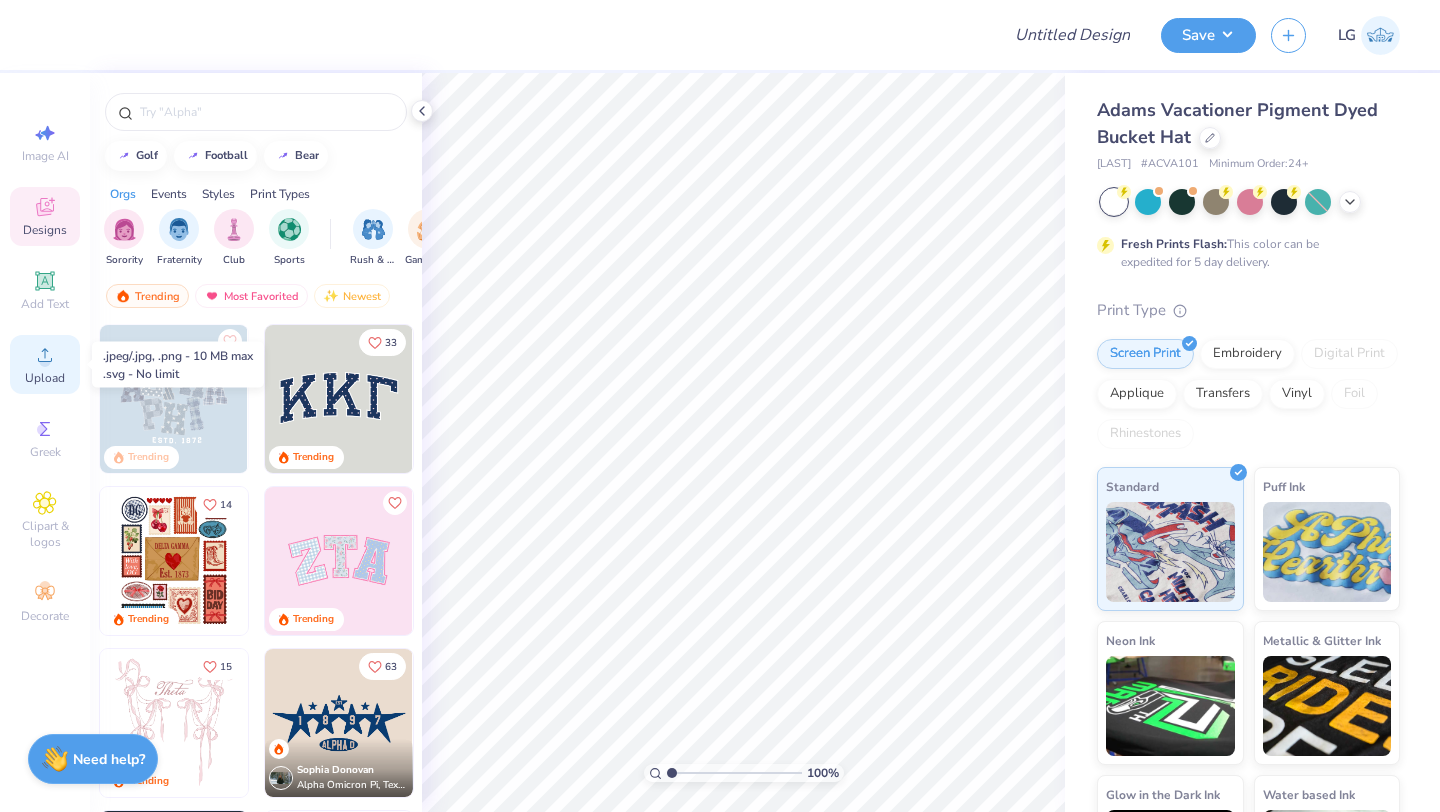 click on "Upload" at bounding box center (45, 378) 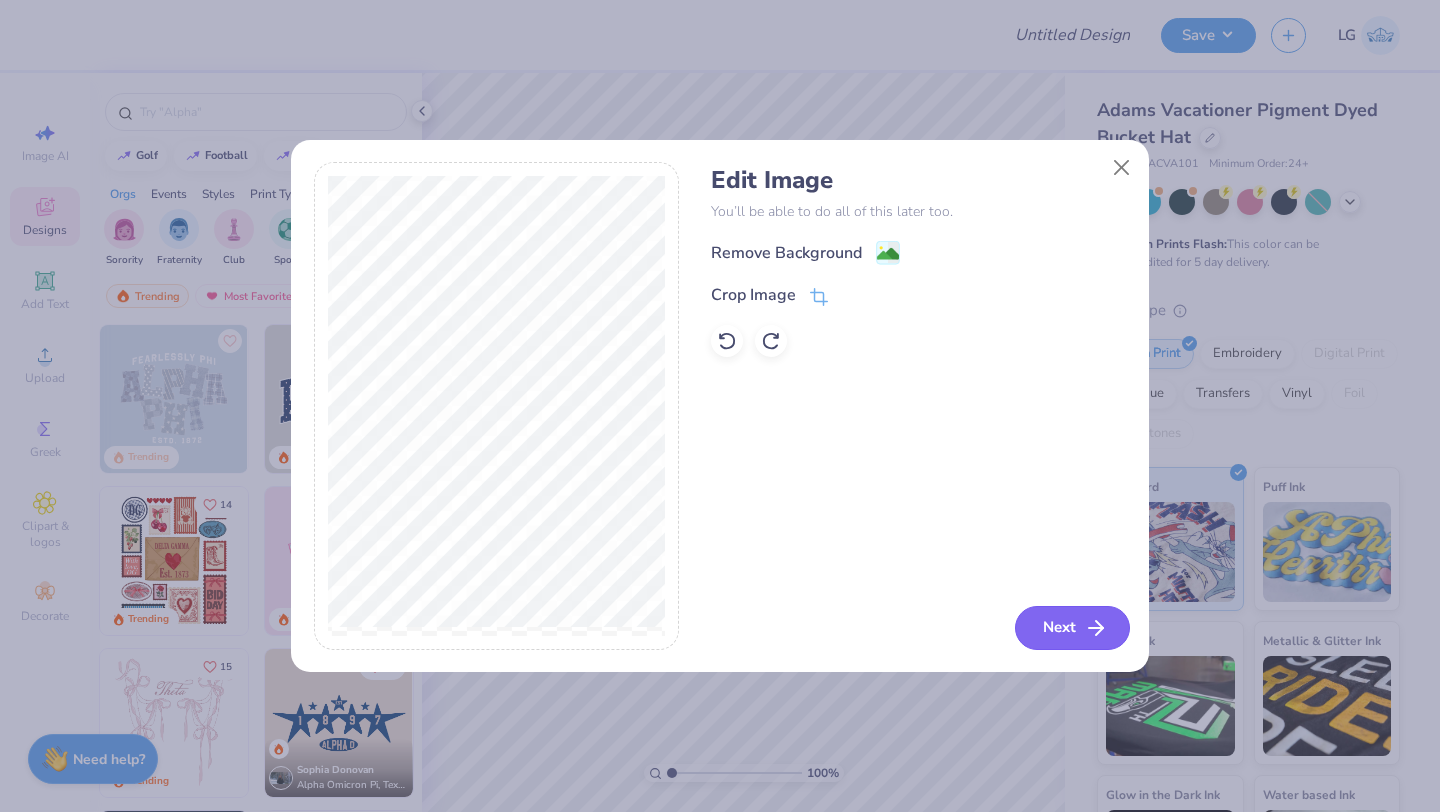click on "Next" at bounding box center [1072, 628] 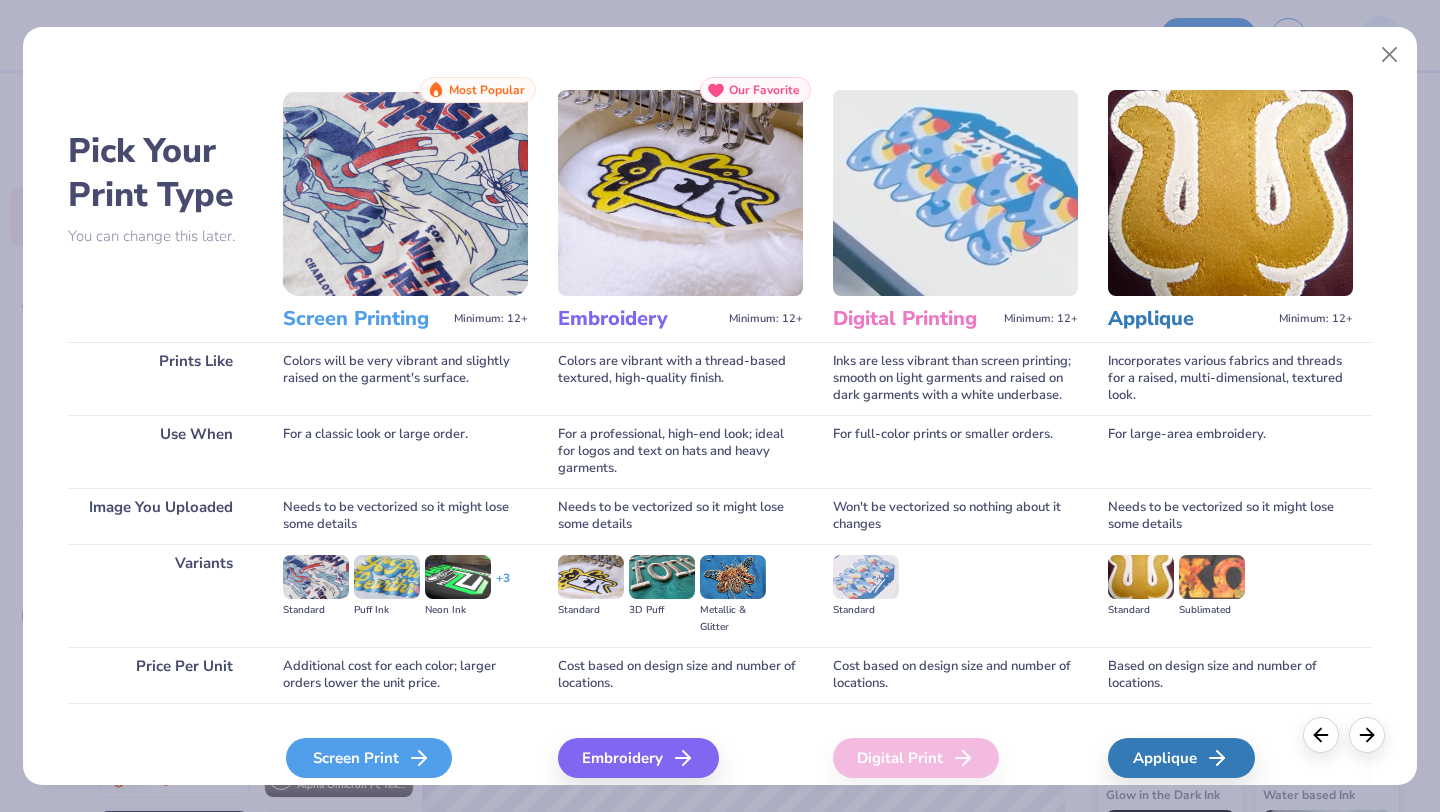 click on "Screen Print" at bounding box center (369, 758) 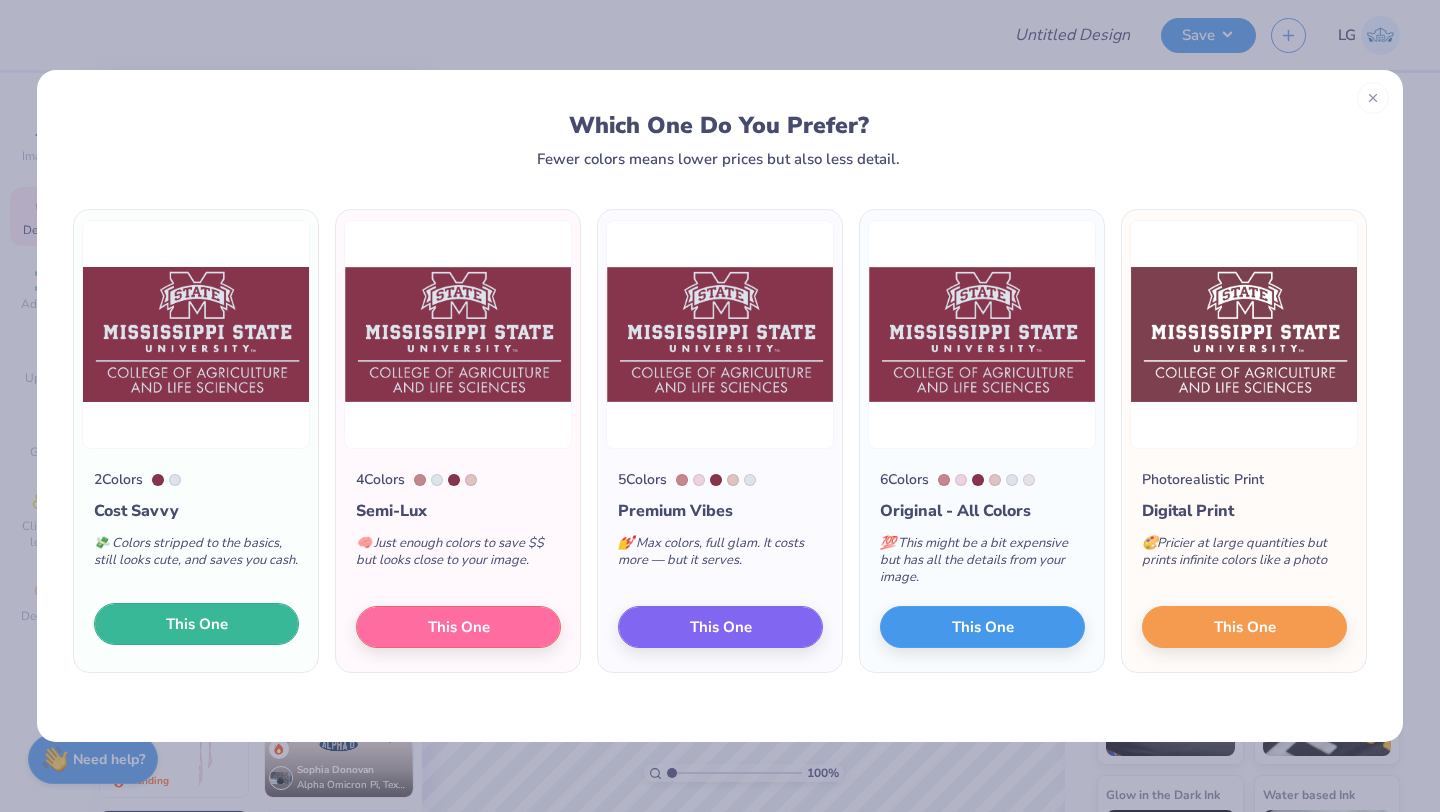 click on "This One" at bounding box center [197, 624] 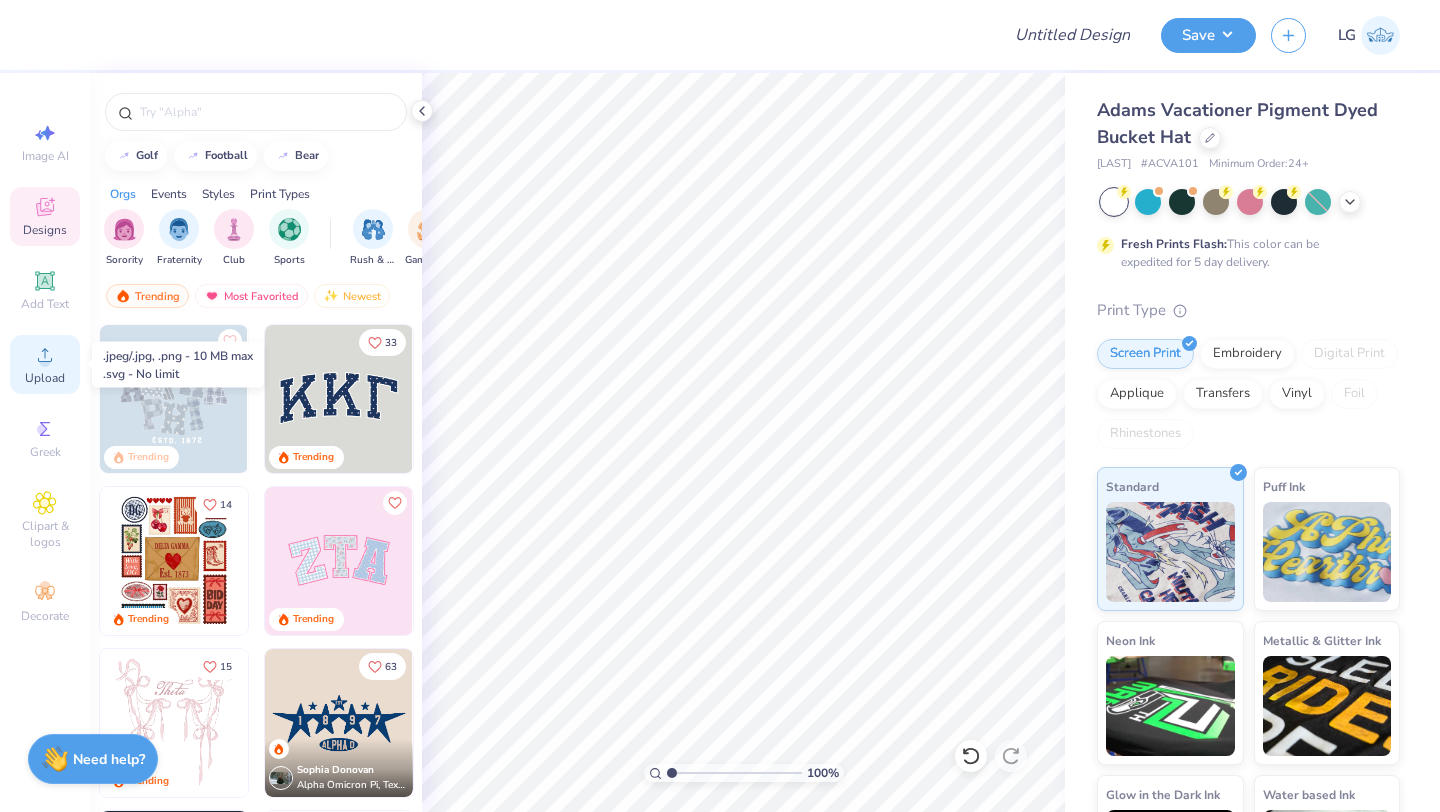 click on "Upload" at bounding box center [45, 378] 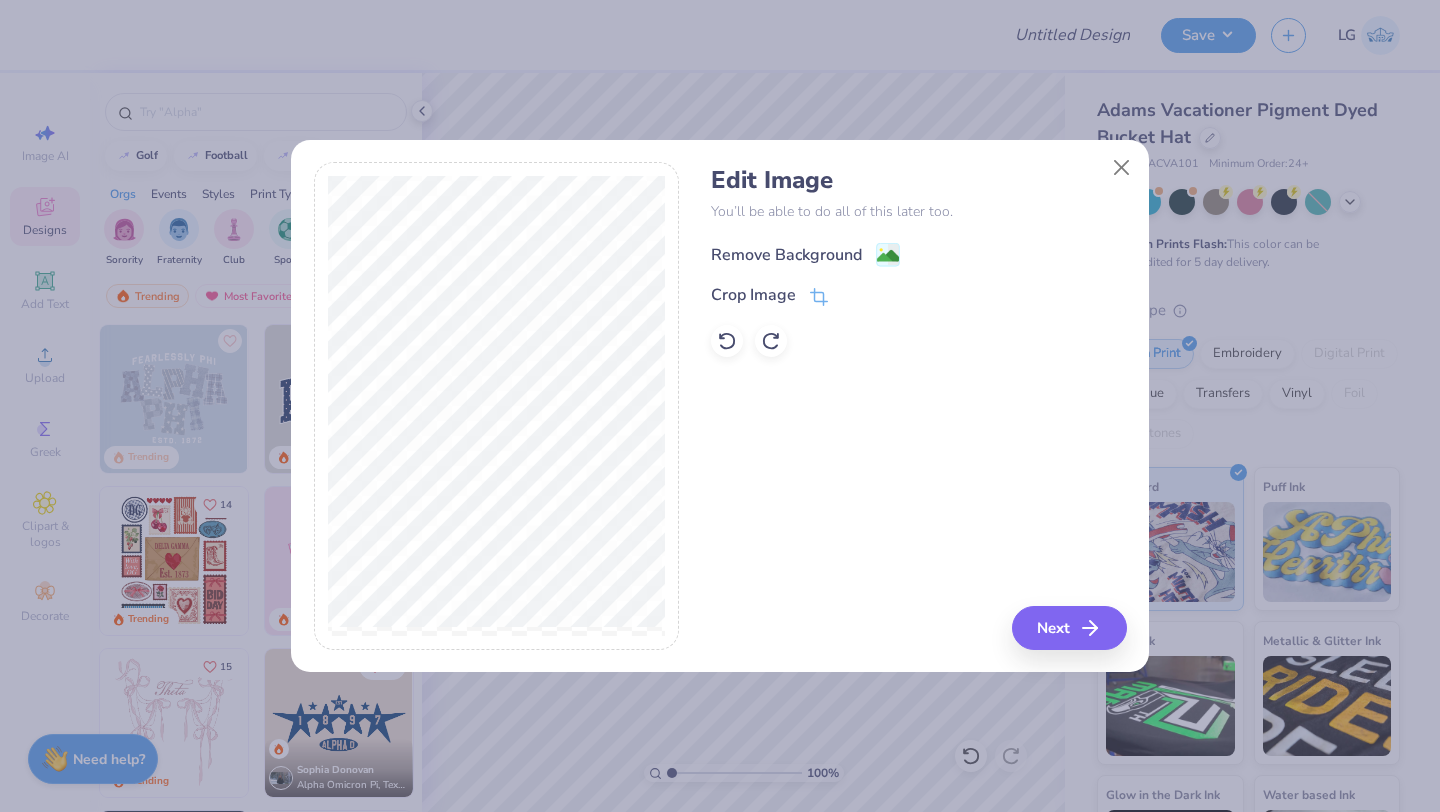 click on "Remove Background" at bounding box center (786, 255) 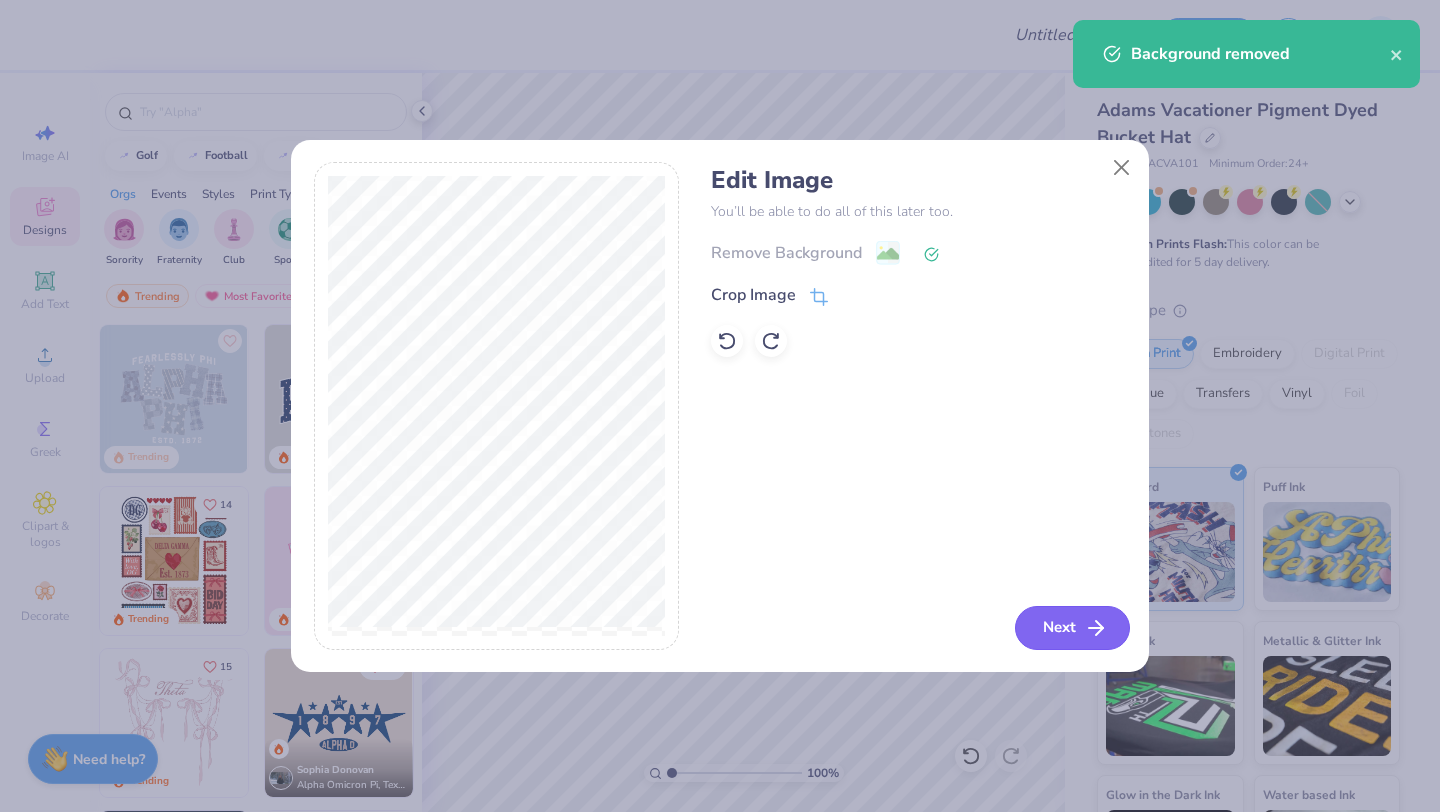 click on "Next" at bounding box center [1072, 628] 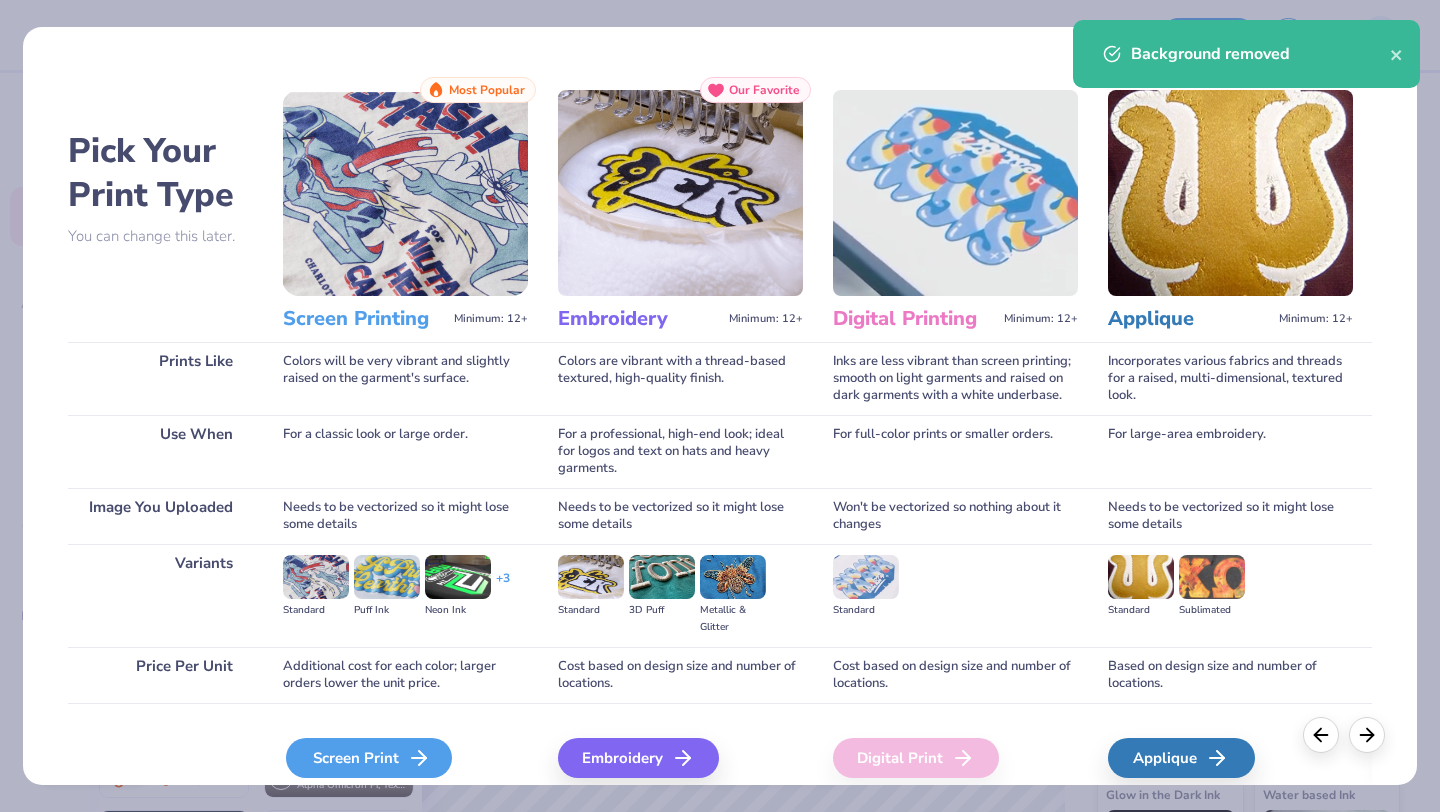 click on "Screen Print" at bounding box center (369, 758) 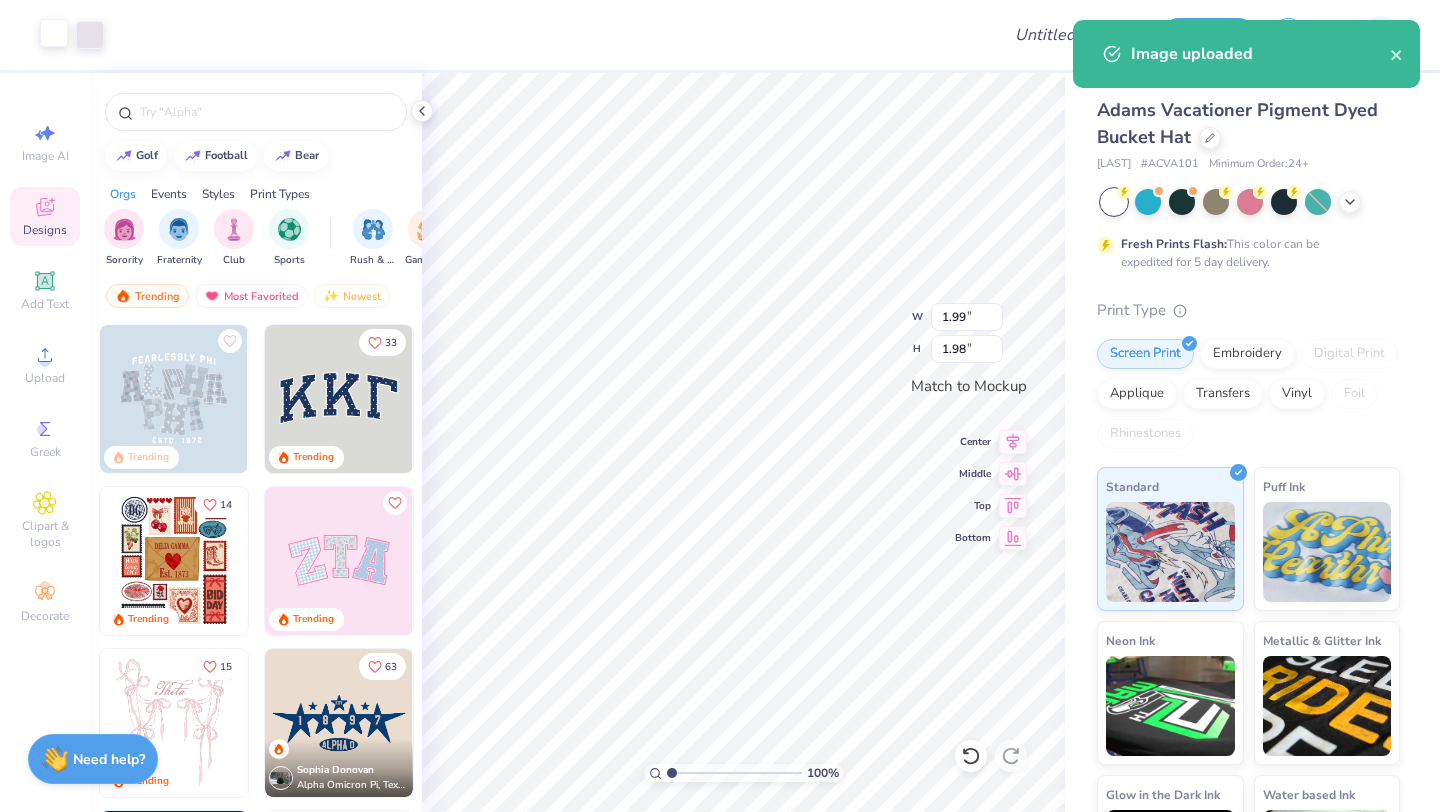 click at bounding box center (54, 33) 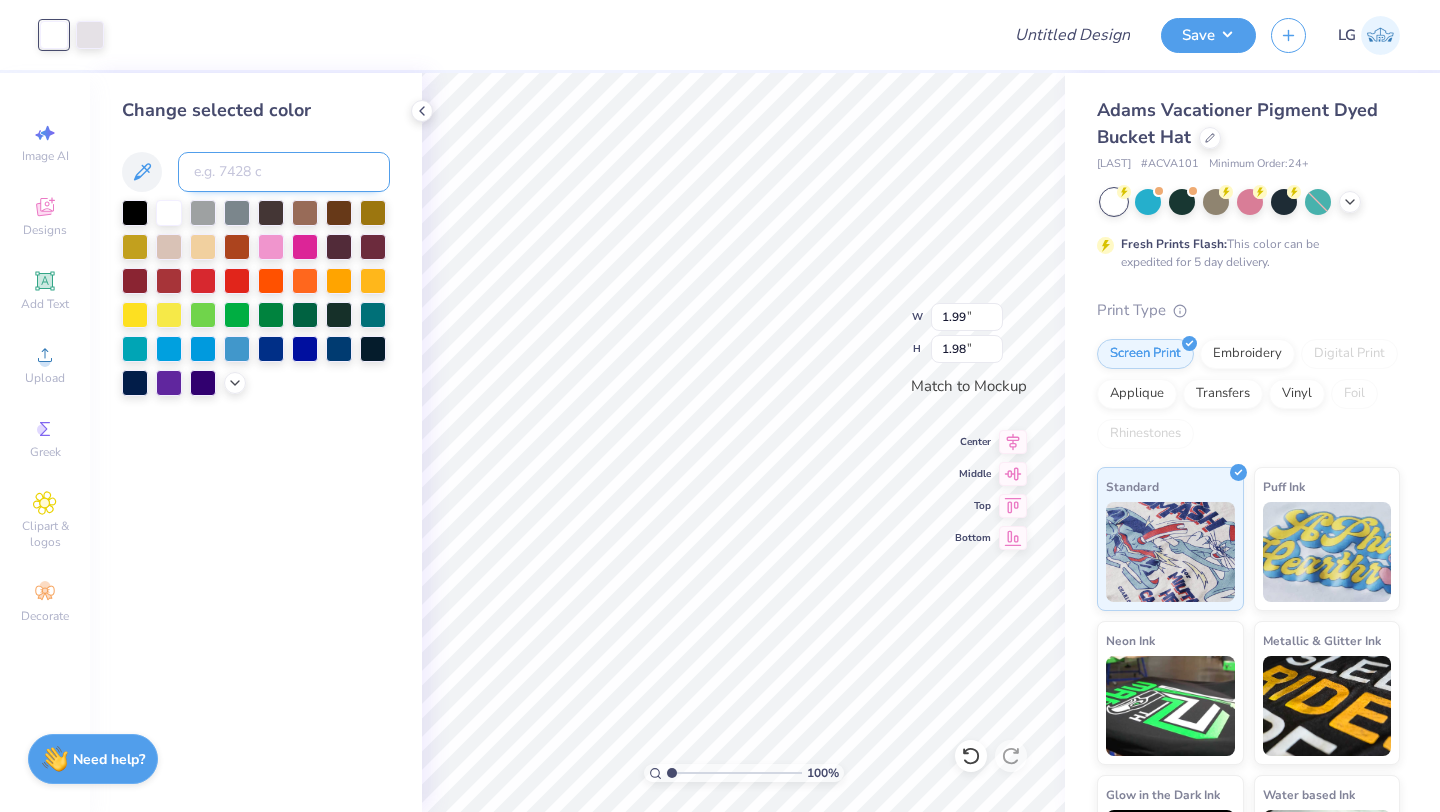 click at bounding box center [284, 172] 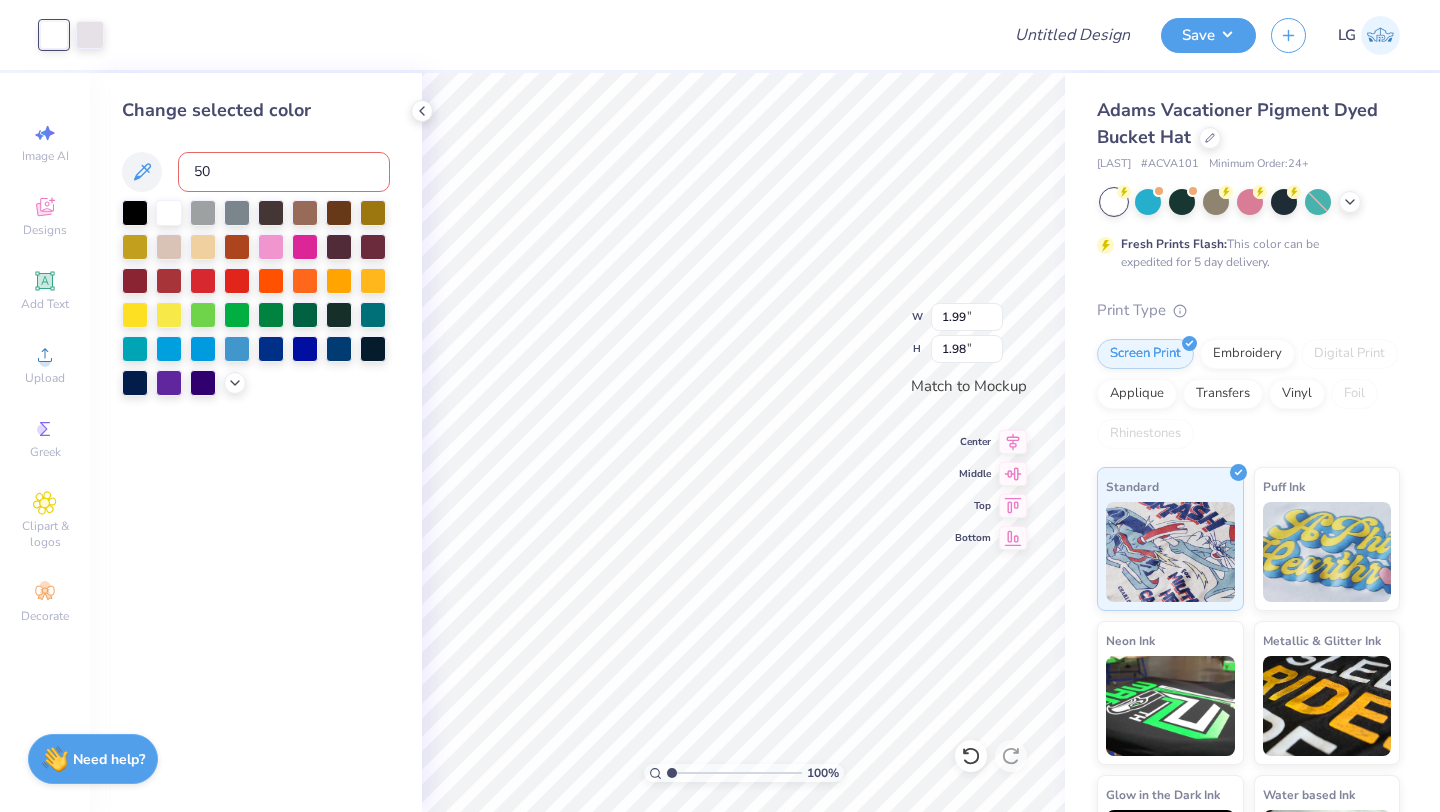 type on "506" 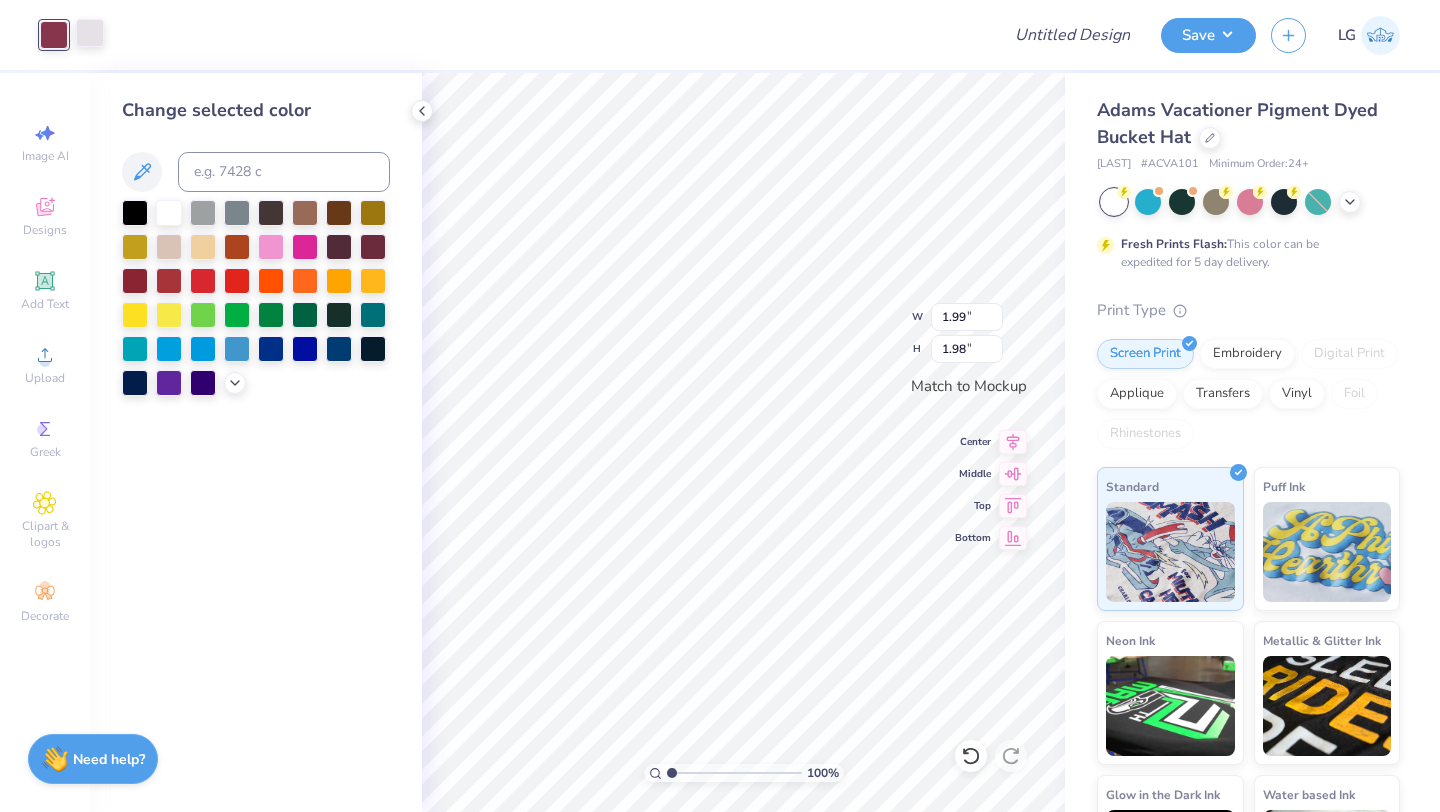 click at bounding box center (90, 33) 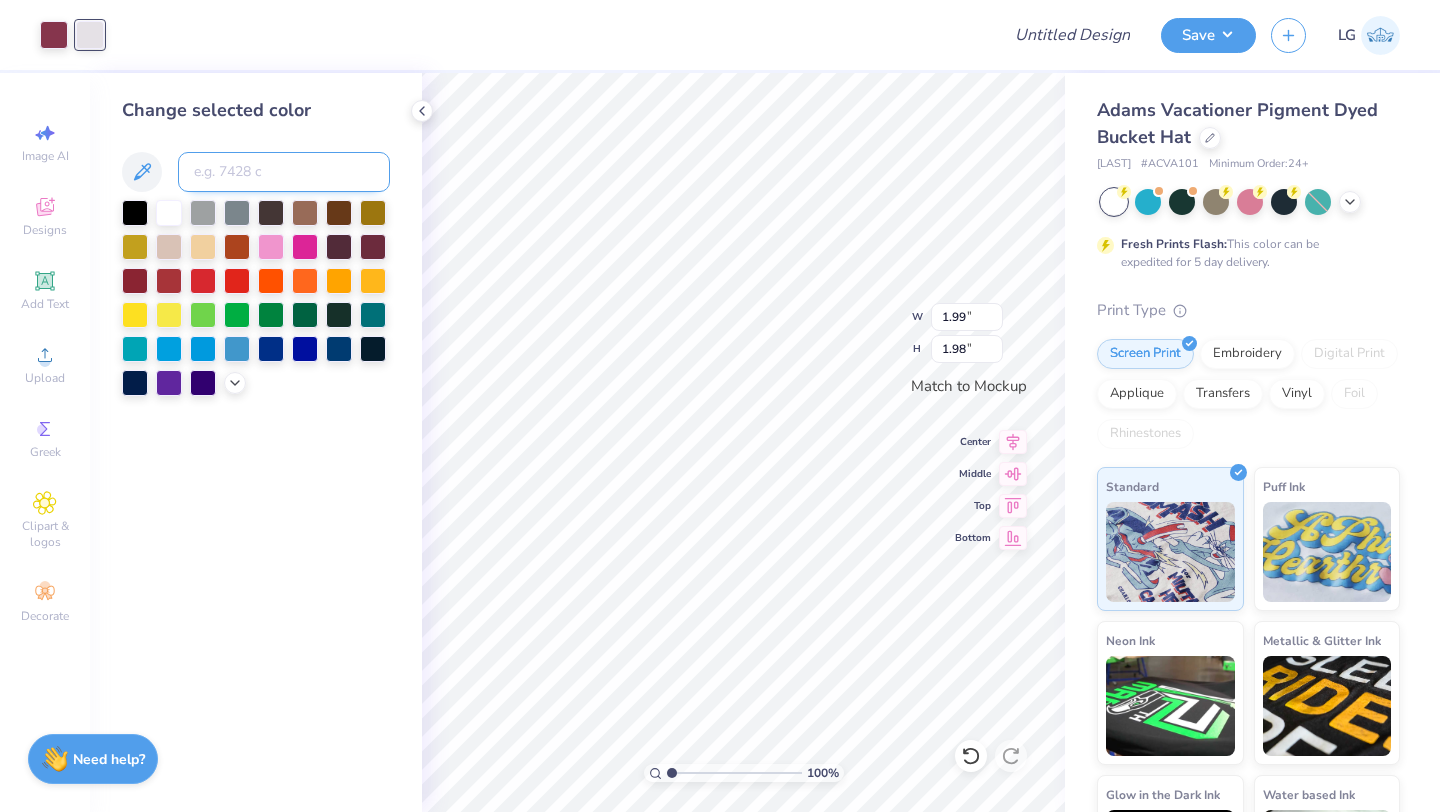 click at bounding box center (284, 172) 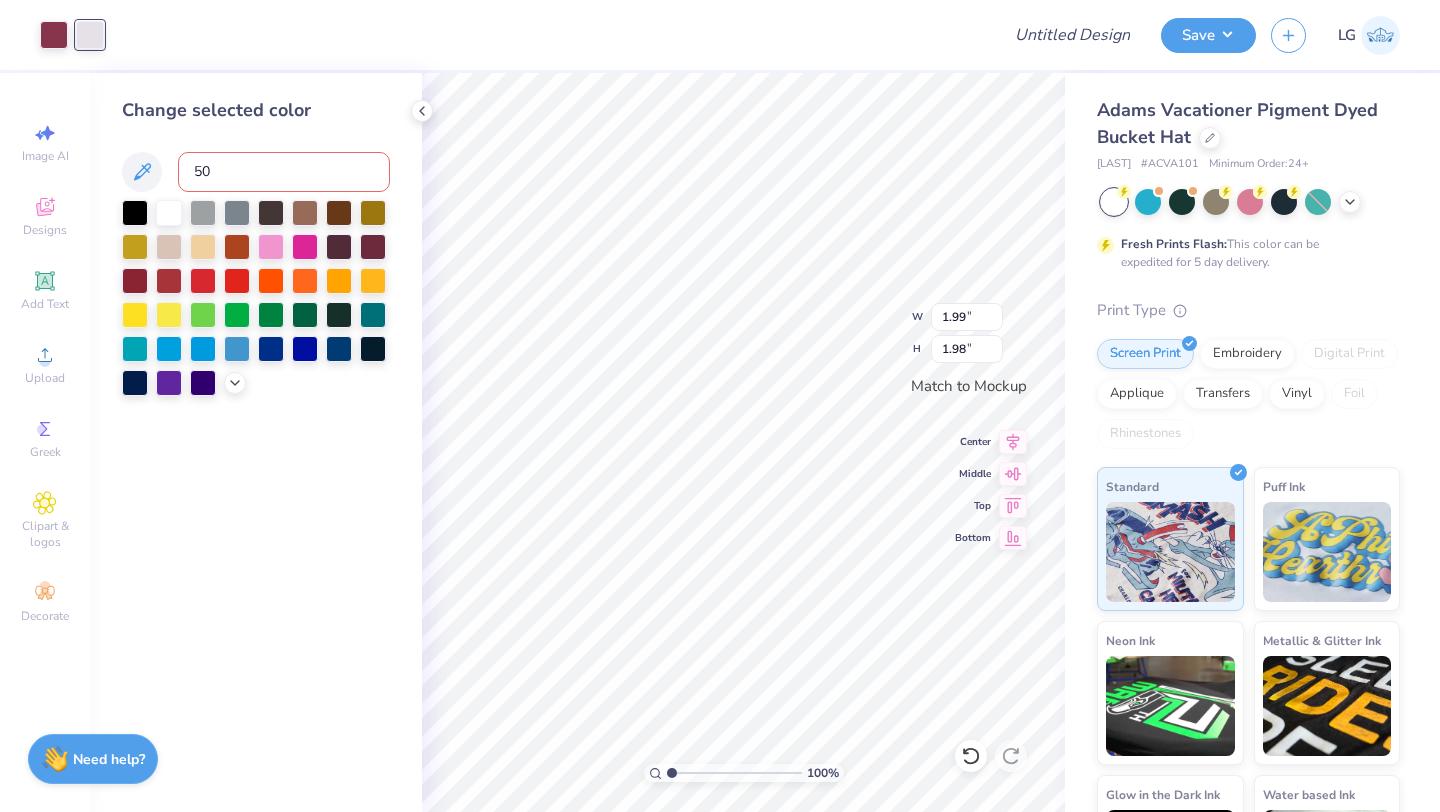 type on "506" 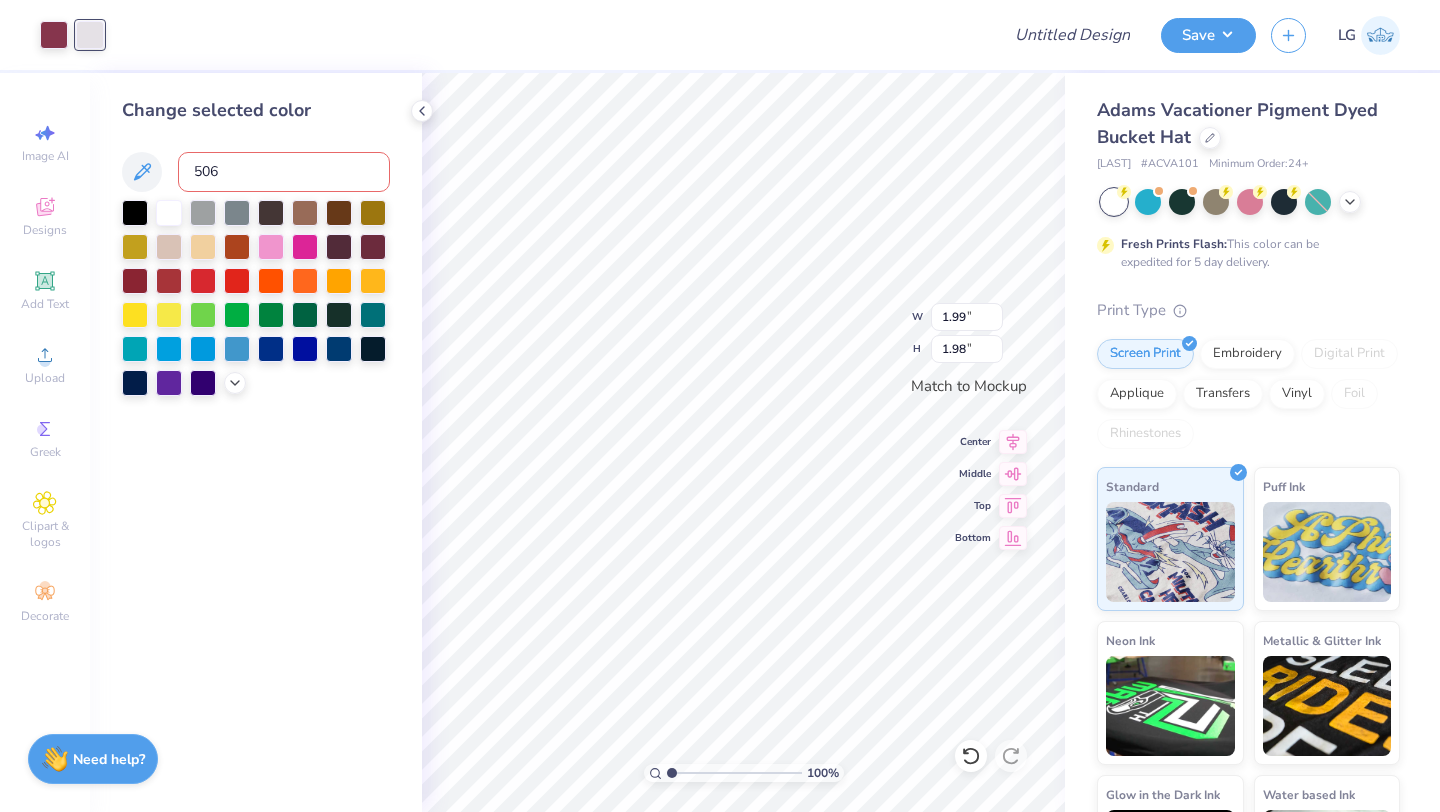 type 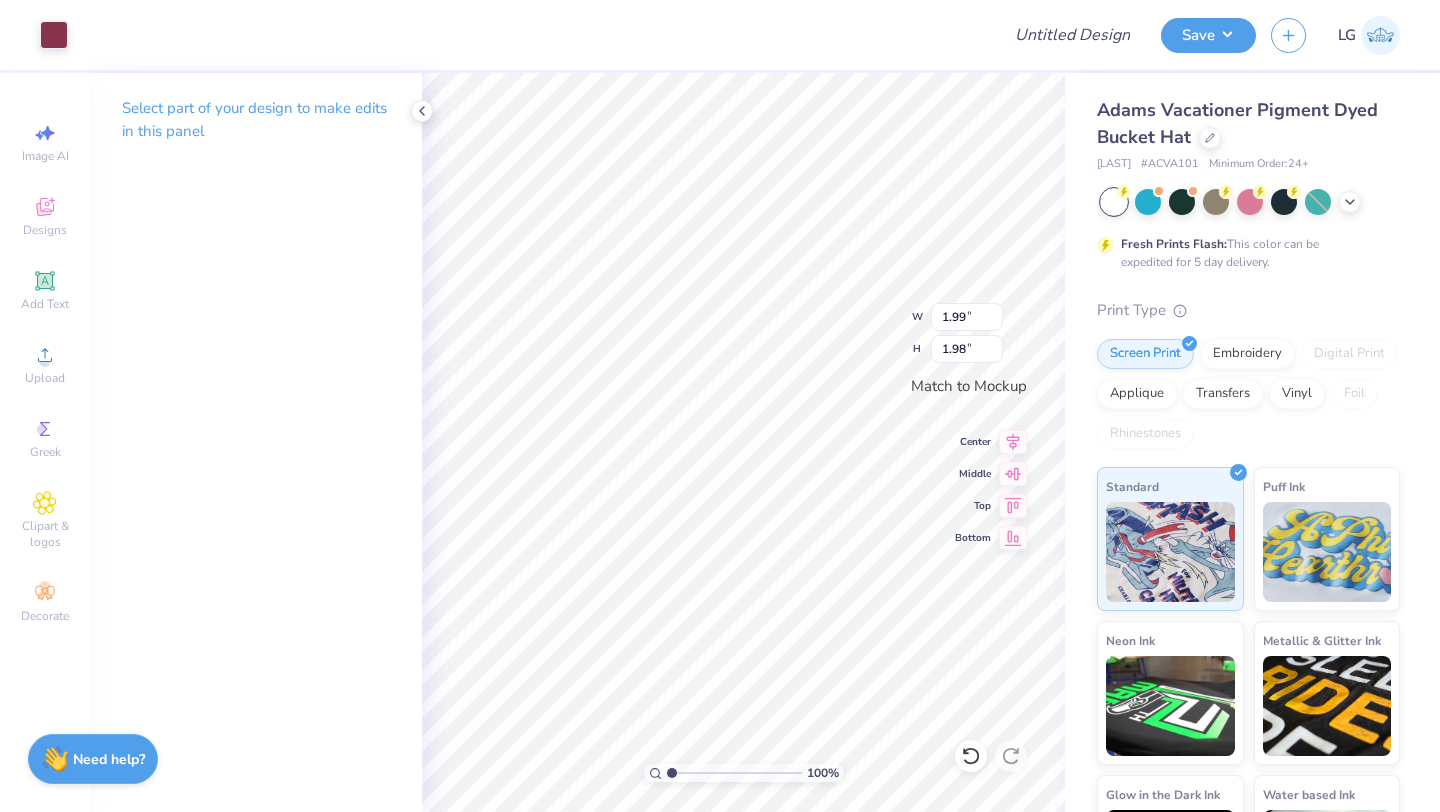 type on "1.63" 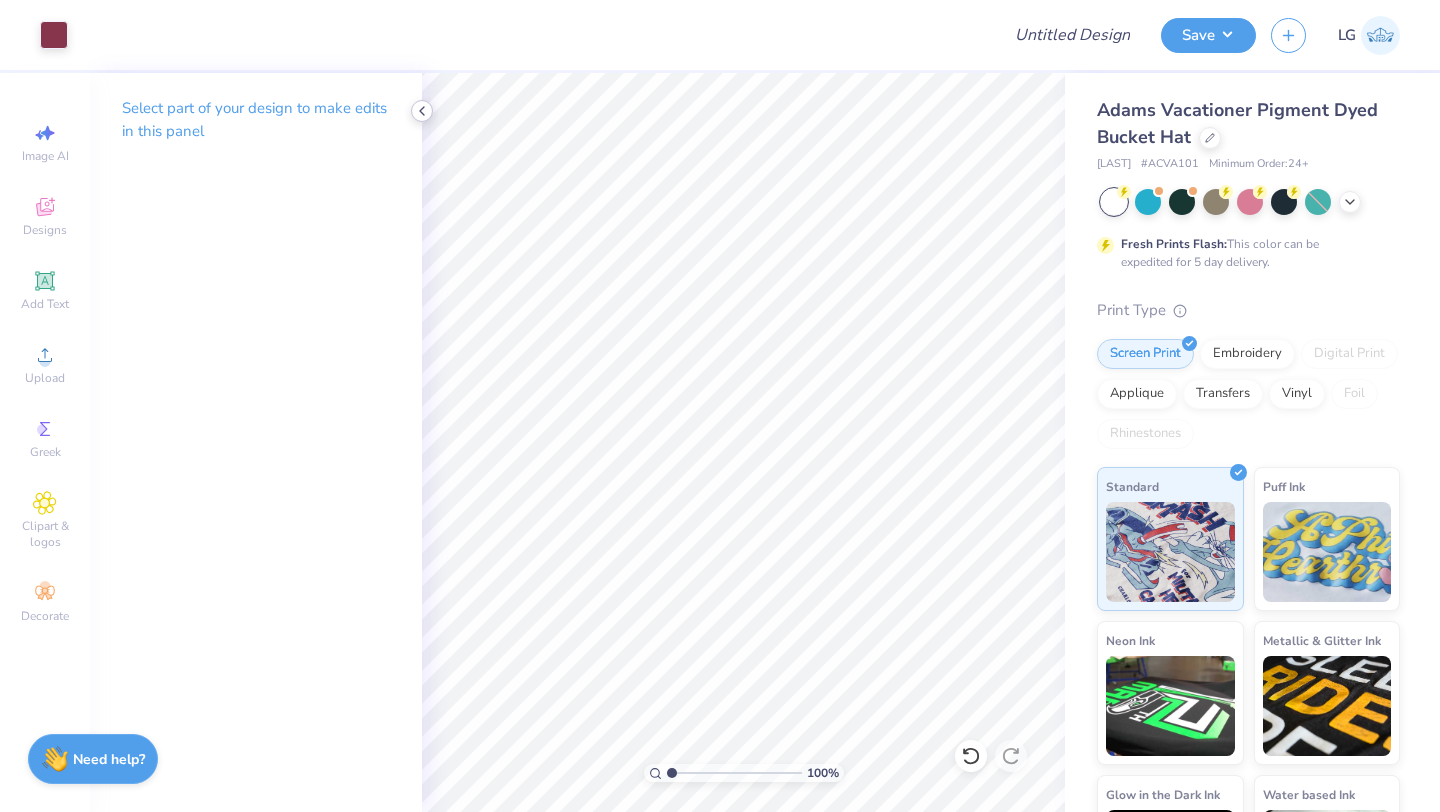 click 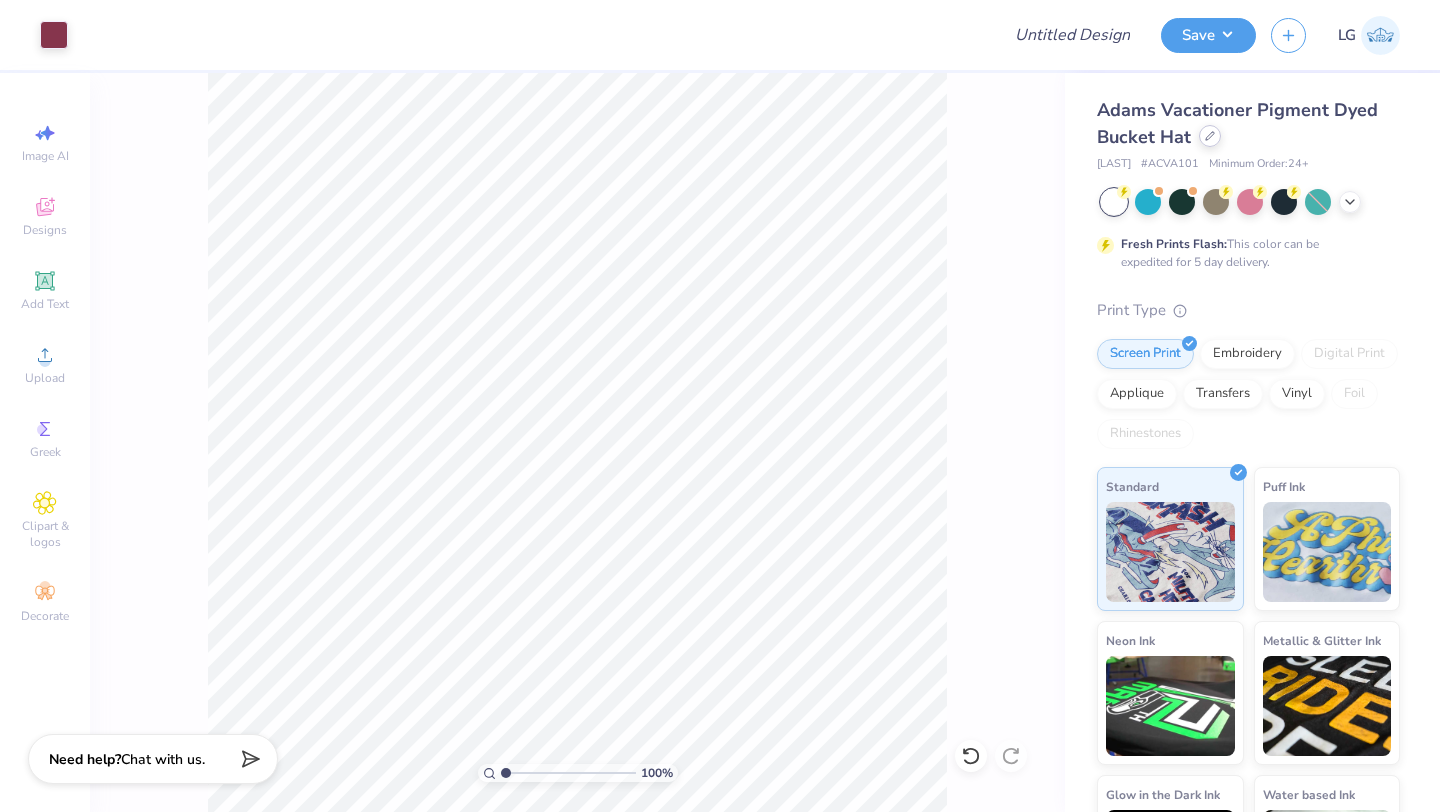 click 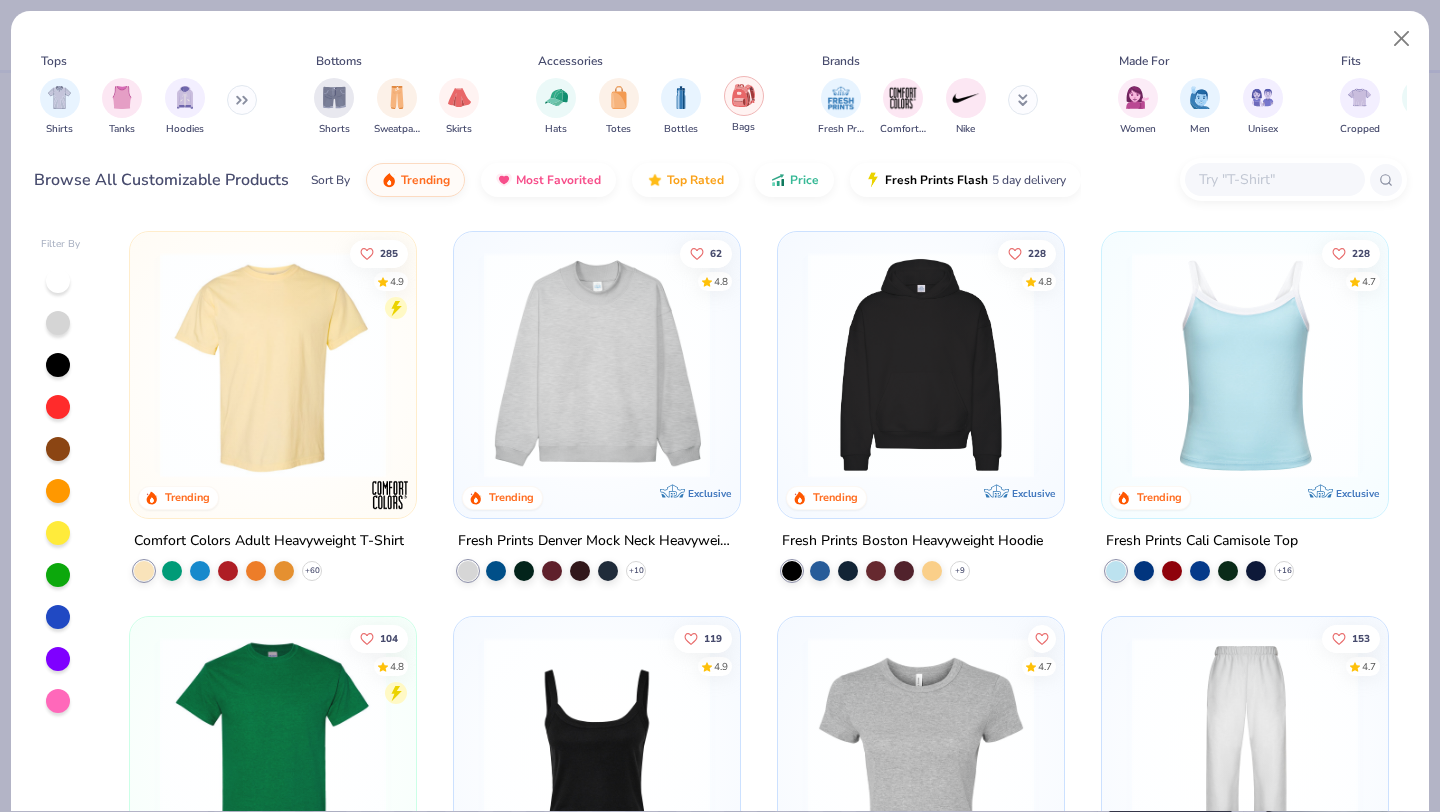click at bounding box center [743, 95] 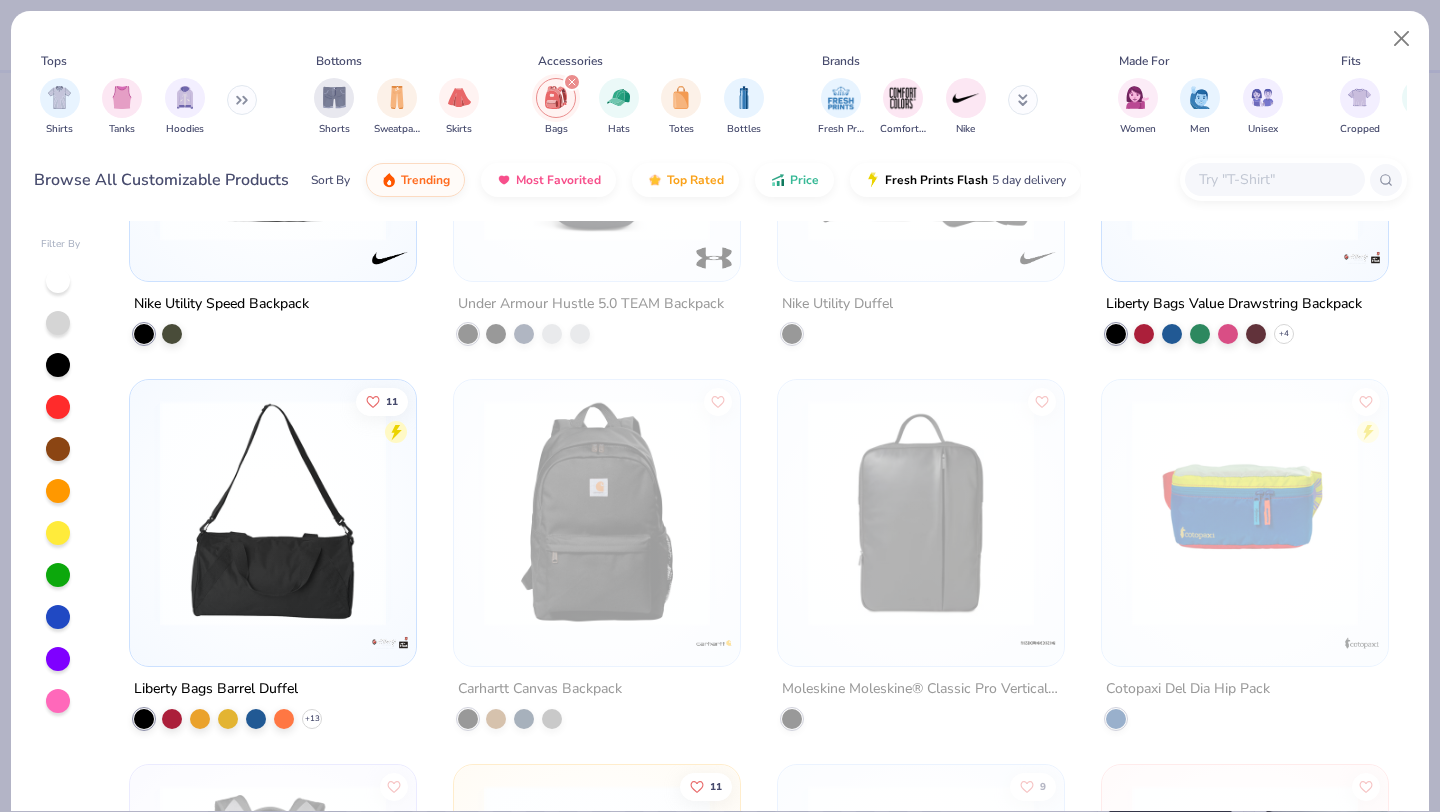 scroll, scrollTop: 0, scrollLeft: 0, axis: both 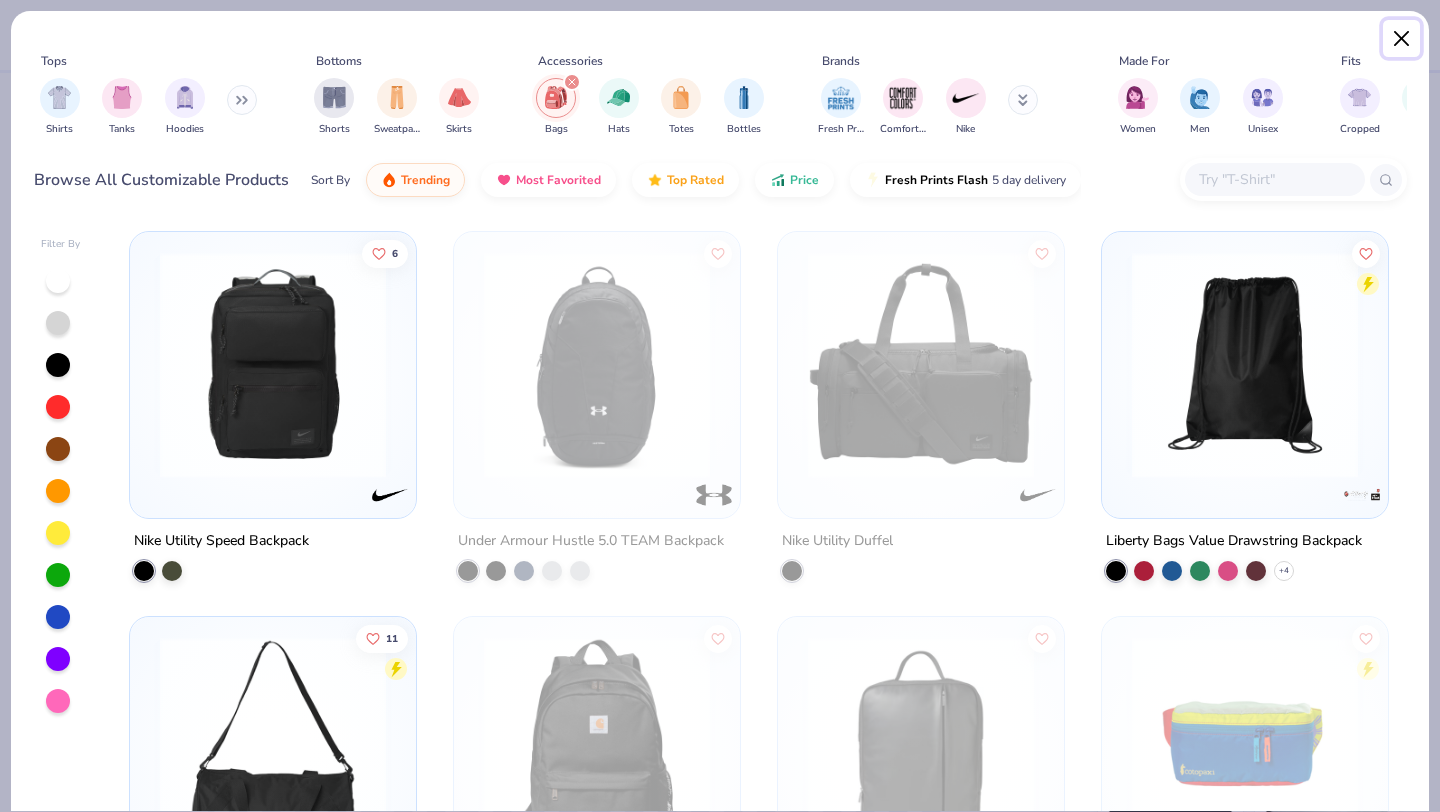 click at bounding box center (1402, 39) 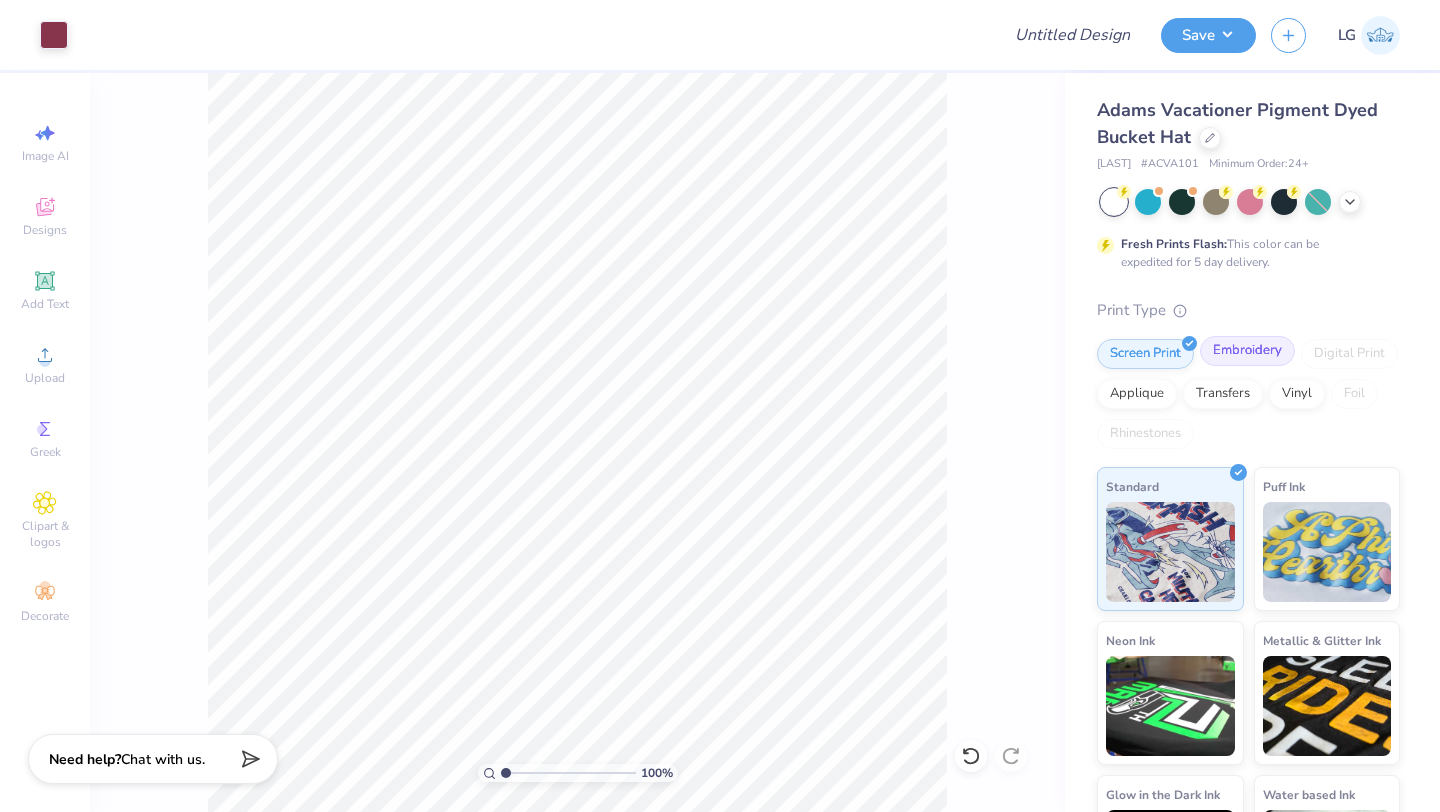 click on "Embroidery" at bounding box center [1247, 351] 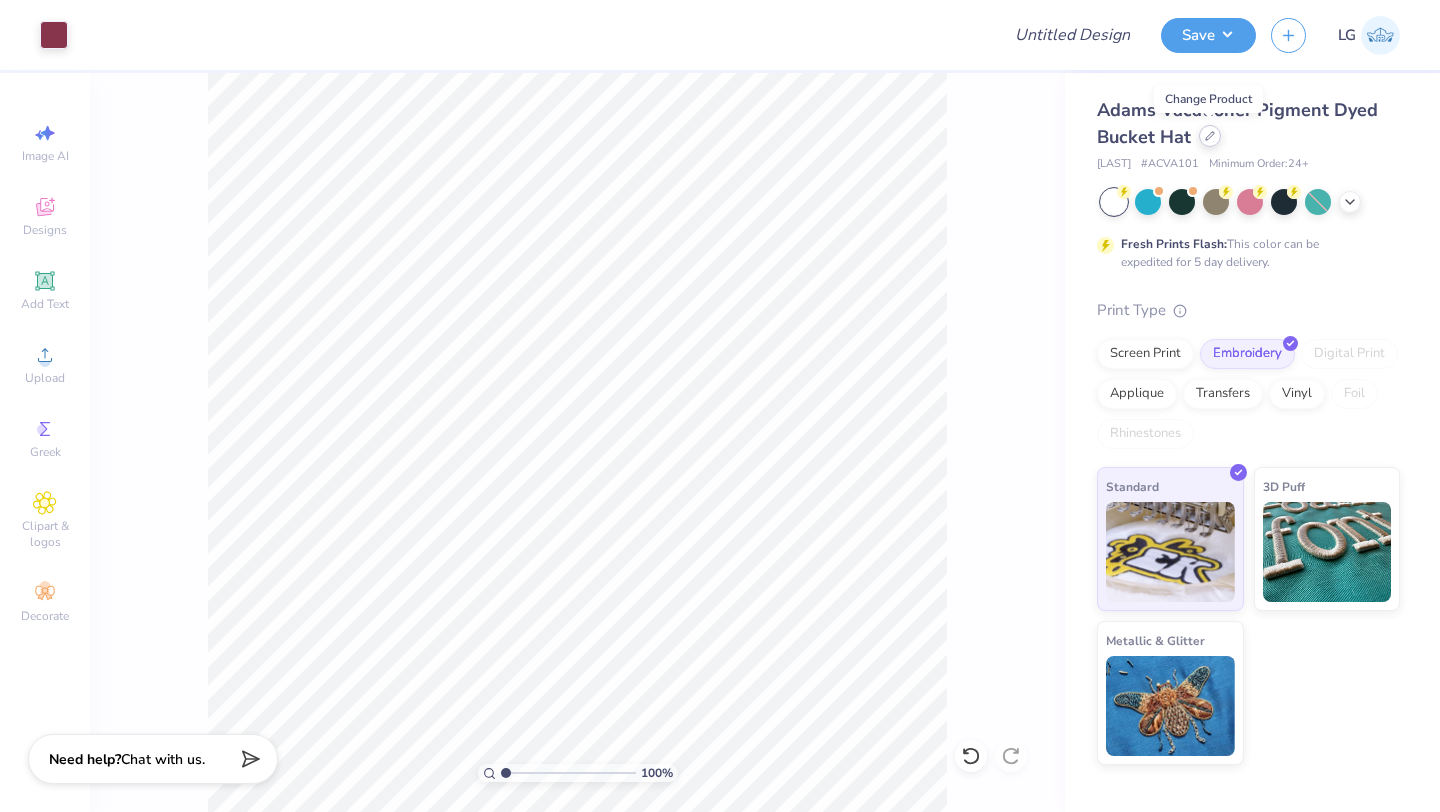 click 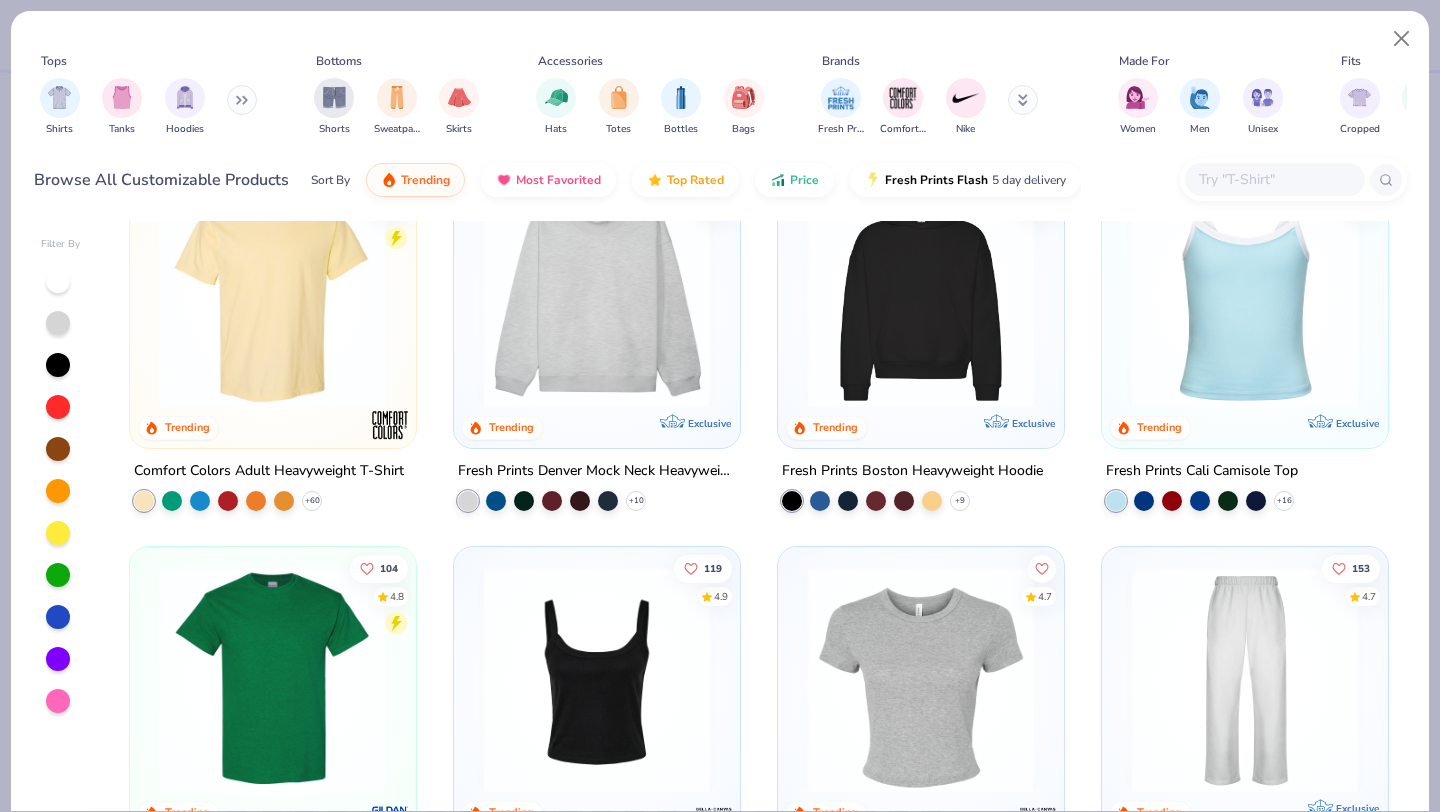 scroll, scrollTop: 0, scrollLeft: 0, axis: both 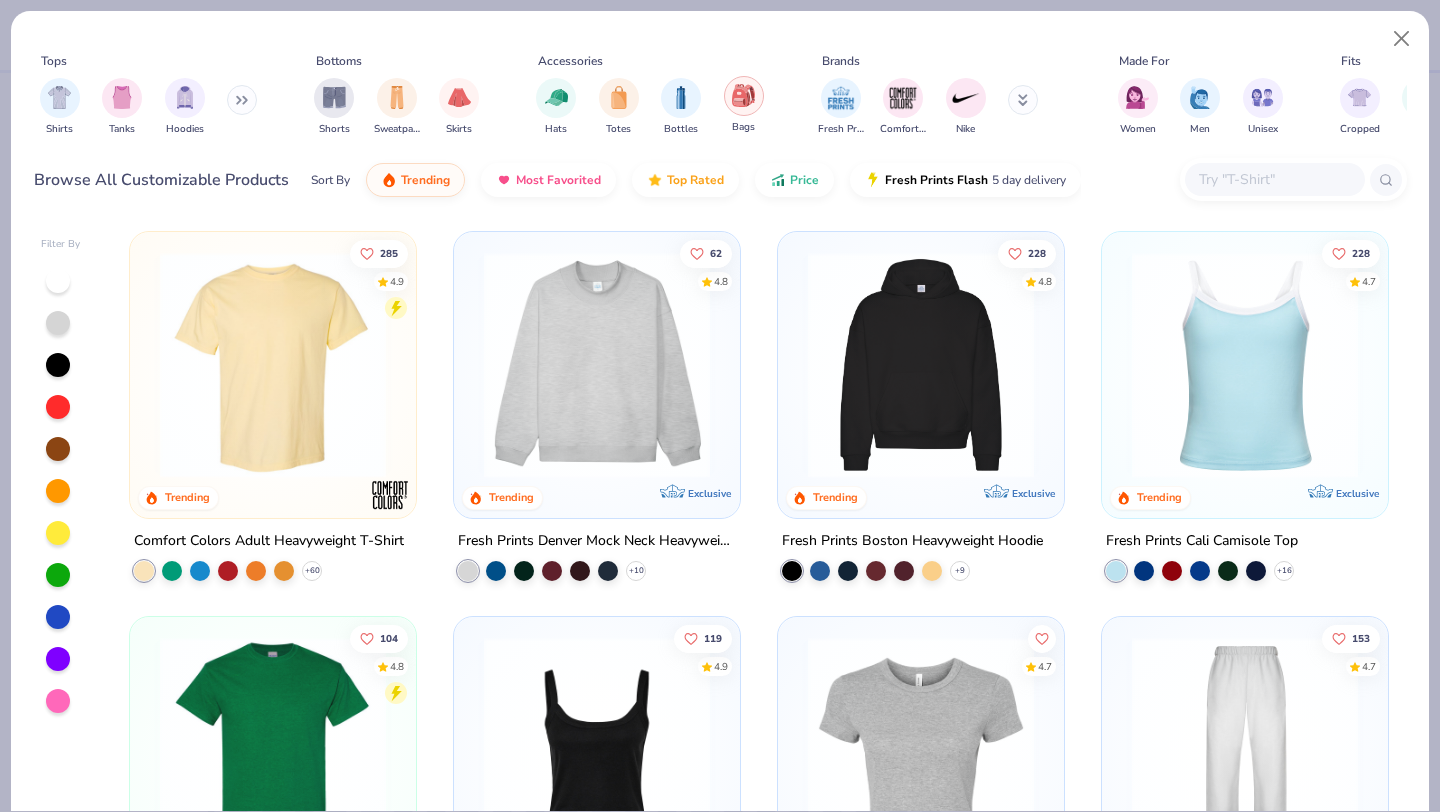 click at bounding box center (744, 96) 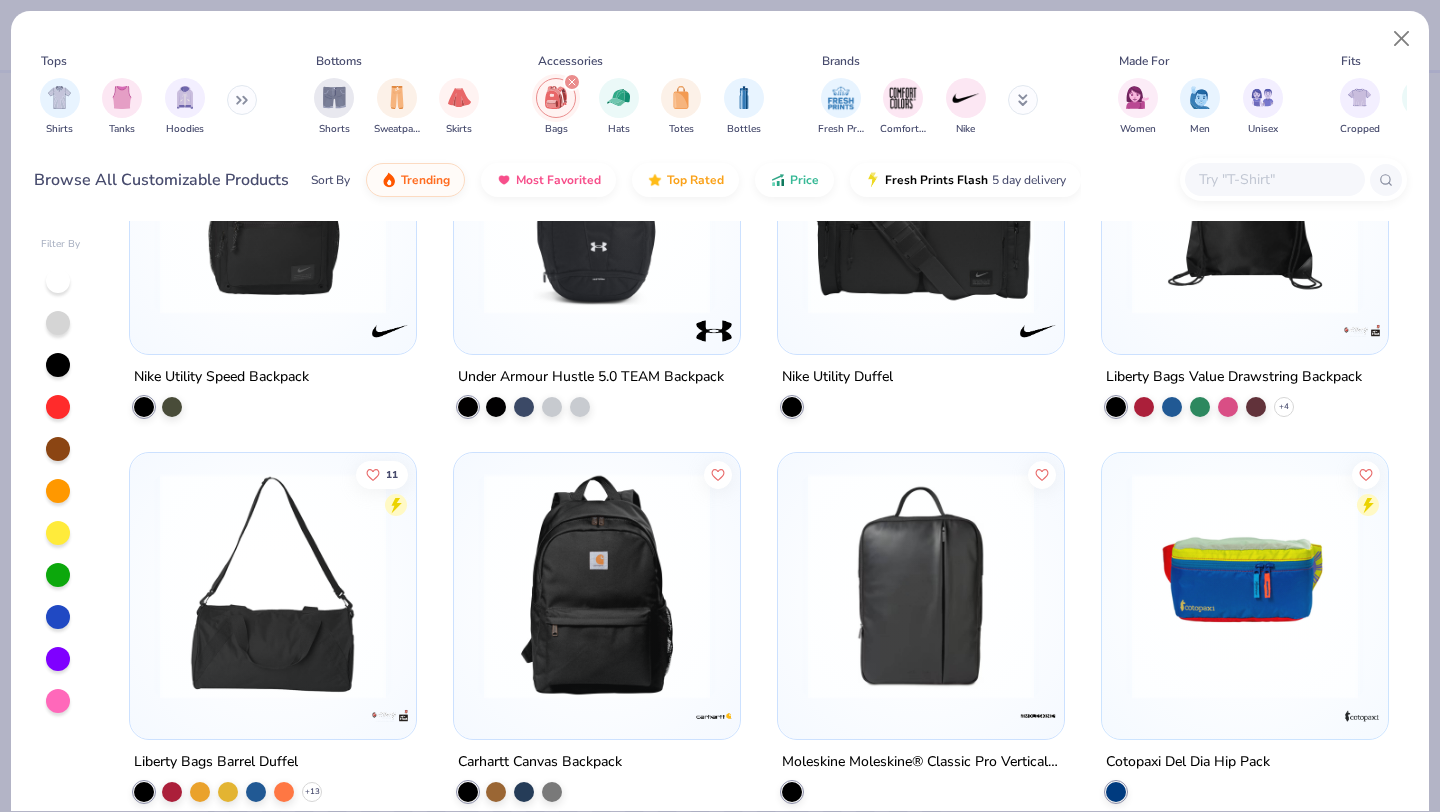 scroll, scrollTop: 0, scrollLeft: 0, axis: both 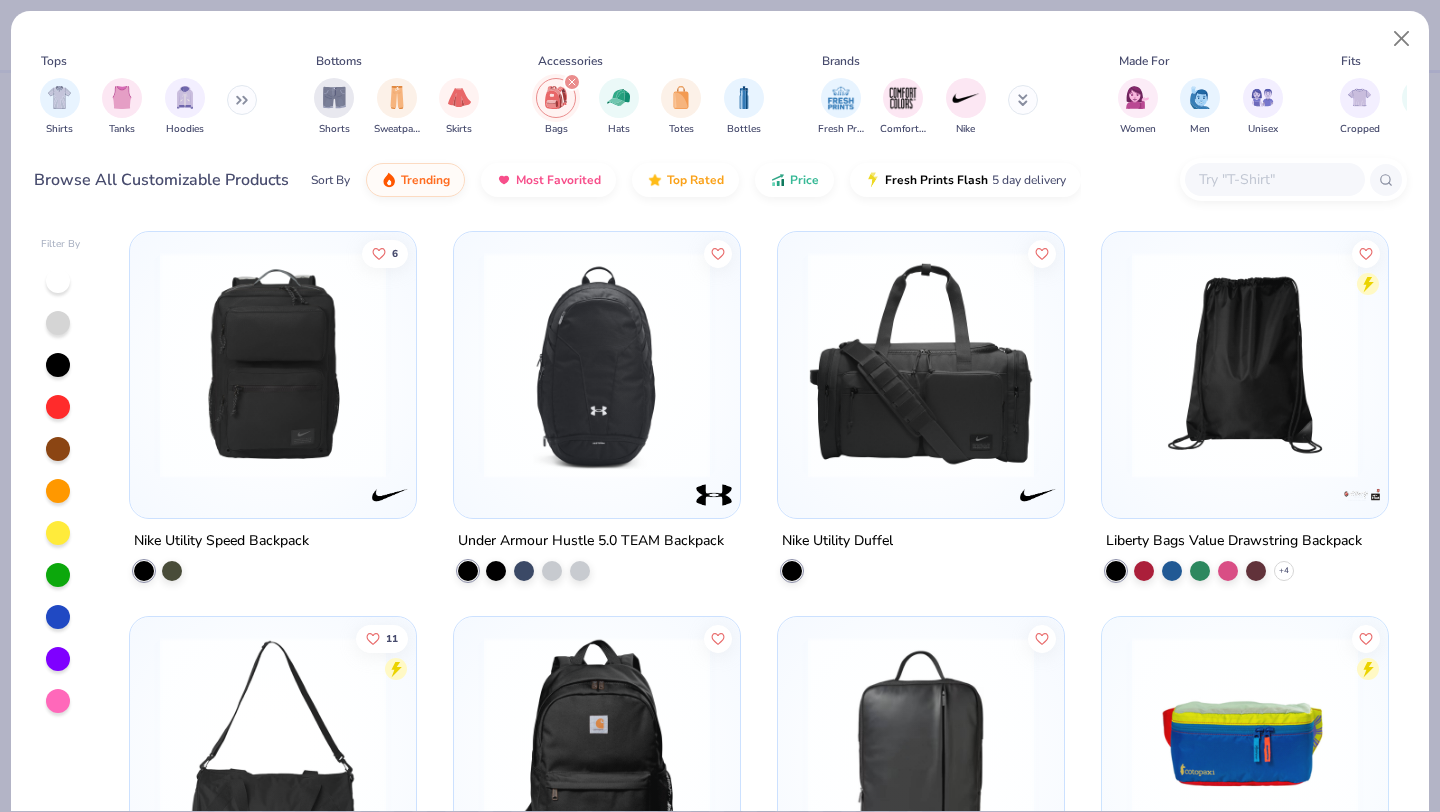 click at bounding box center (597, 365) 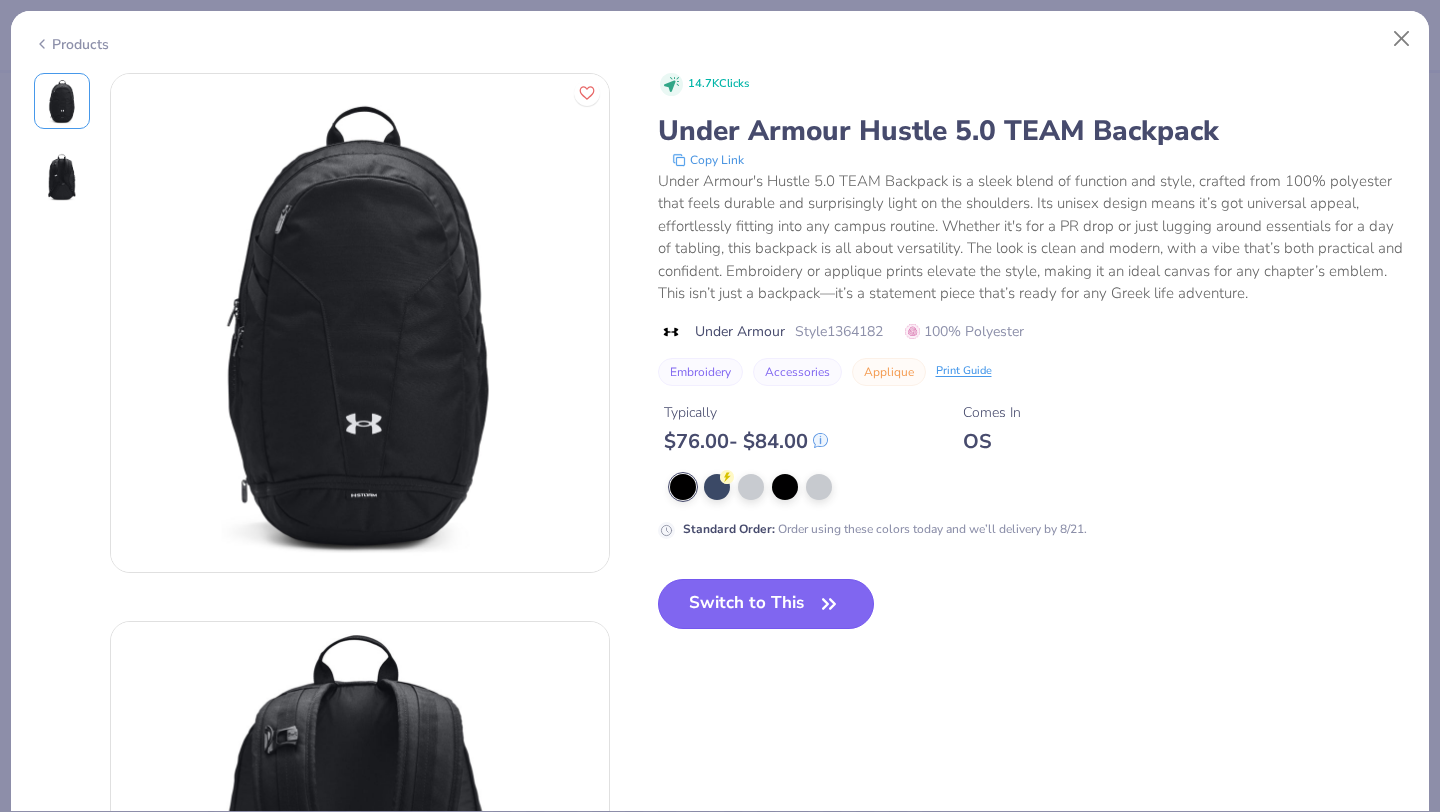click on "Switch to This" at bounding box center [766, 604] 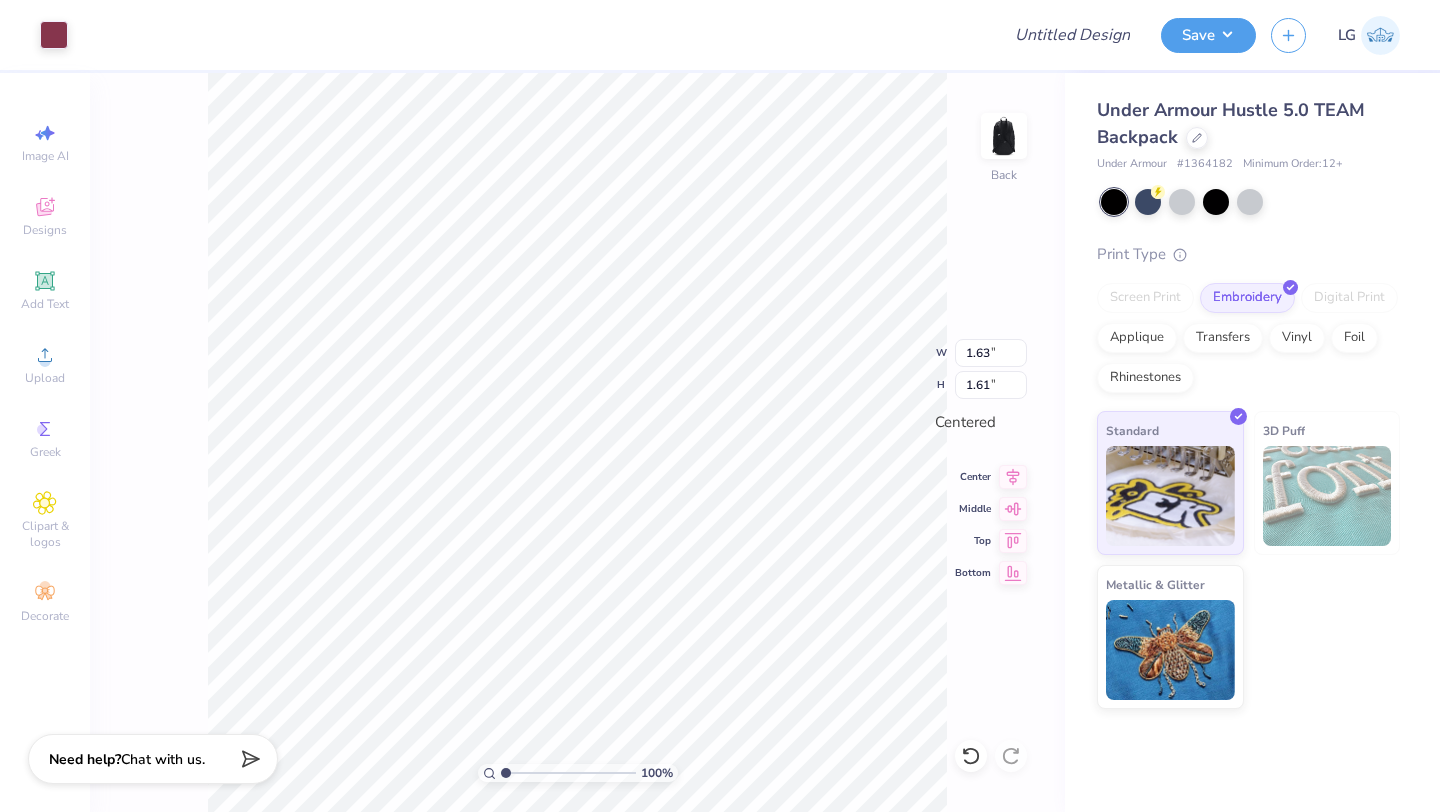 type on "3.07" 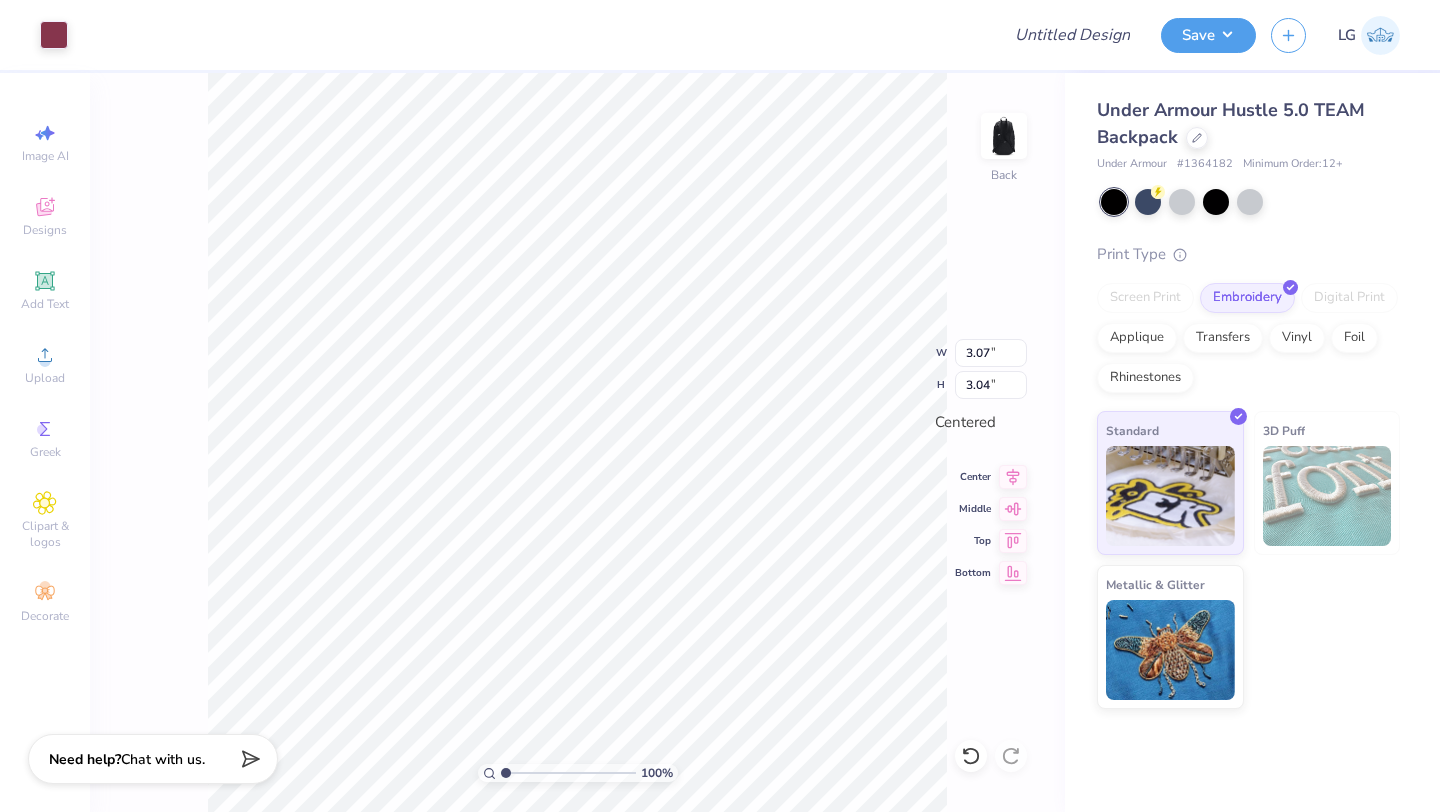 type on "3.73" 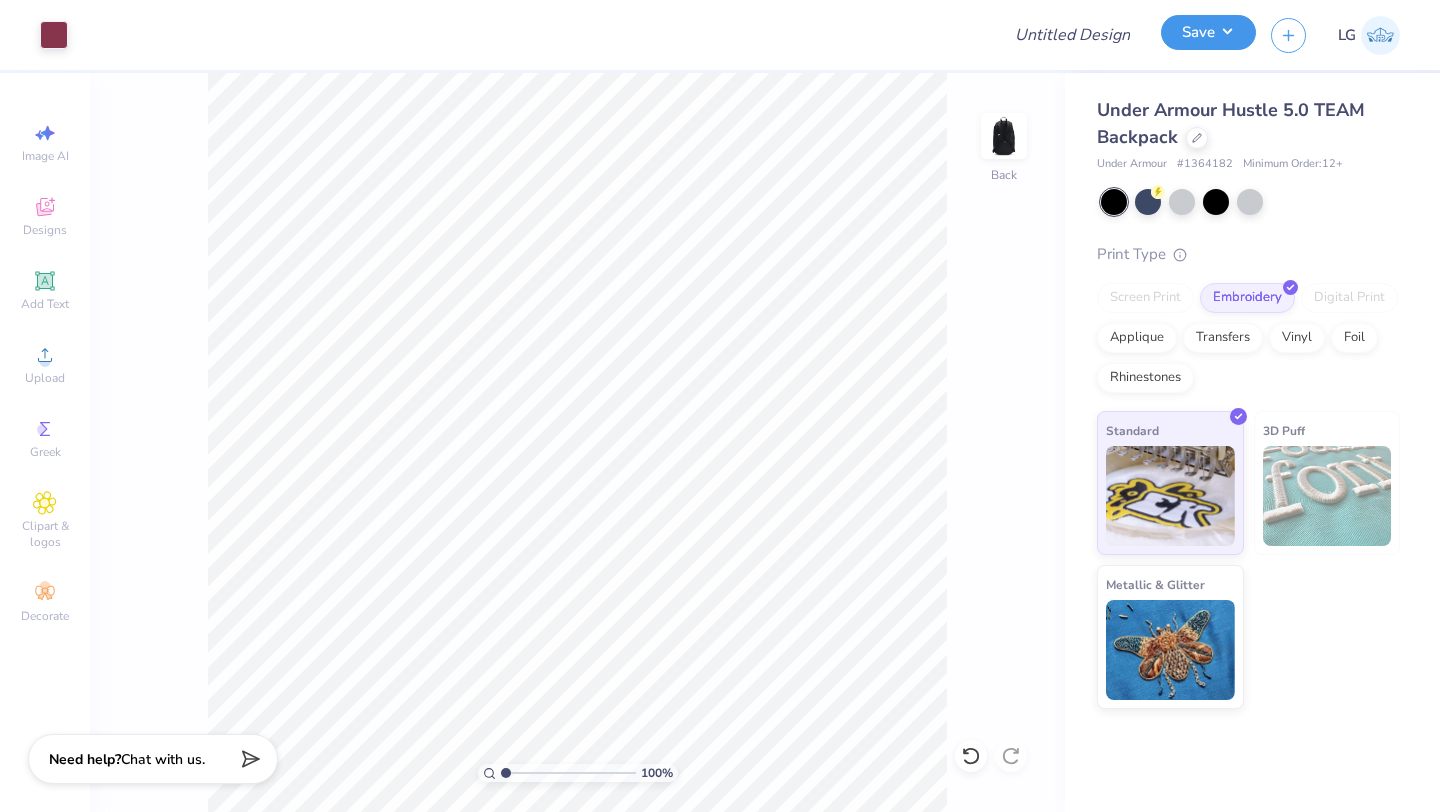 click on "Save" at bounding box center [1208, 32] 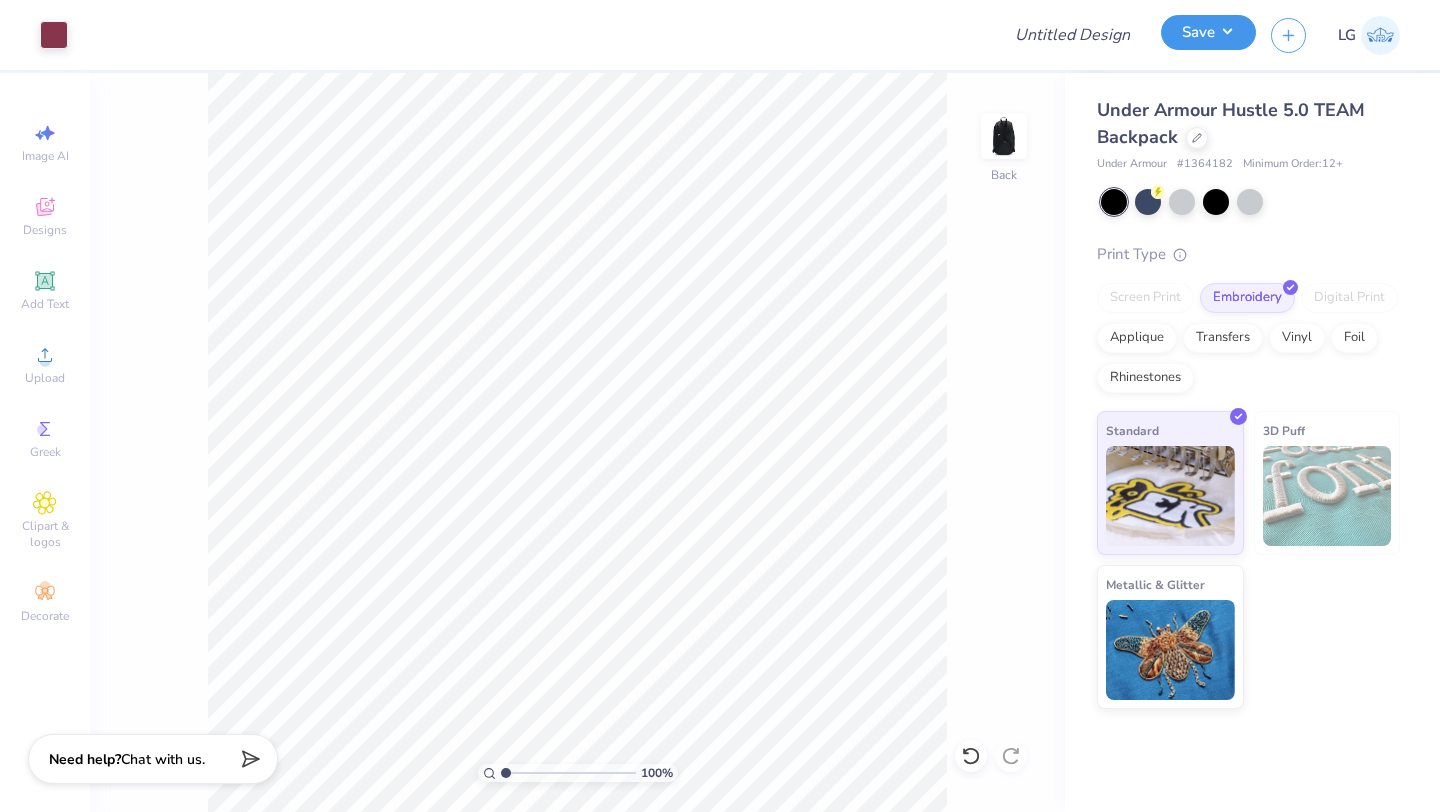click on "Save" at bounding box center [1208, 35] 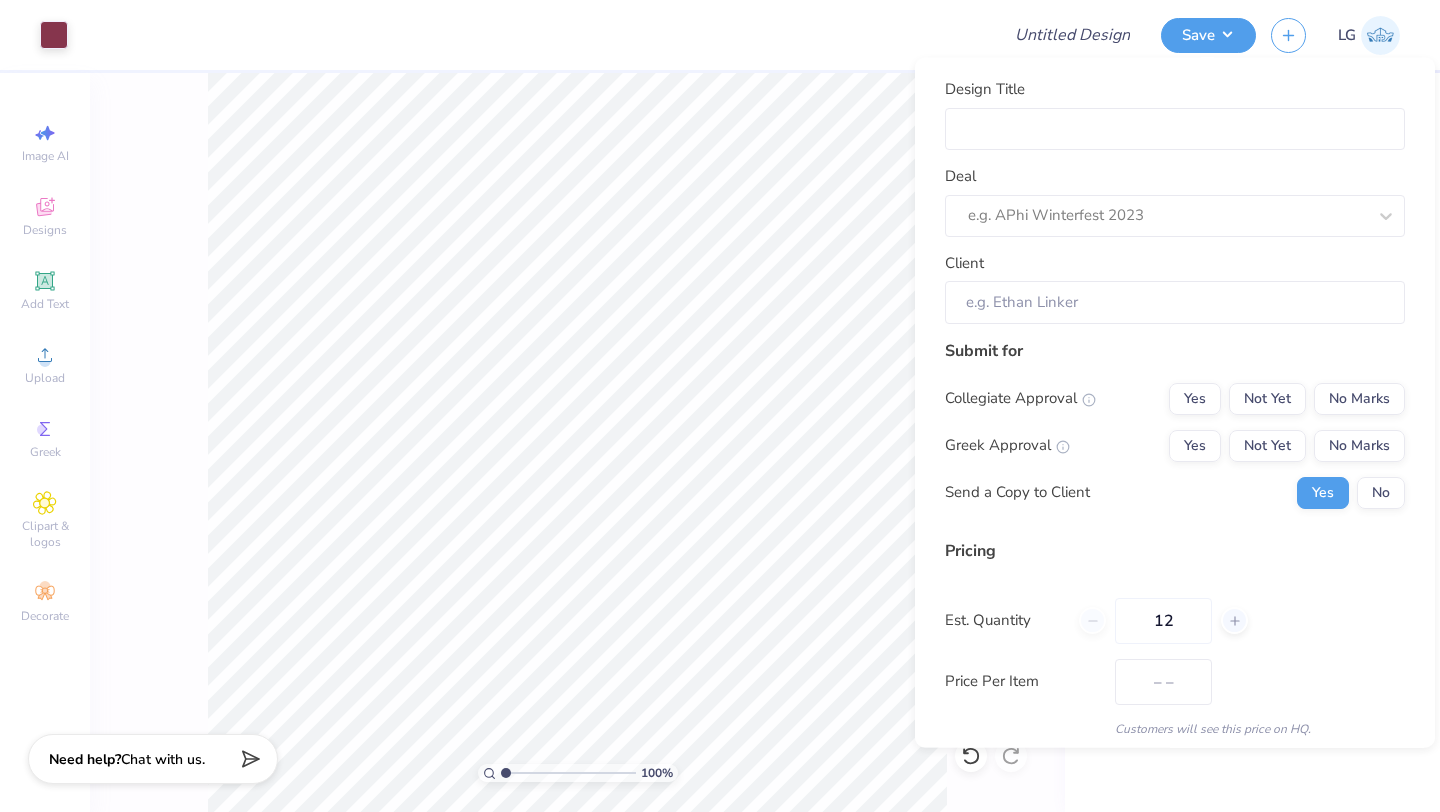 click on "Design Title Deal e.g. APhi Winterfest 2023 Client" at bounding box center [1175, 201] 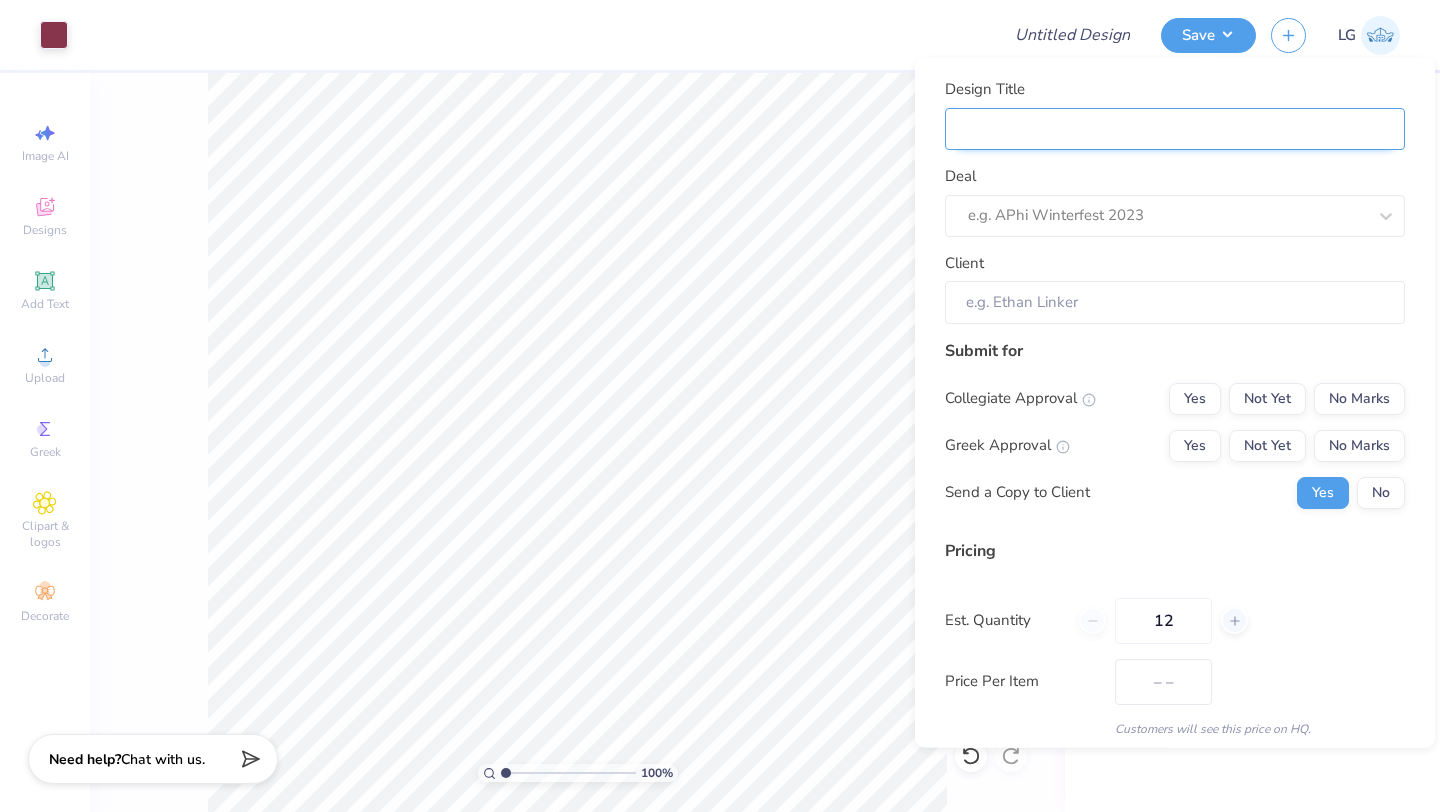click on "Design Title" at bounding box center (1175, 128) 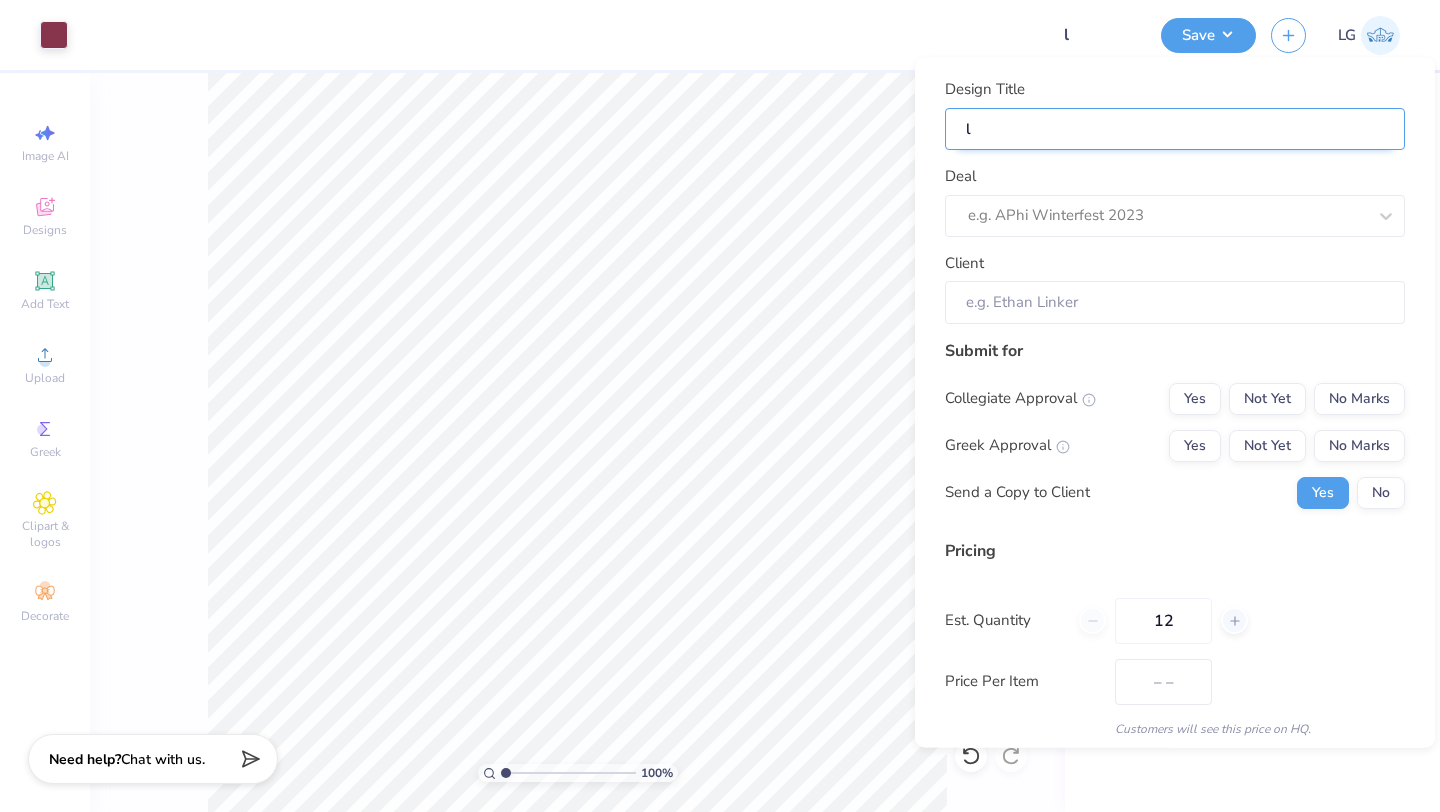 type on "ll" 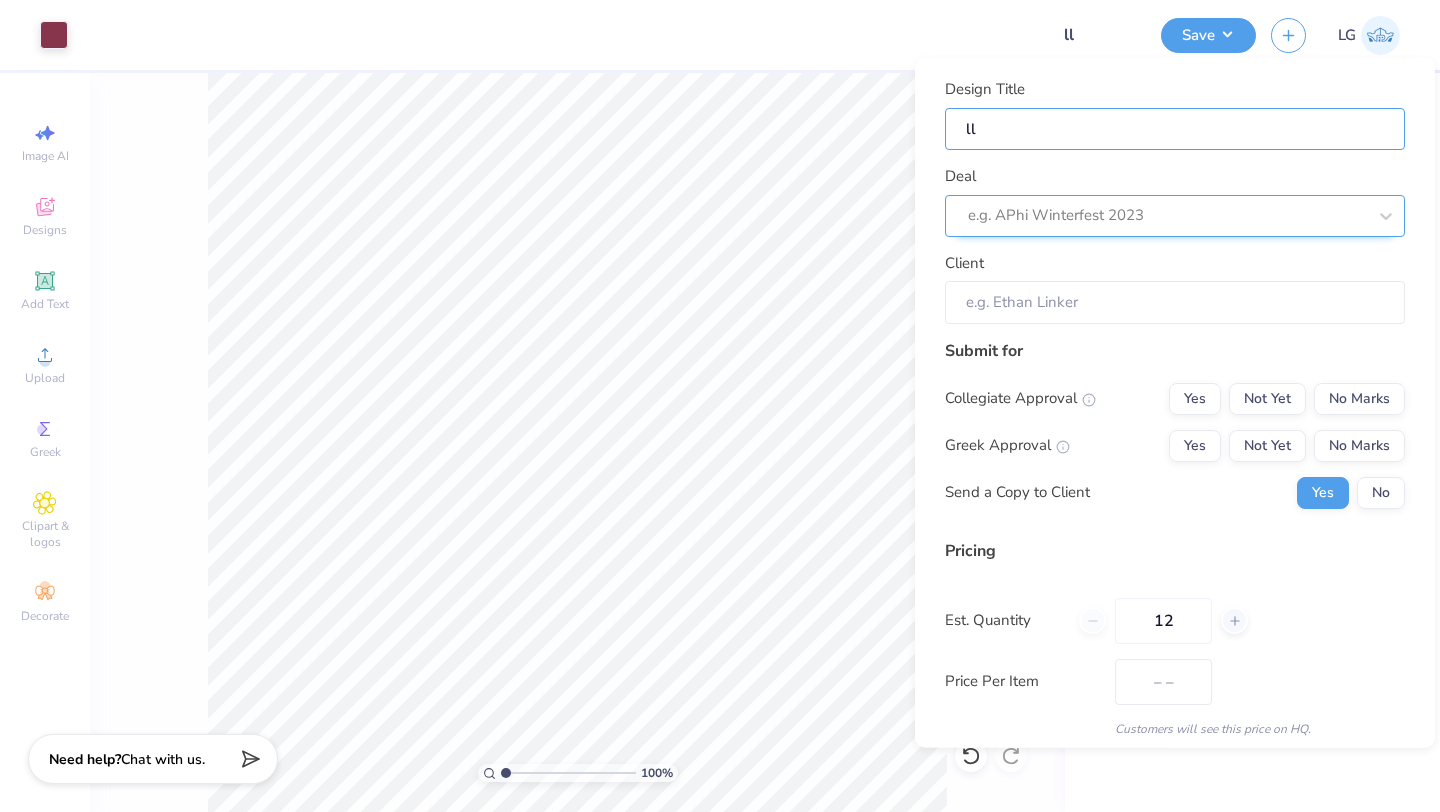 type on "ll" 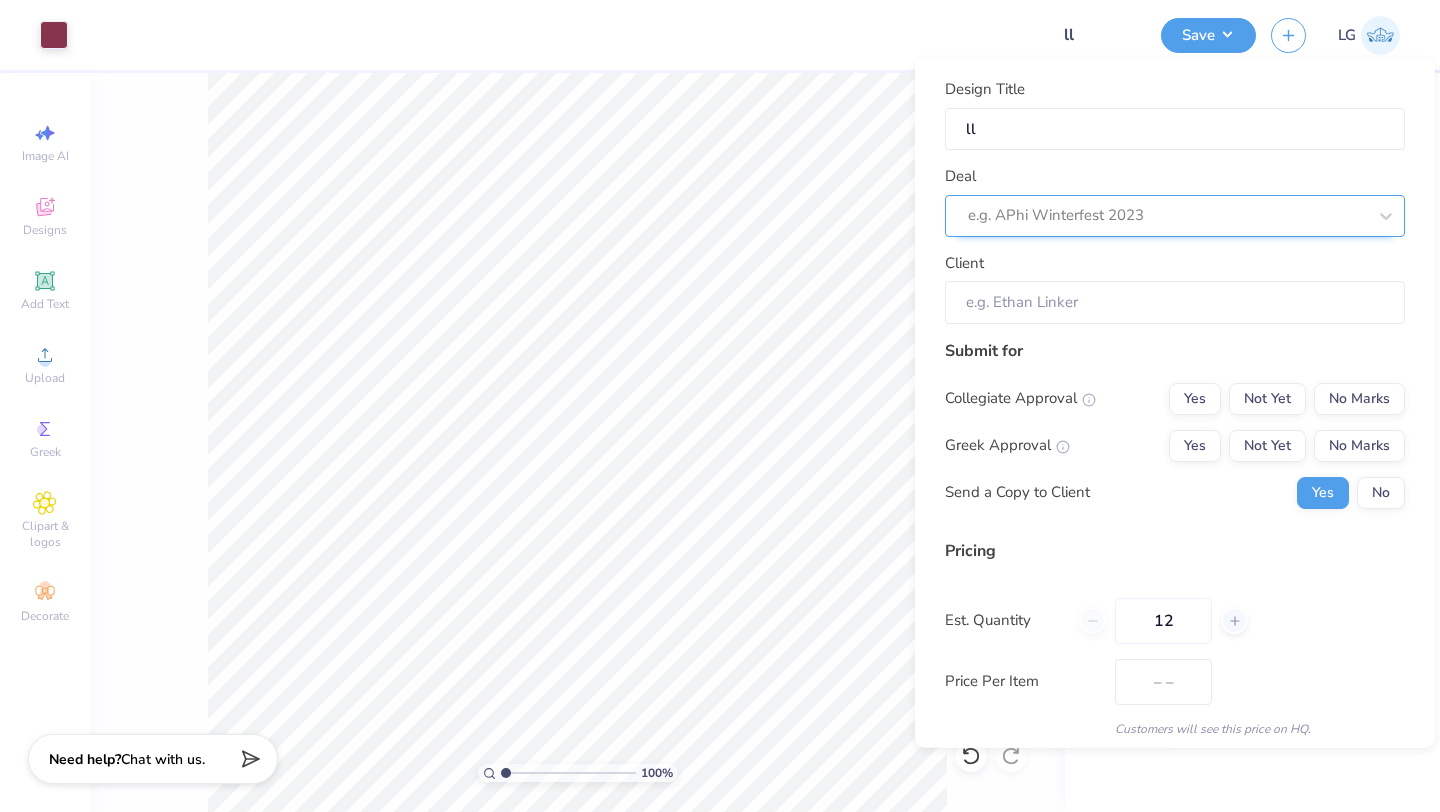 click at bounding box center (1167, 215) 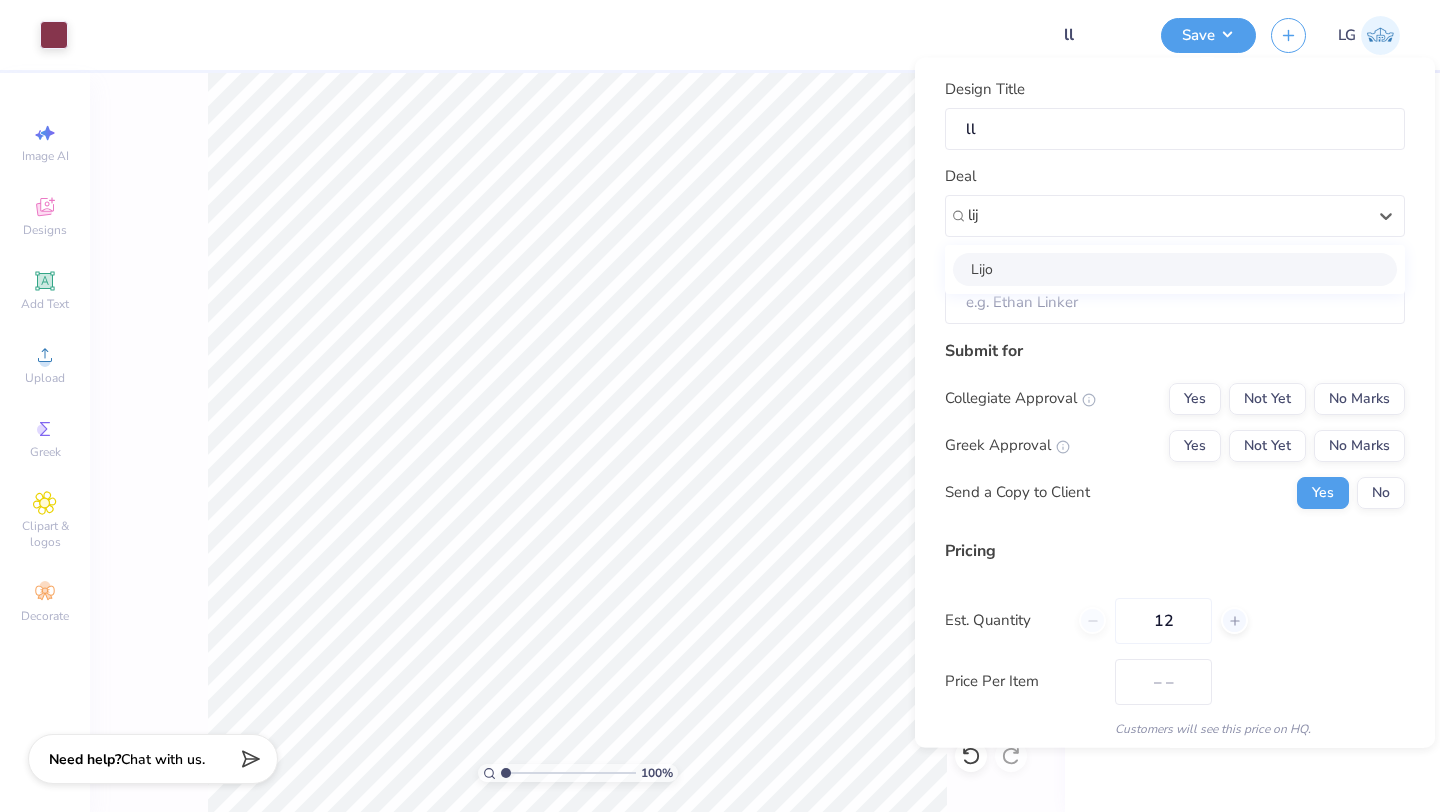 click on "Lijo" at bounding box center (1175, 268) 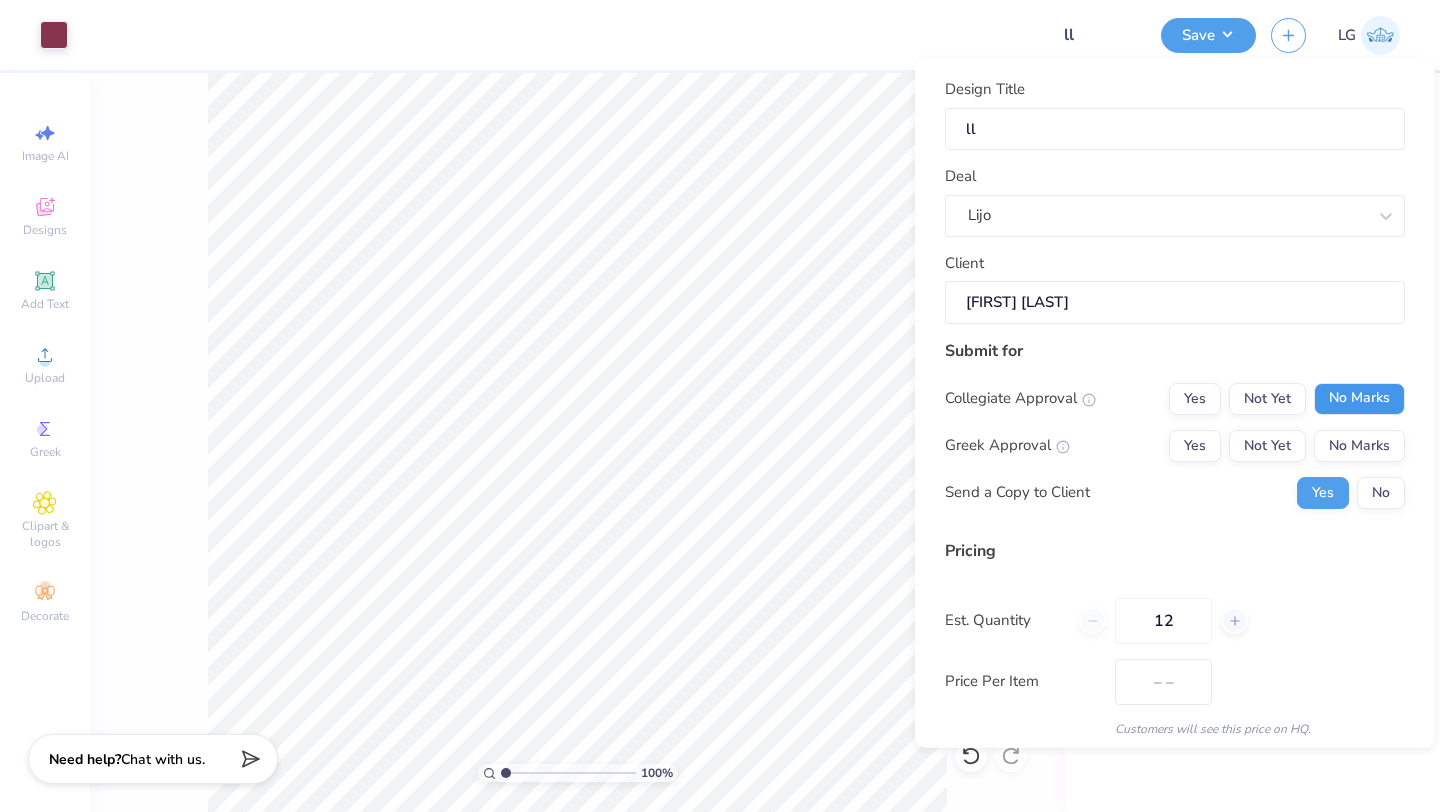 click on "No Marks" at bounding box center (1359, 398) 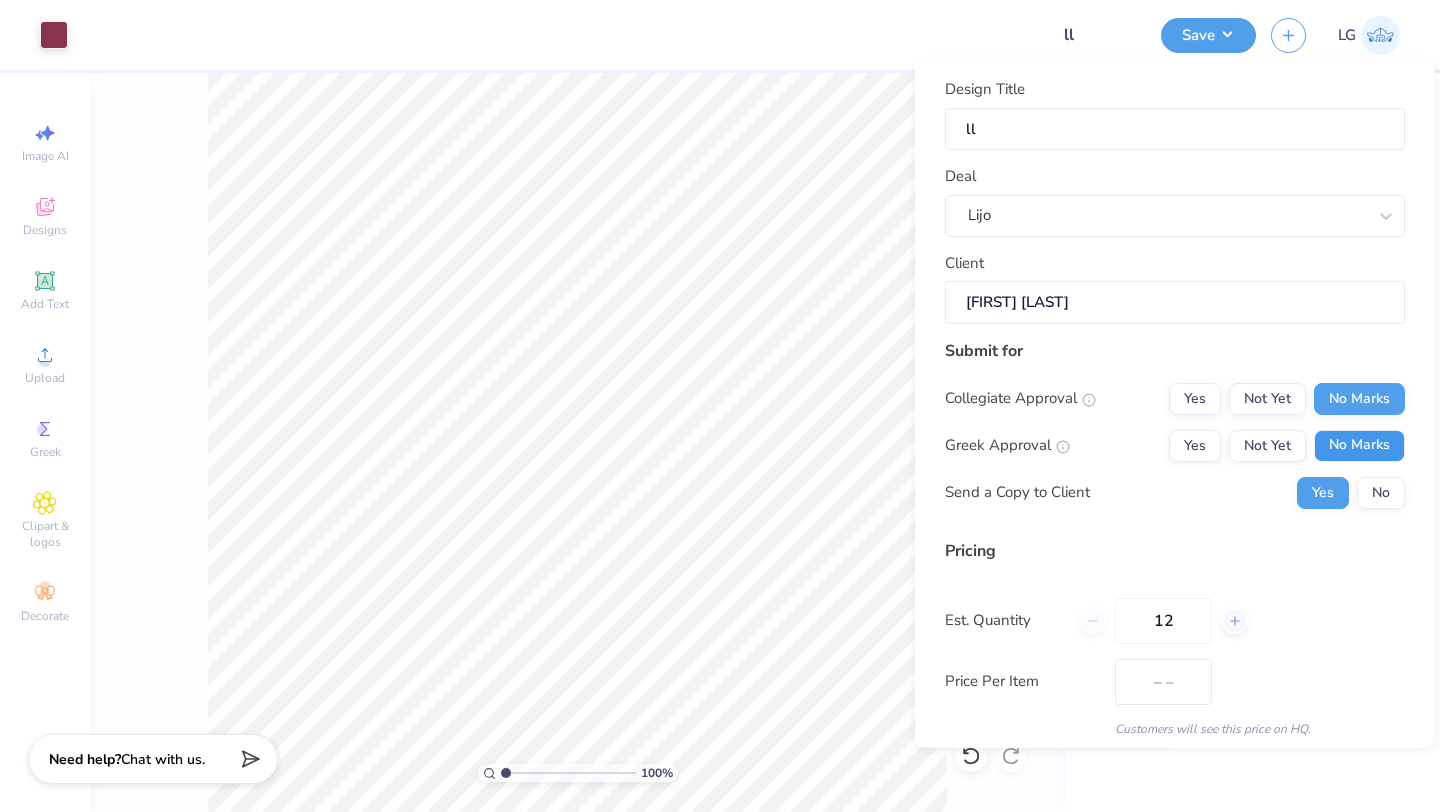 click on "No Marks" at bounding box center [1359, 445] 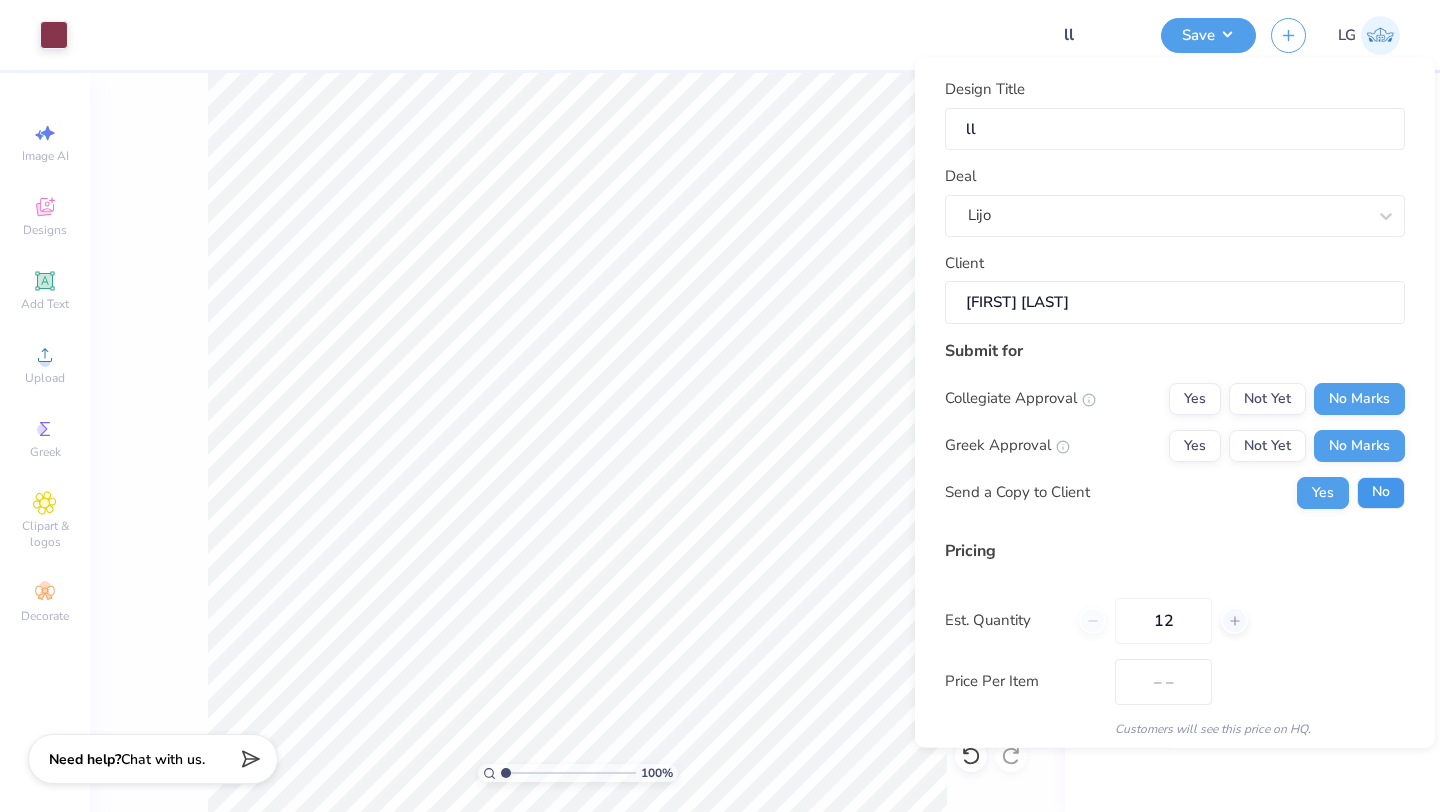 click on "No" at bounding box center [1381, 492] 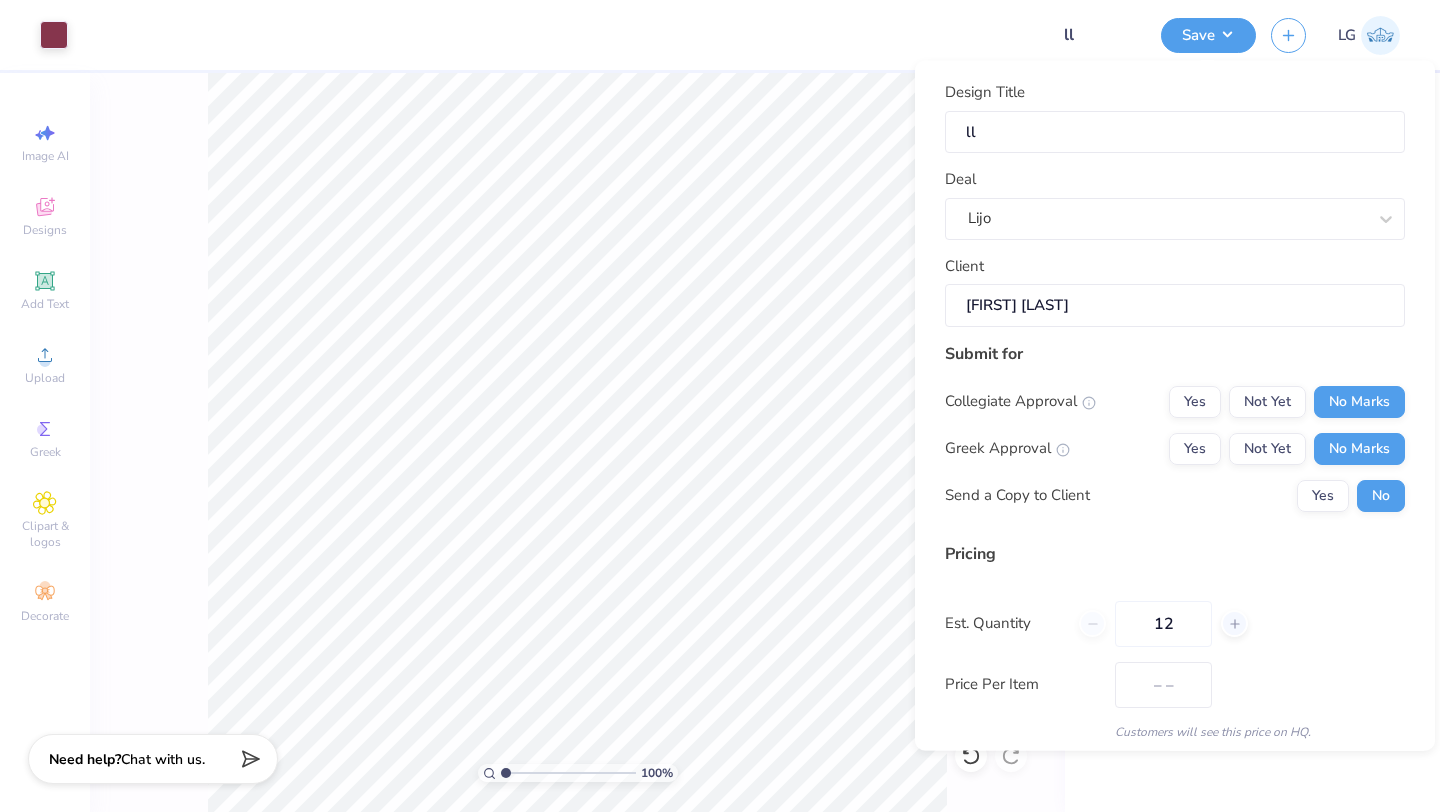scroll, scrollTop: 115, scrollLeft: 0, axis: vertical 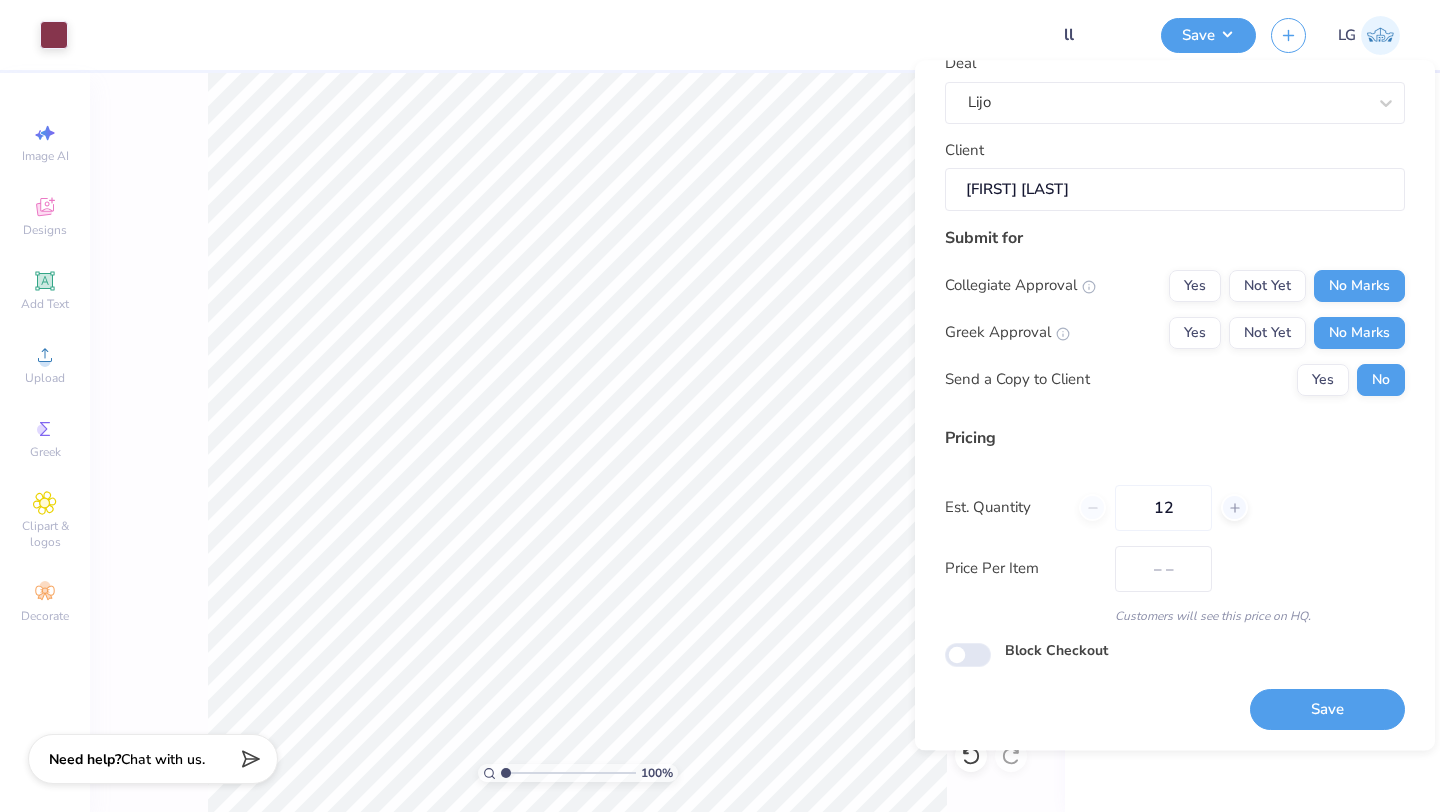 click on "Save" at bounding box center [1327, 710] 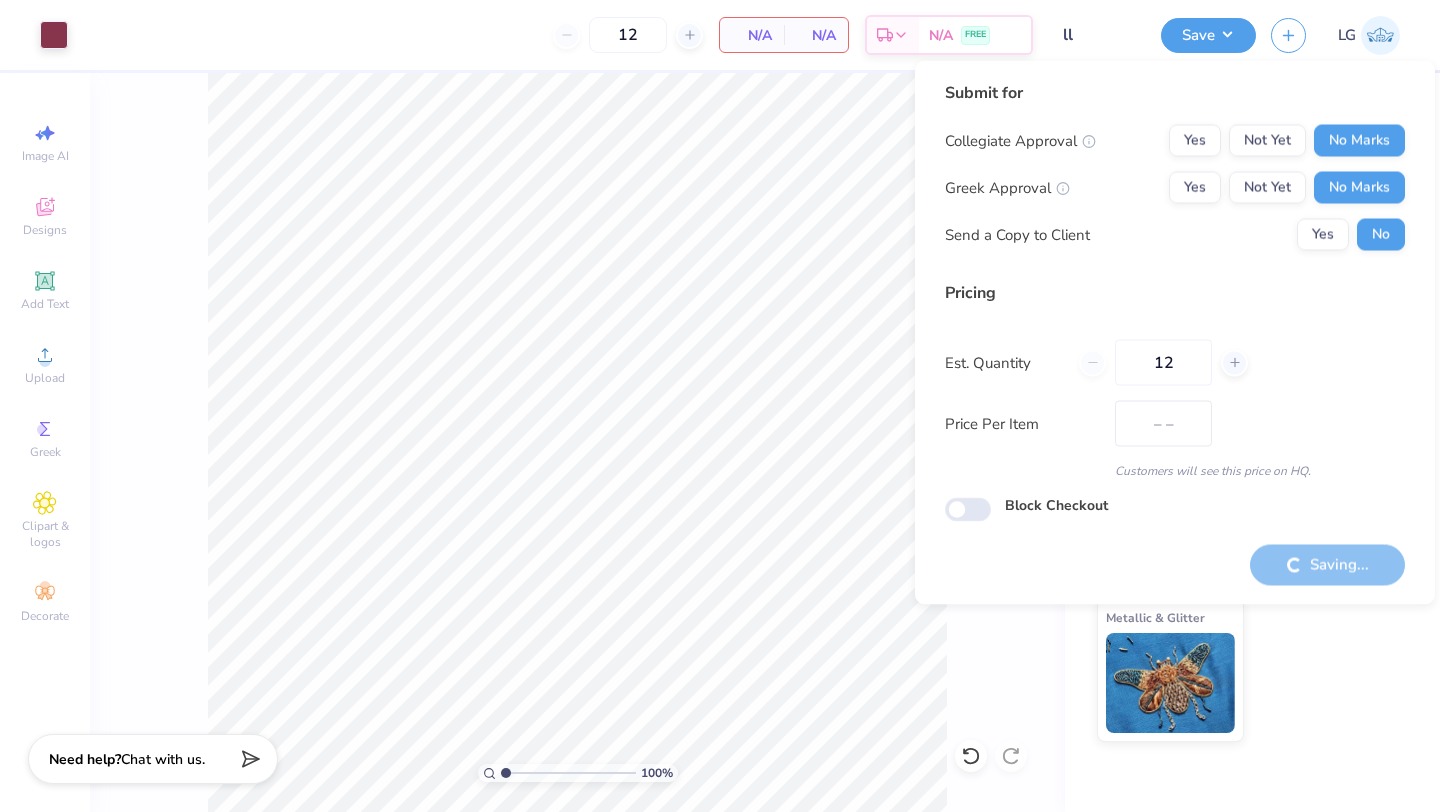 scroll, scrollTop: 0, scrollLeft: 0, axis: both 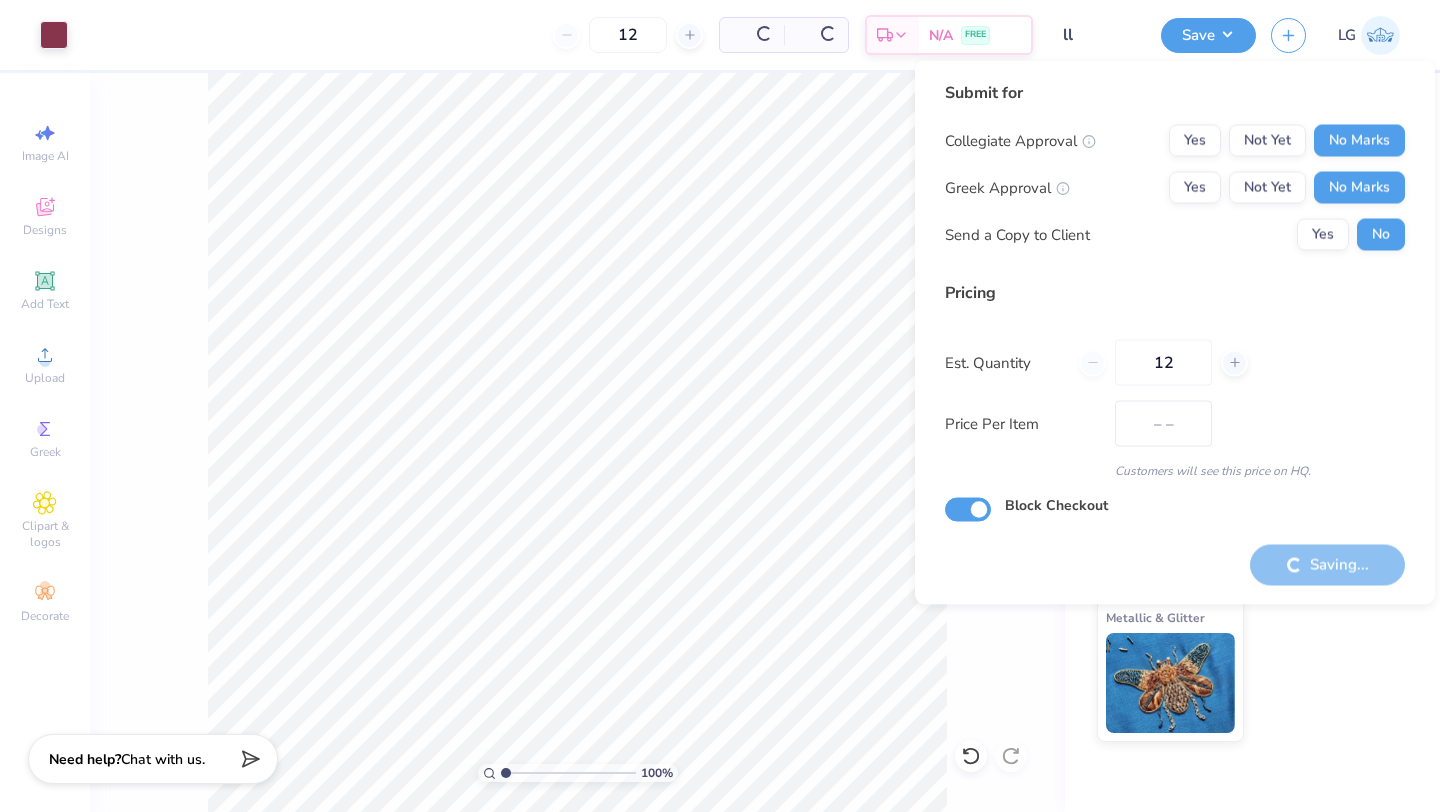 checkbox on "true" 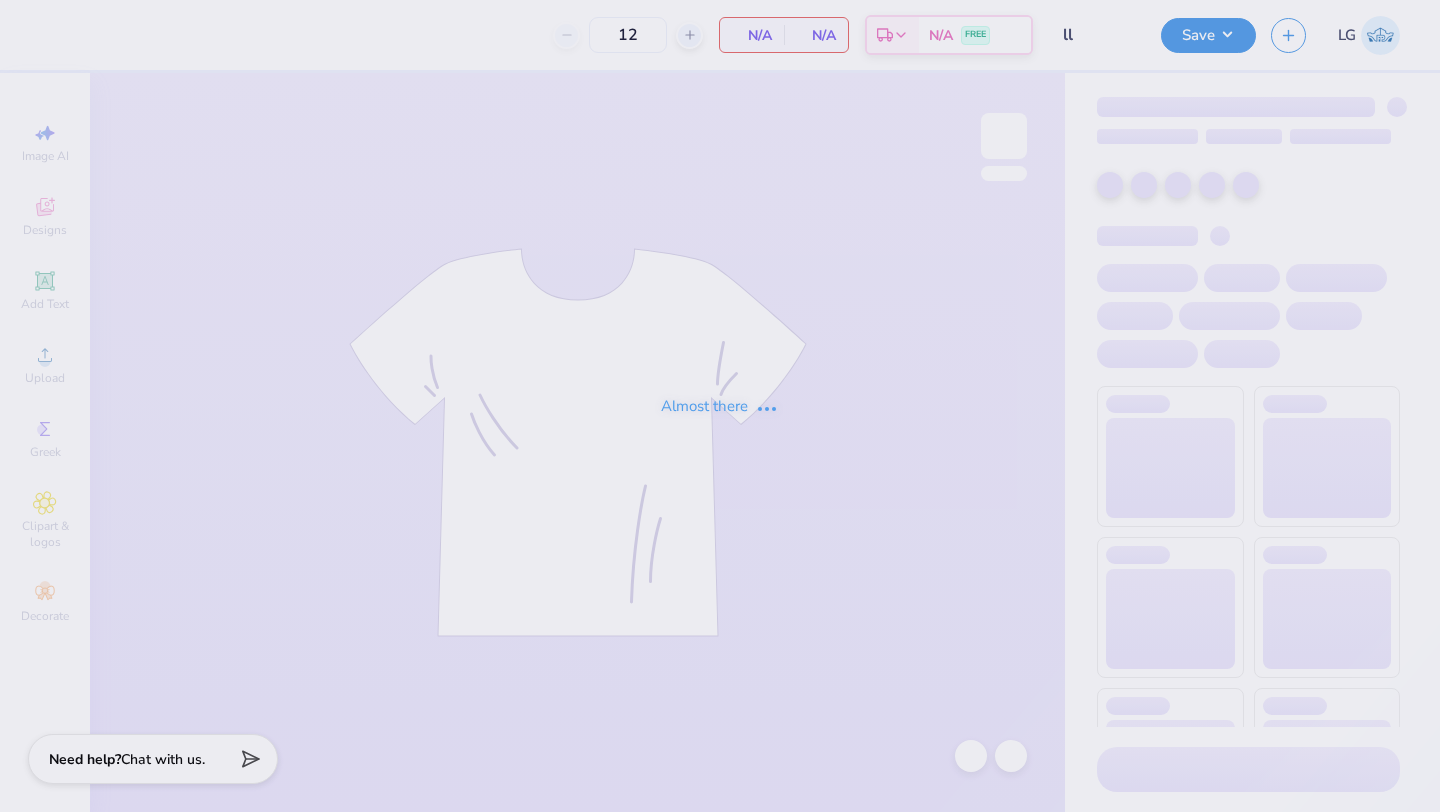 scroll, scrollTop: 0, scrollLeft: 0, axis: both 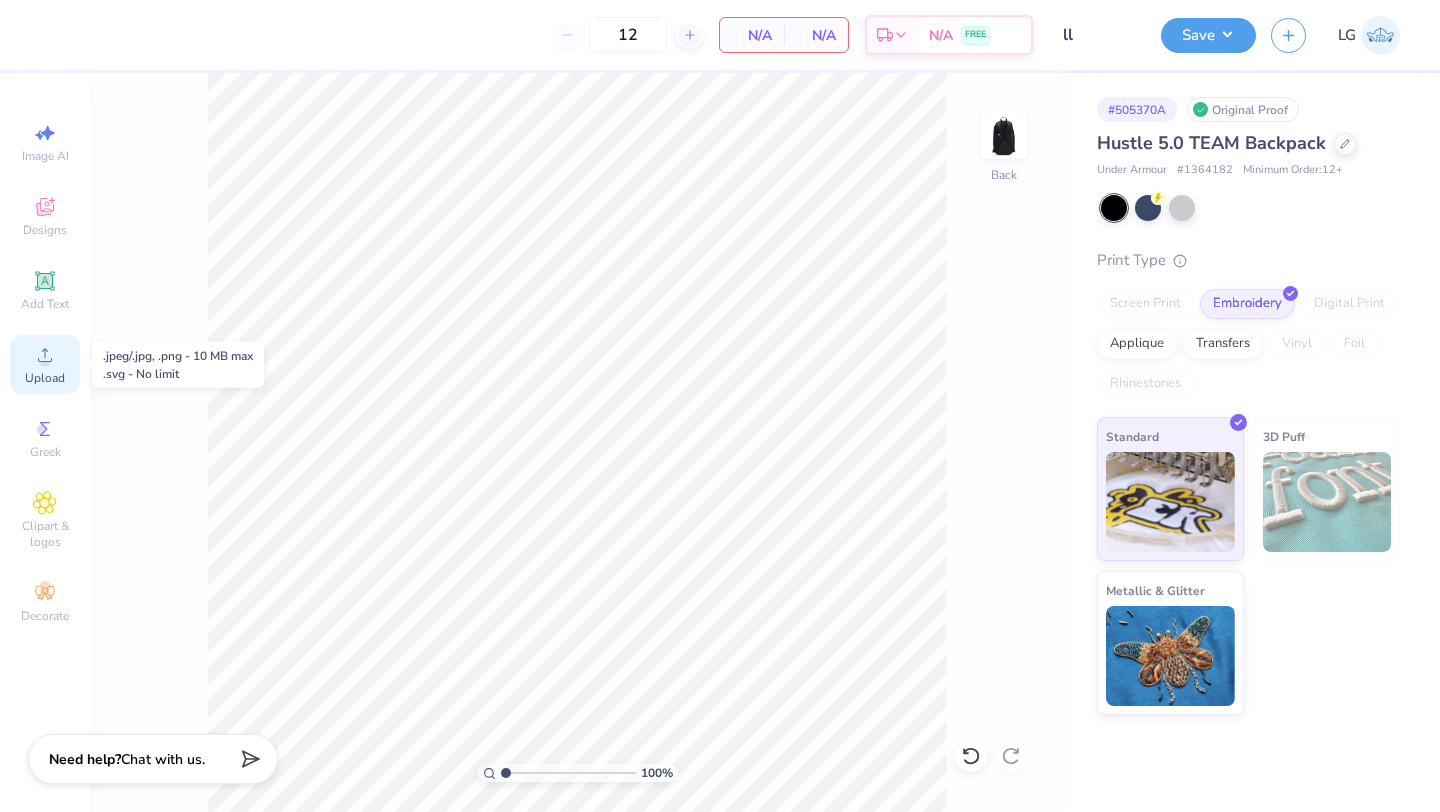 click 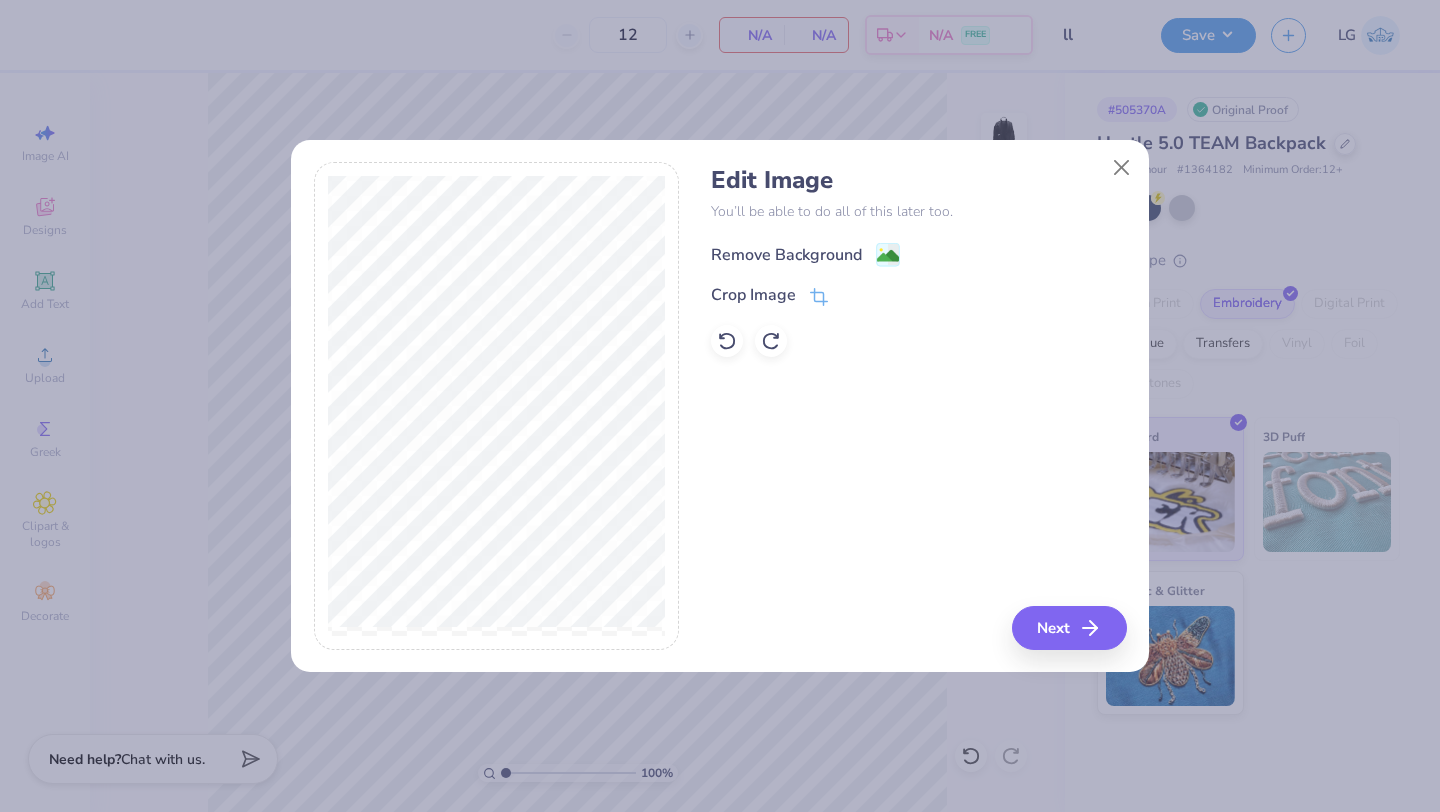 click on "Remove Background" at bounding box center [786, 255] 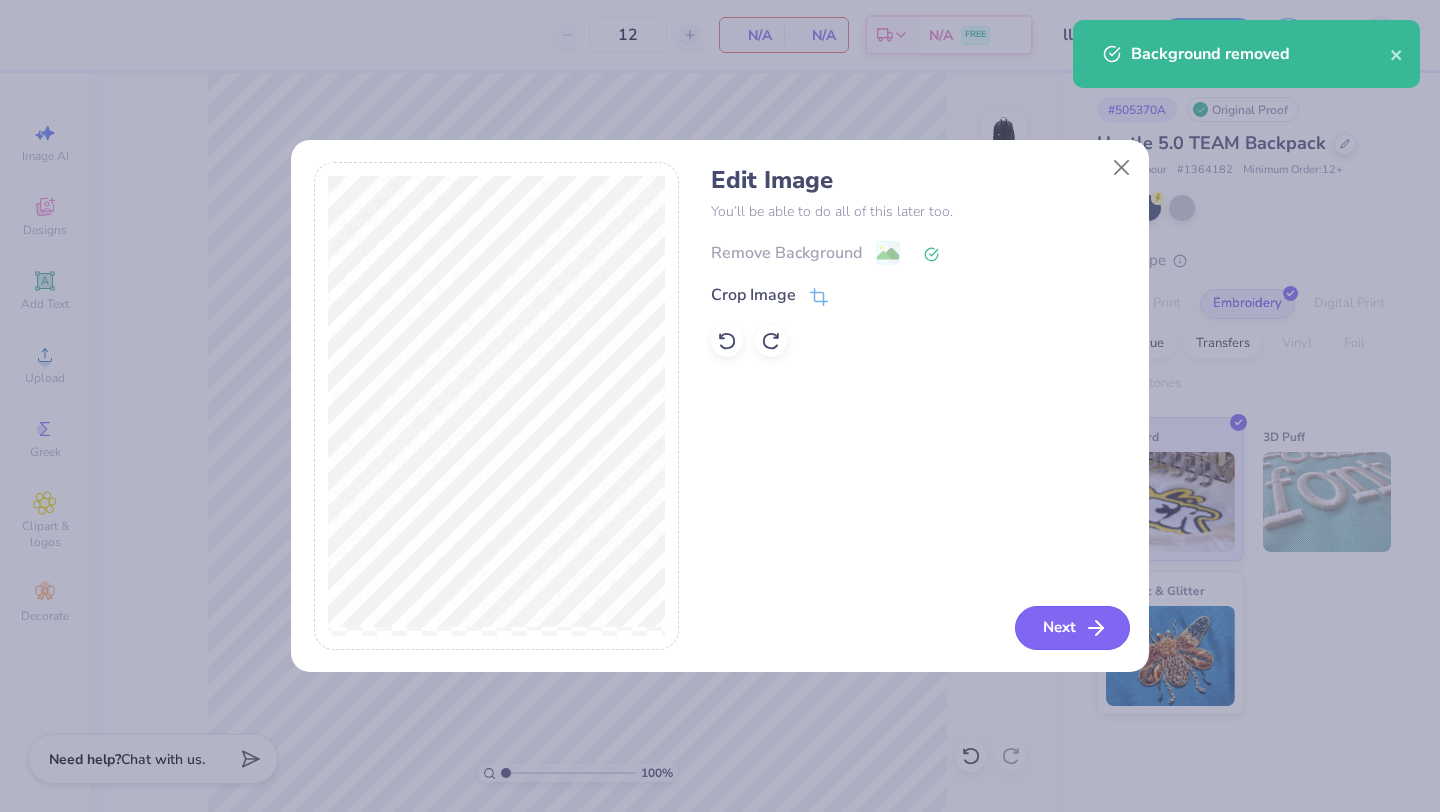 click on "Next" at bounding box center (1072, 628) 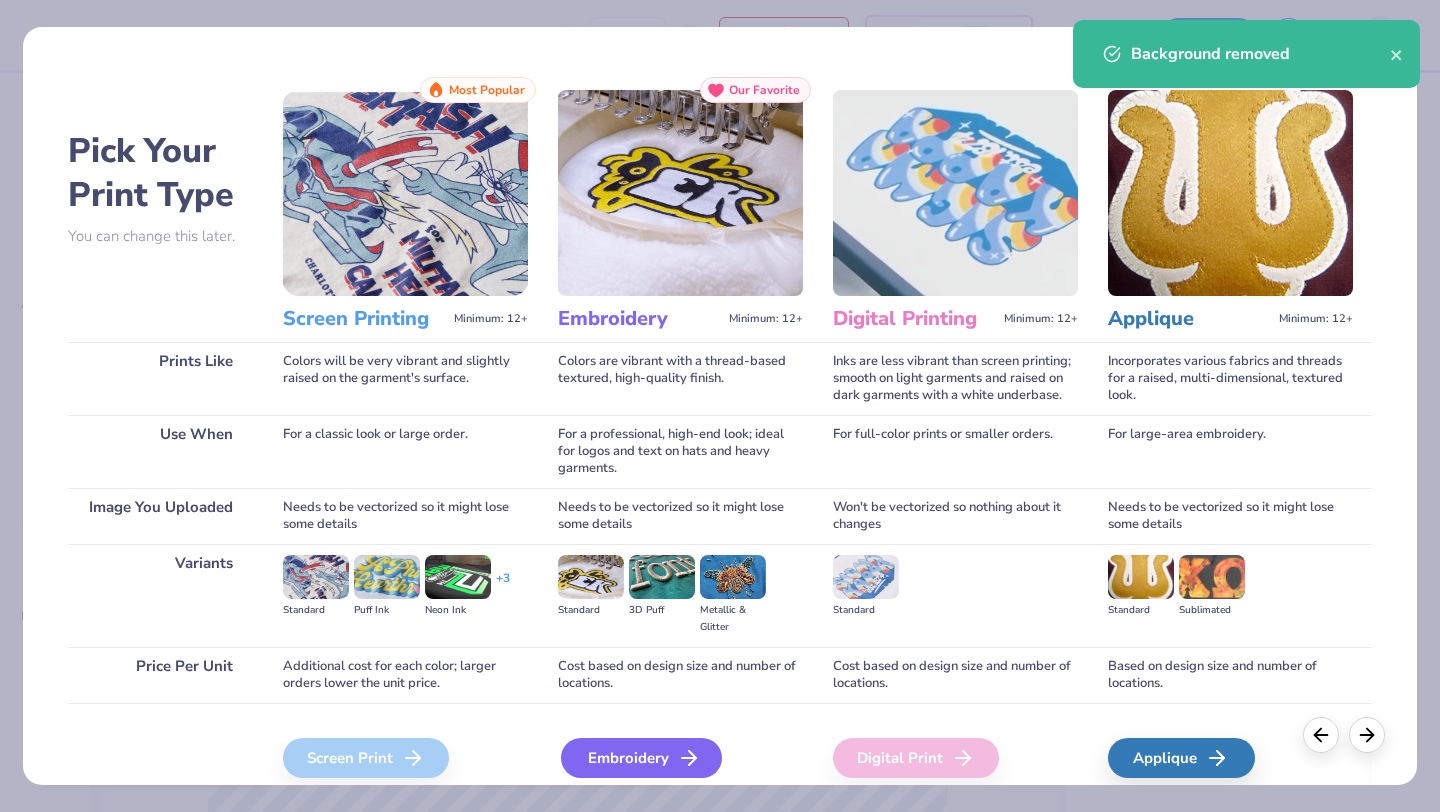 click on "Embroidery" at bounding box center [641, 758] 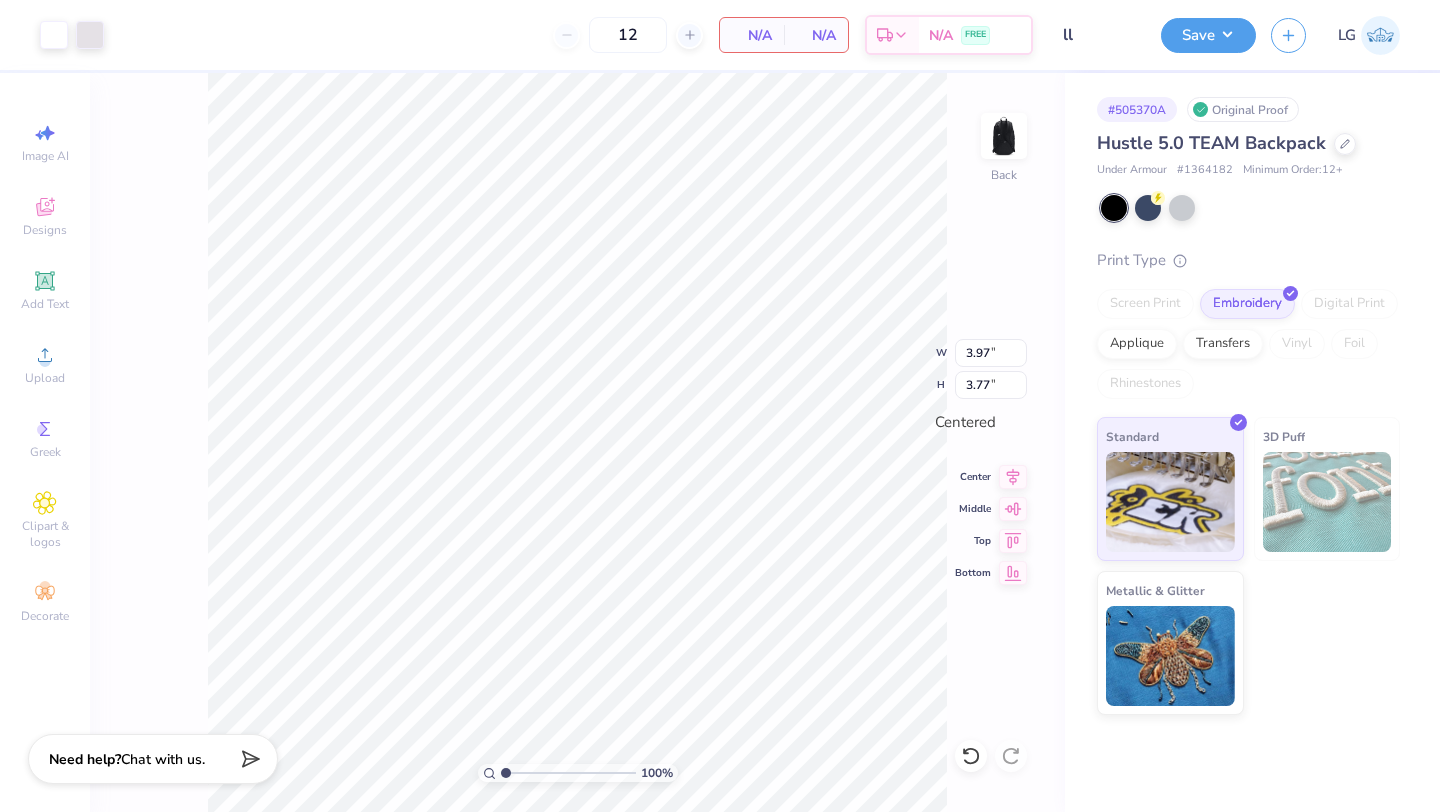 type on "3.81" 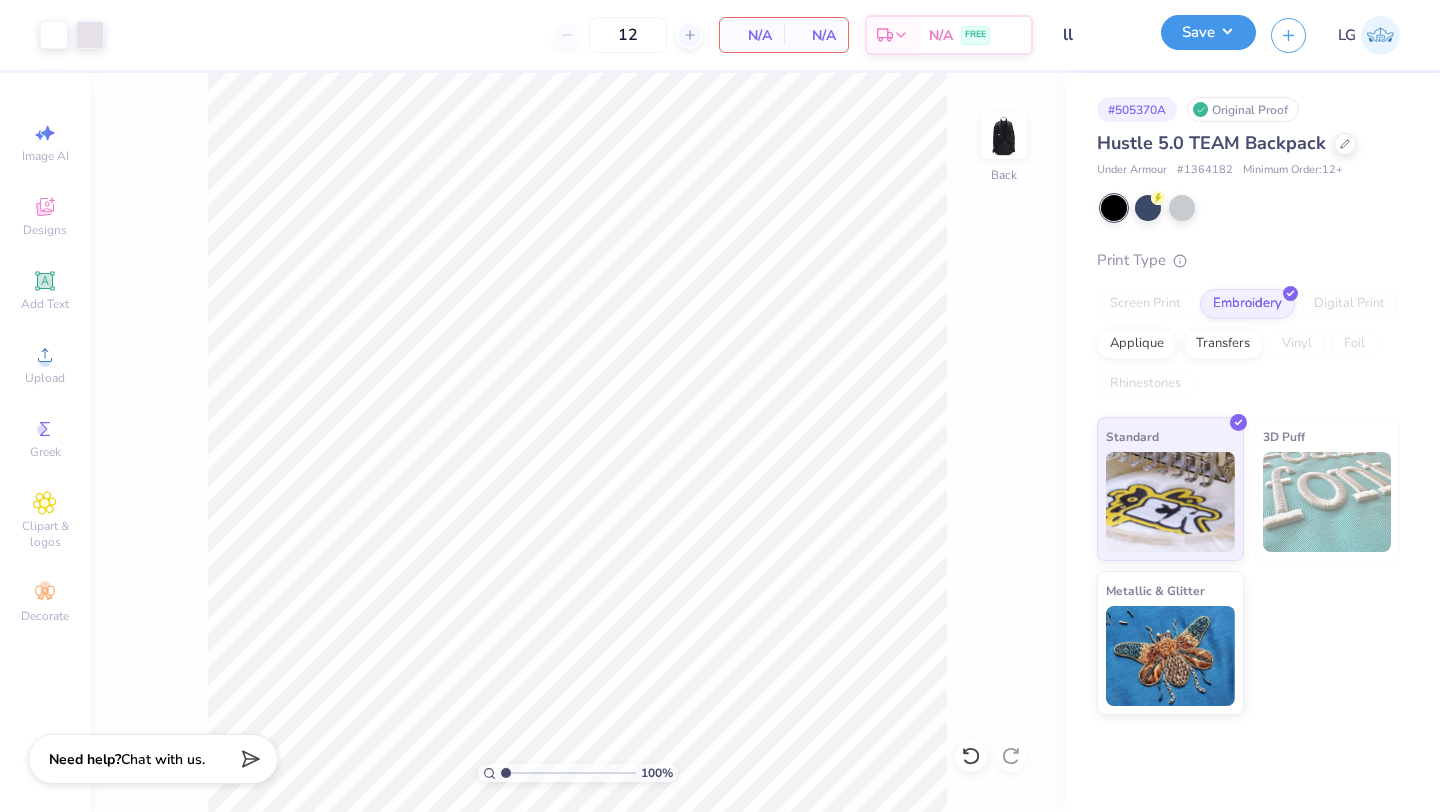 click on "Save" at bounding box center (1208, 32) 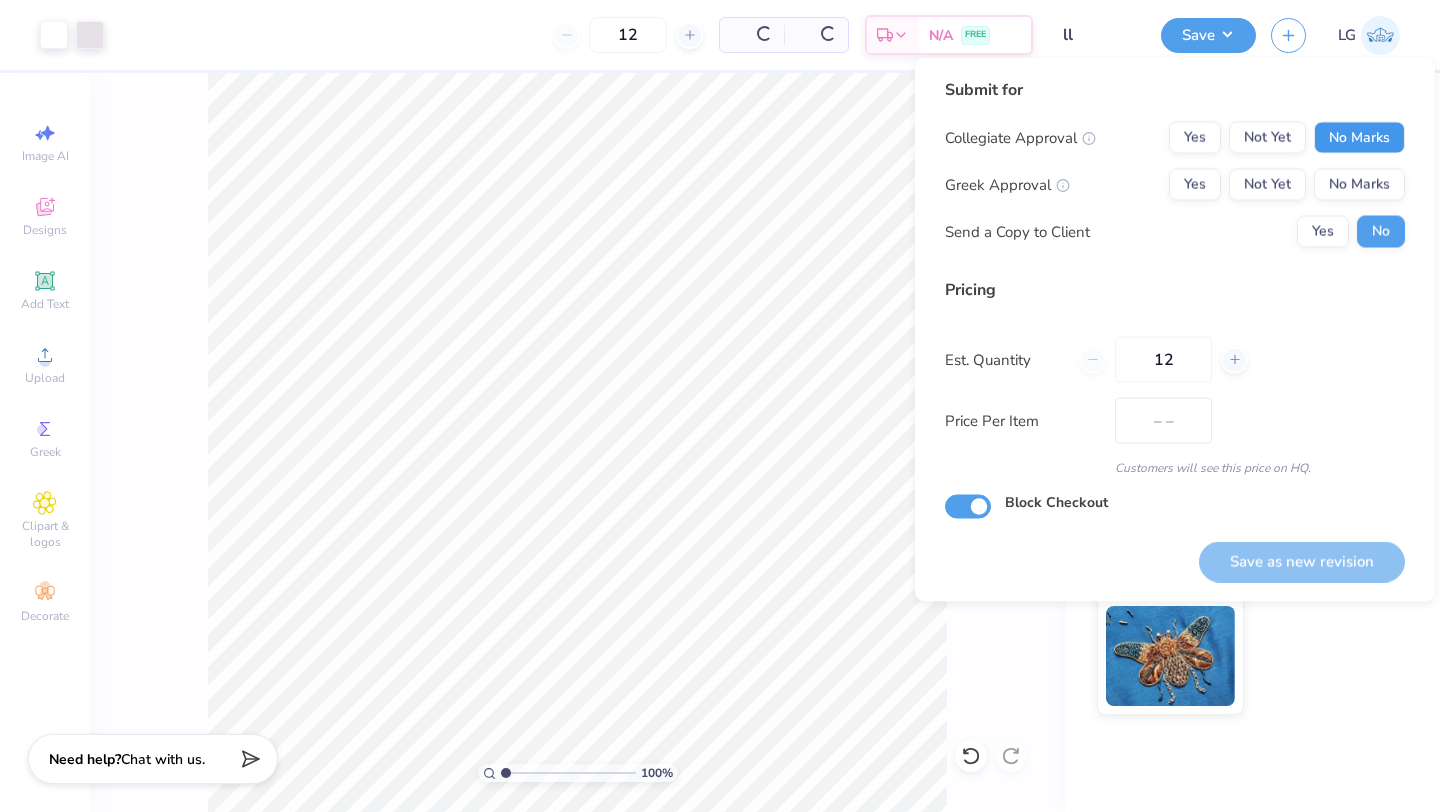 click on "No Marks" at bounding box center (1359, 138) 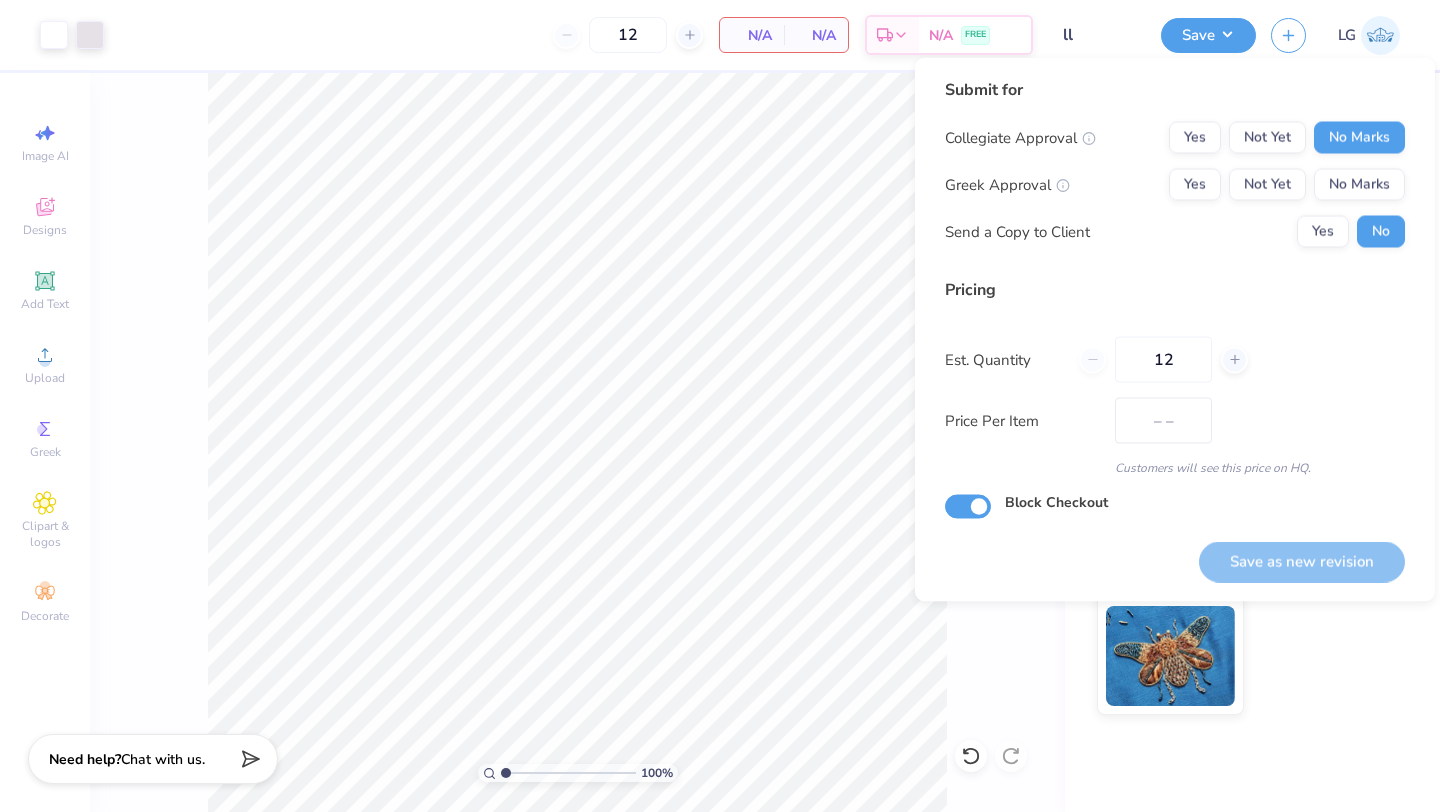 click on "Collegiate Approval Yes Not Yet No Marks Greek Approval Yes Not Yet No Marks Send a Copy to Client Yes No" at bounding box center [1175, 185] 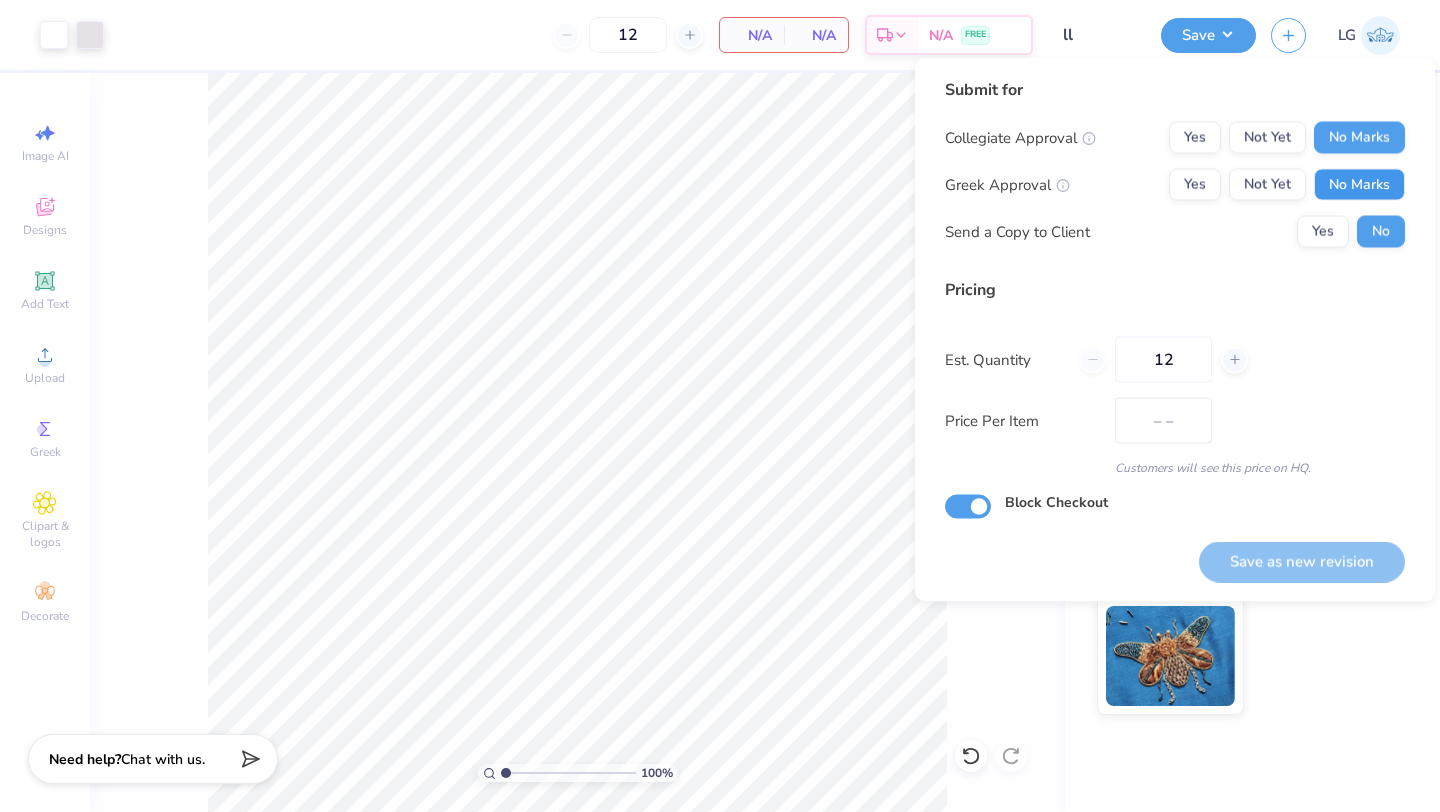 click on "No Marks" at bounding box center [1359, 185] 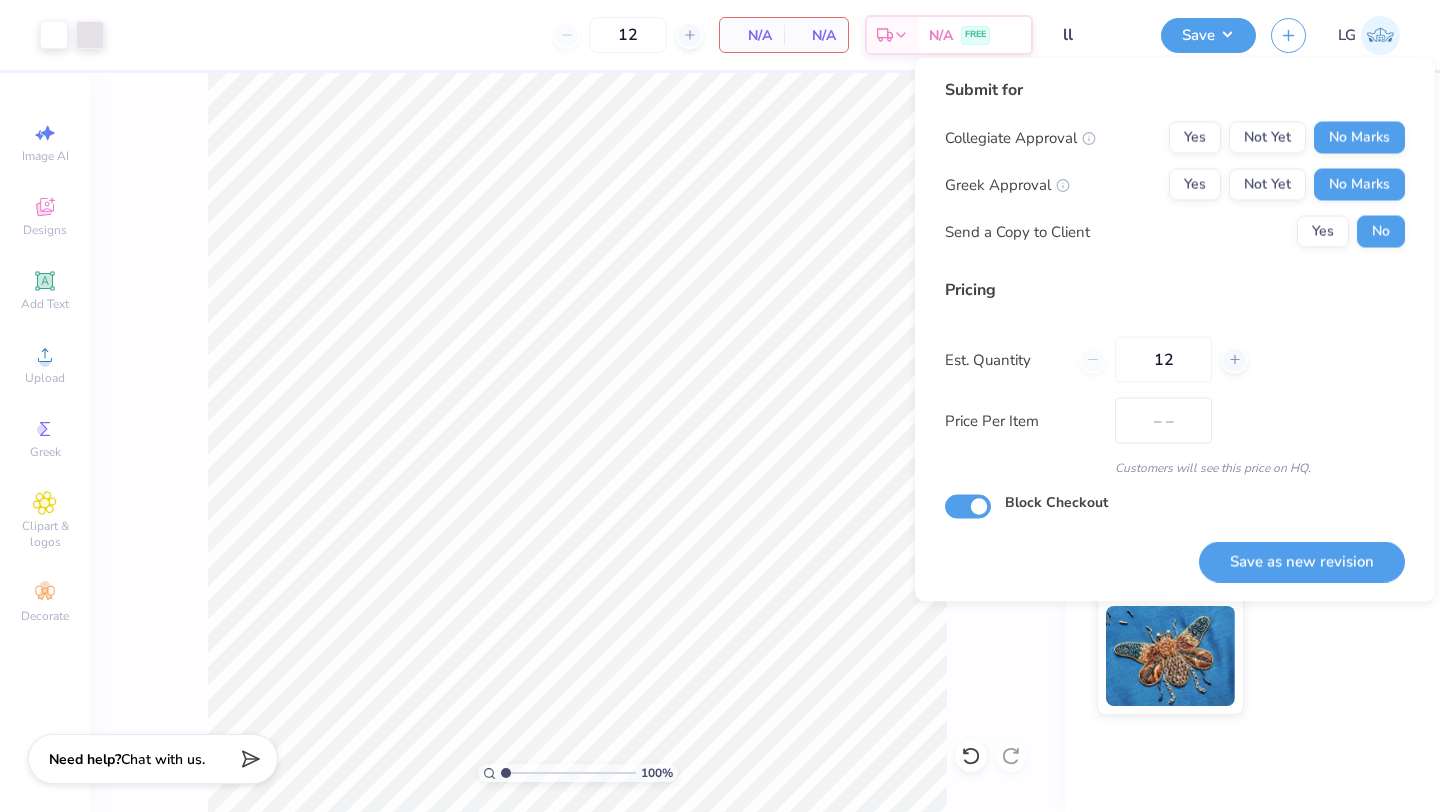 click on "Save as new revision" at bounding box center (1302, 561) 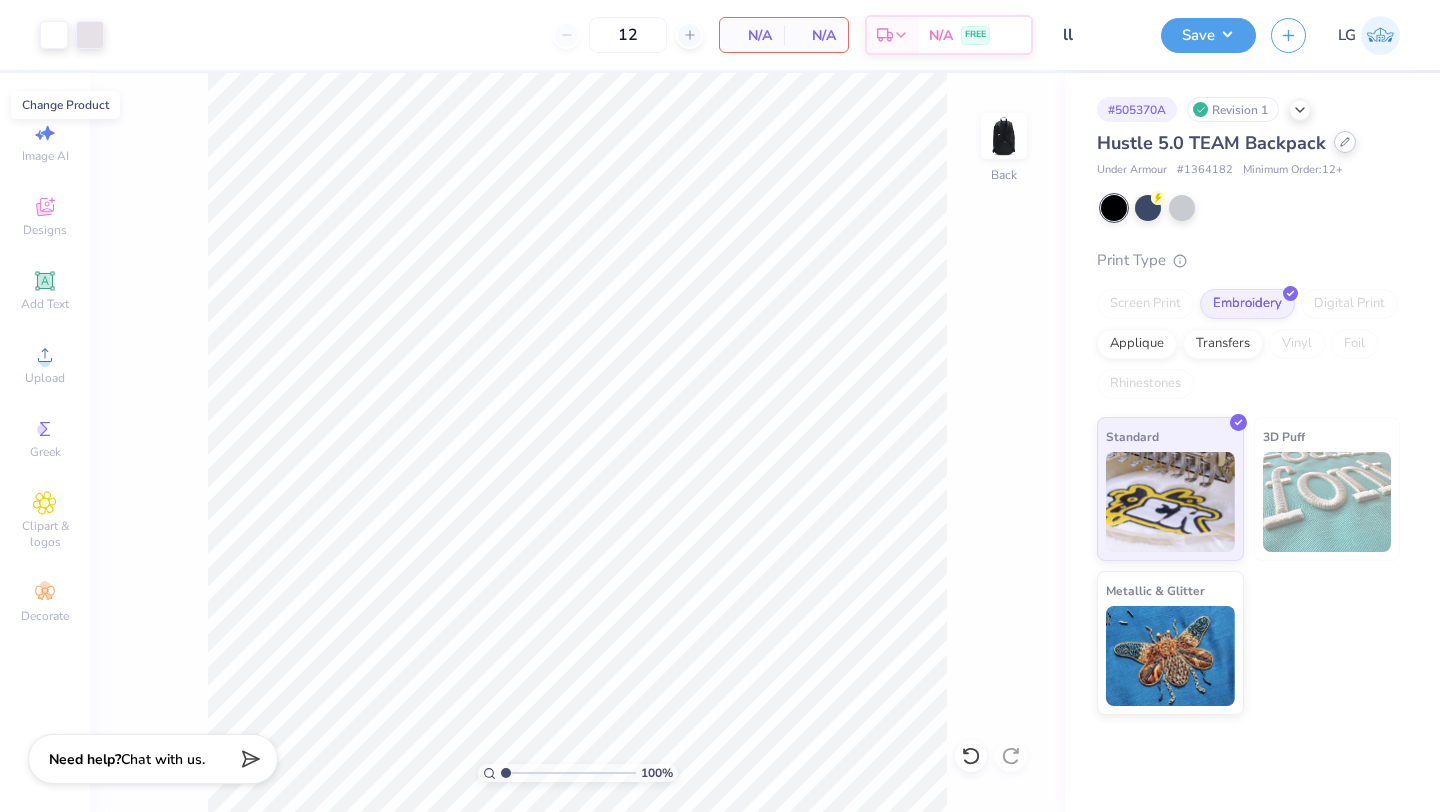 click 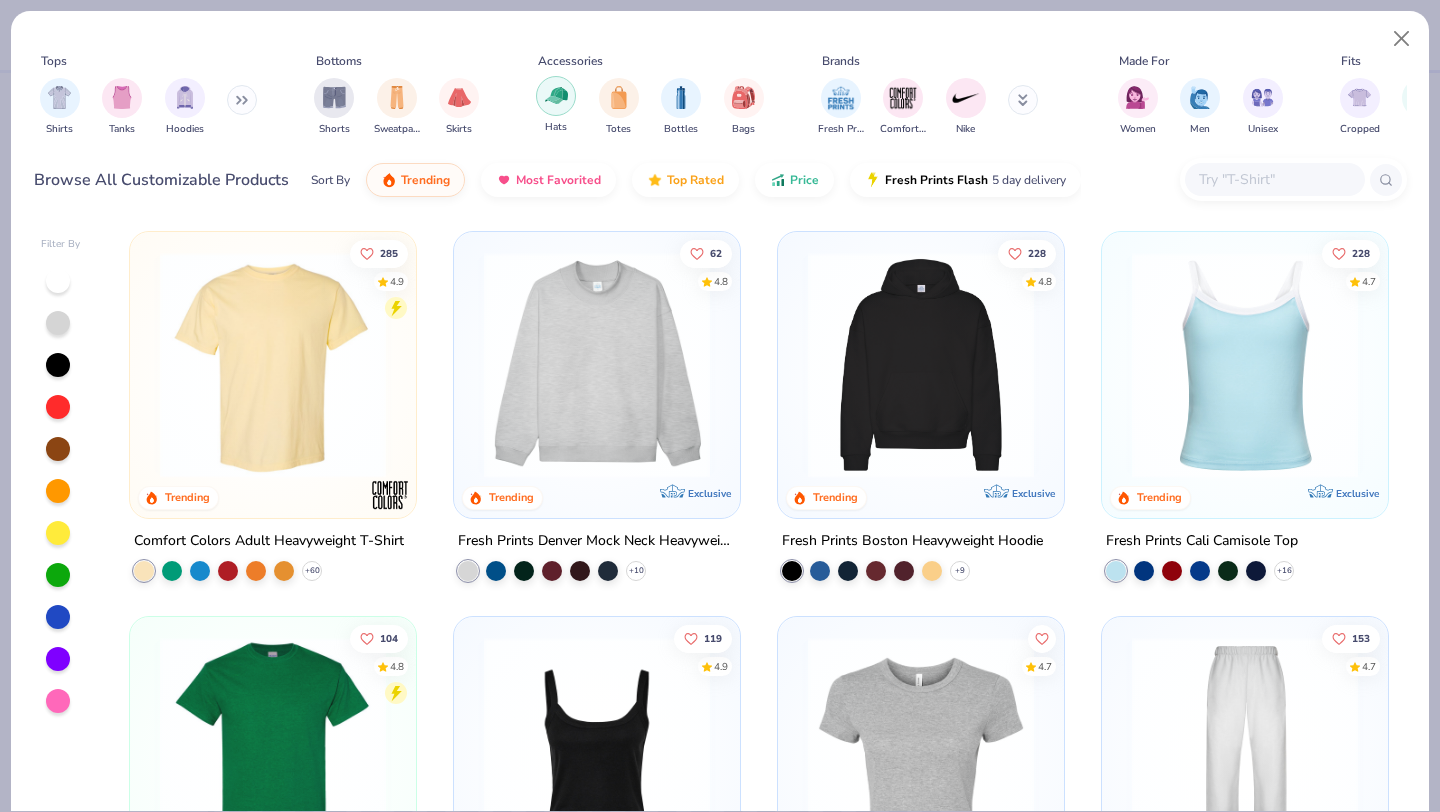 click at bounding box center (556, 96) 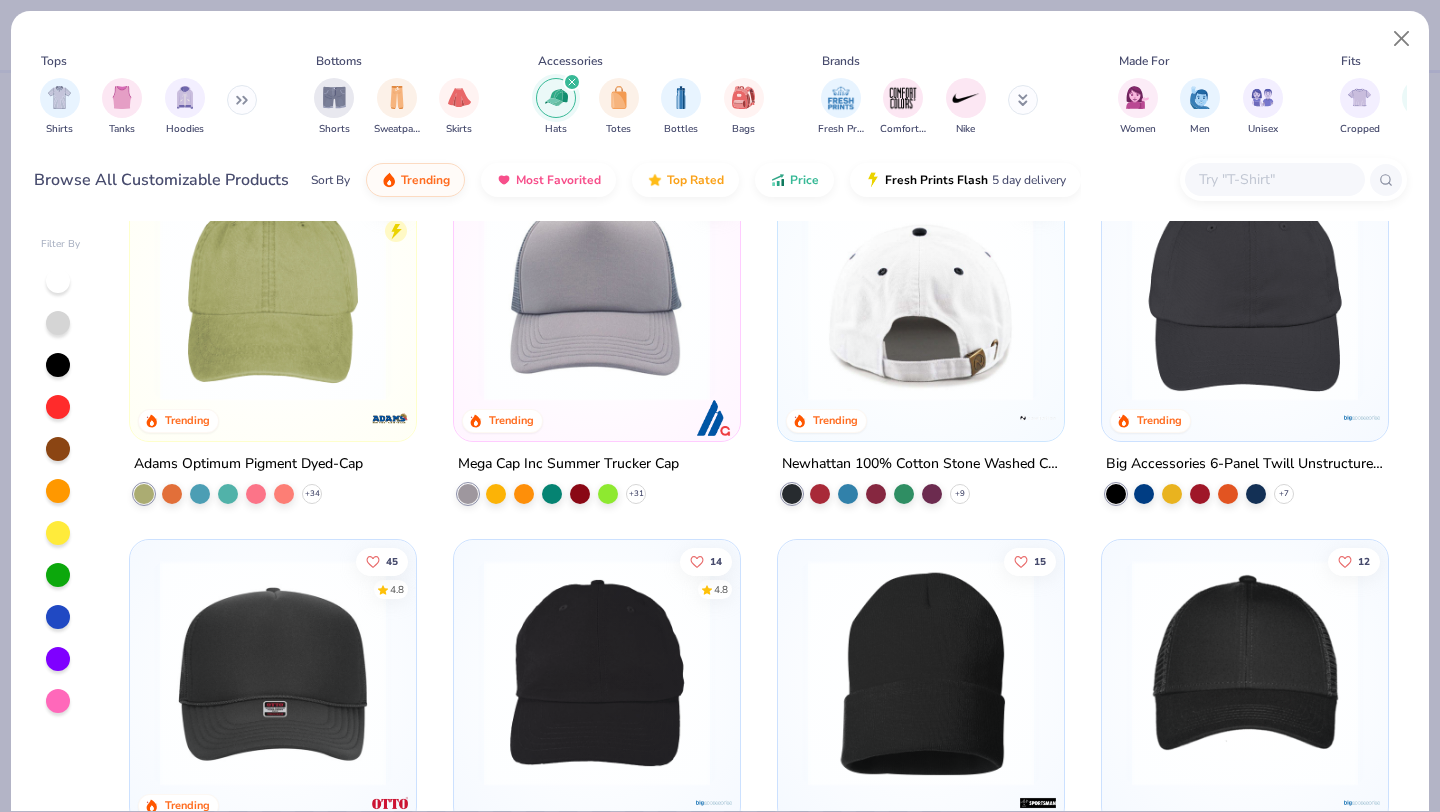 scroll, scrollTop: 96, scrollLeft: 0, axis: vertical 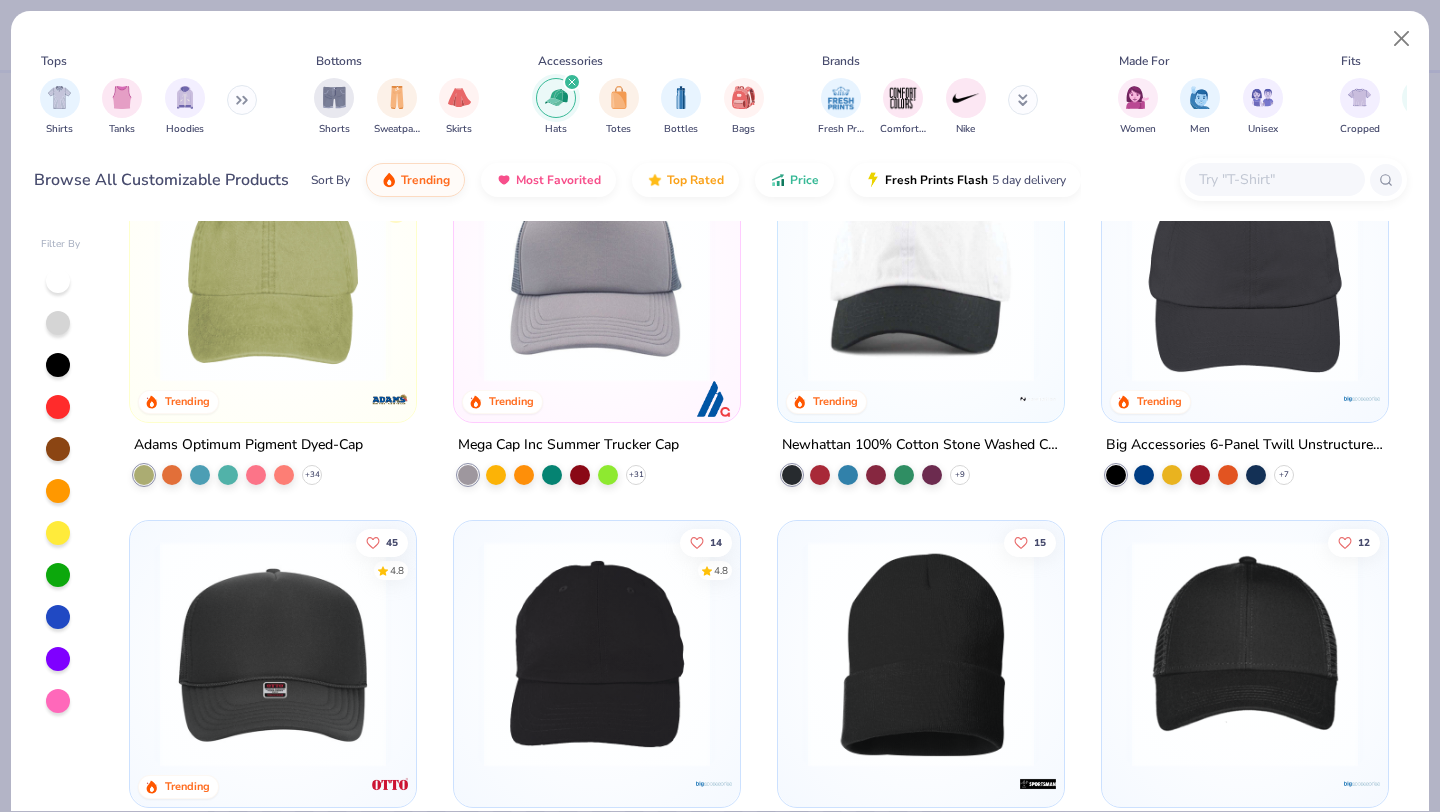 click at bounding box center [921, 269] 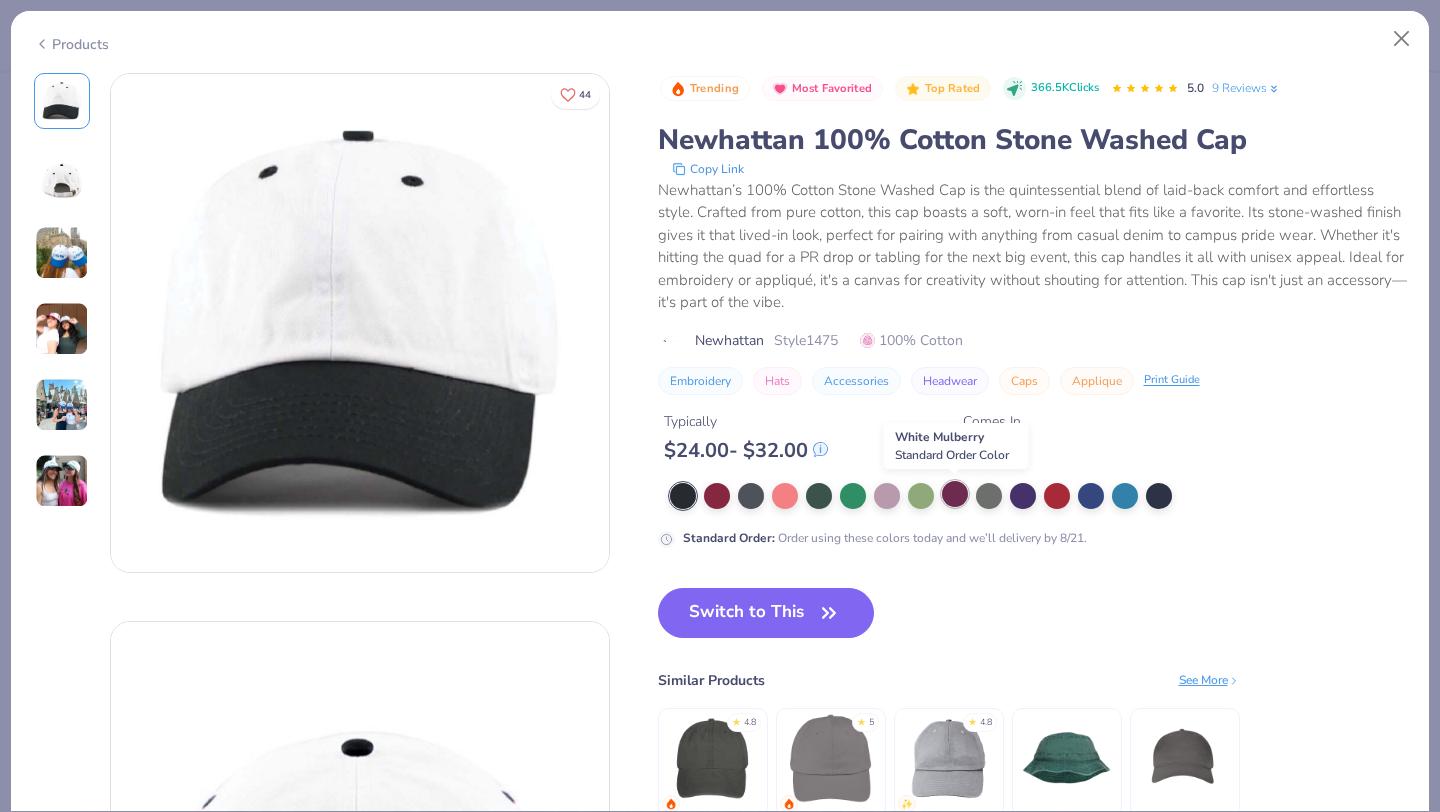 click at bounding box center (955, 494) 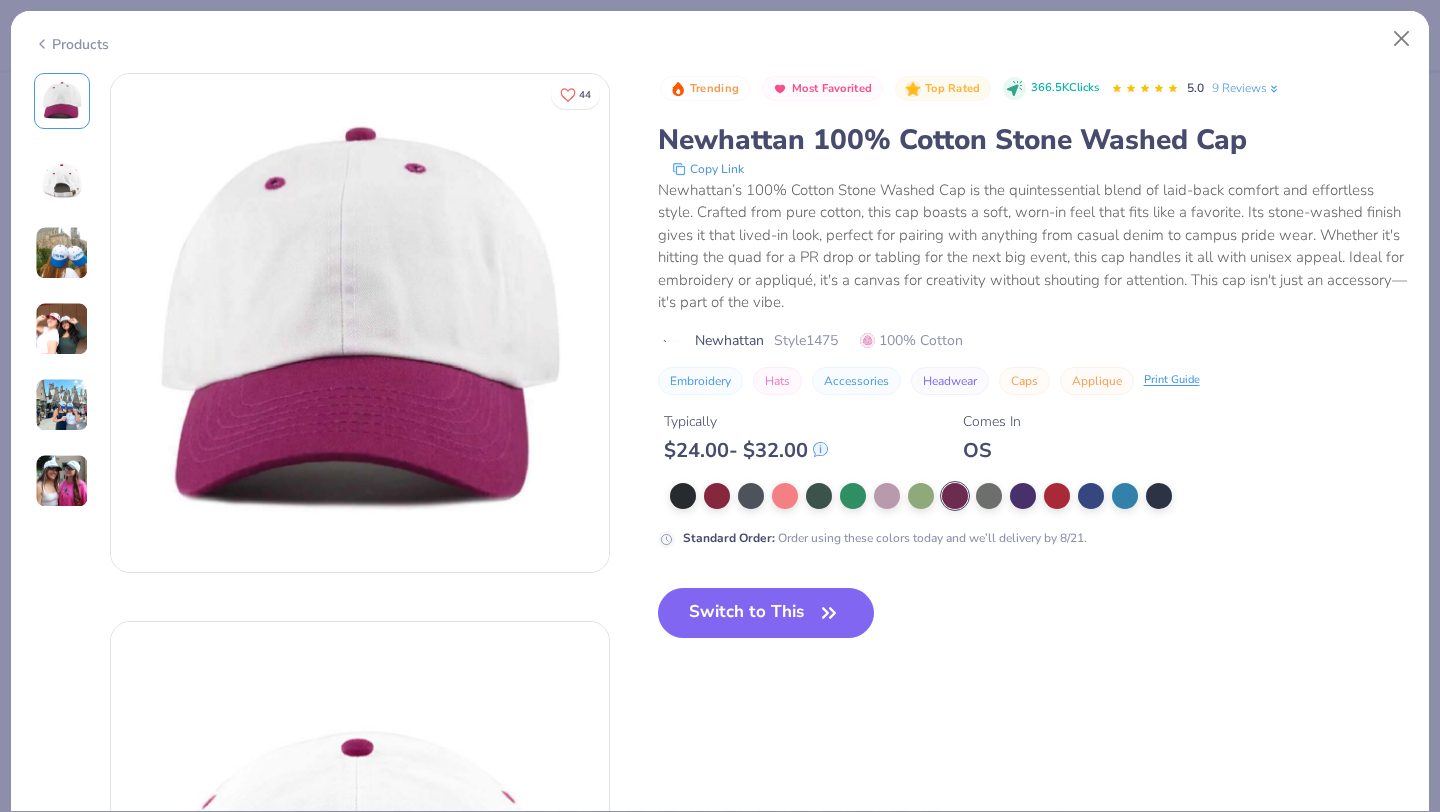 click 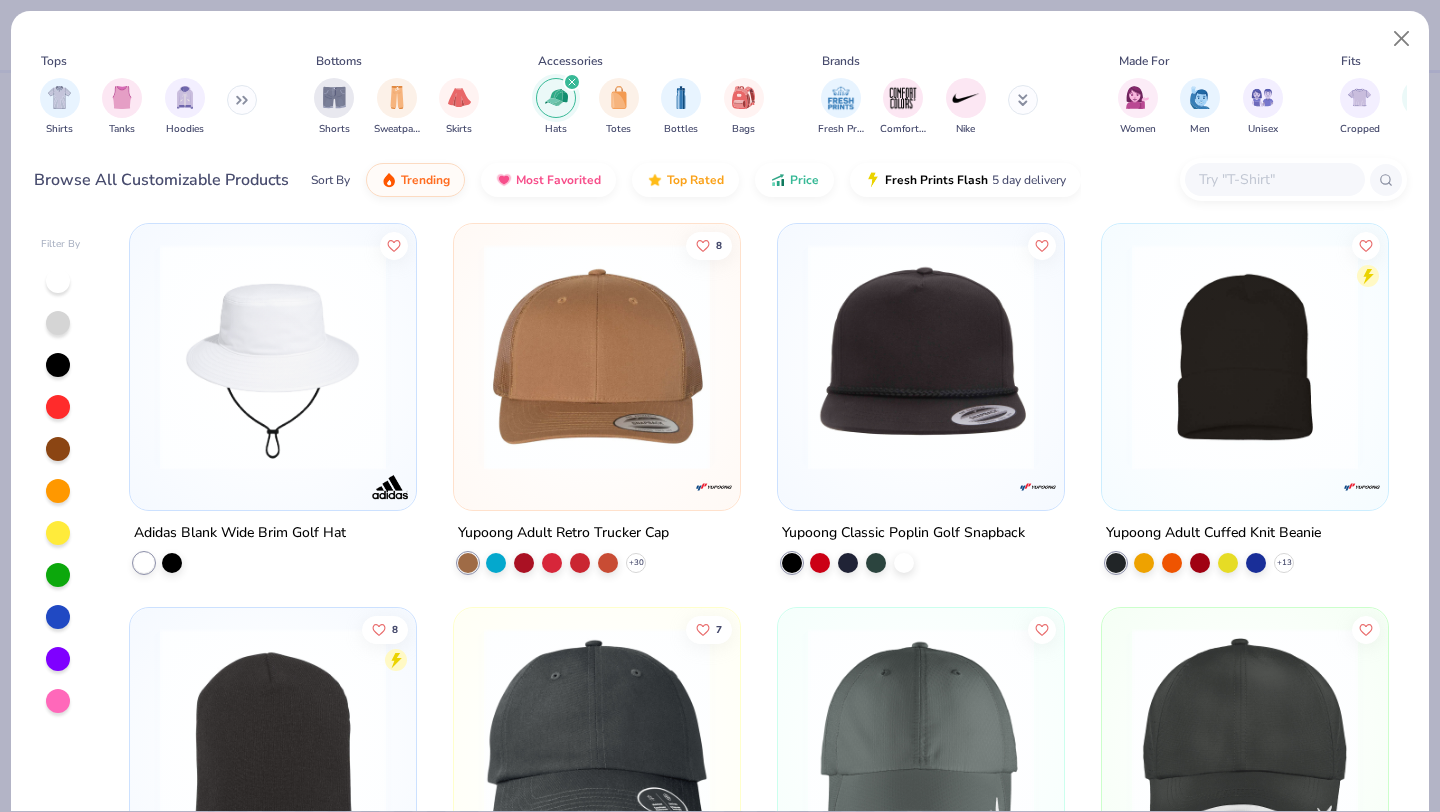 scroll, scrollTop: 2317, scrollLeft: 0, axis: vertical 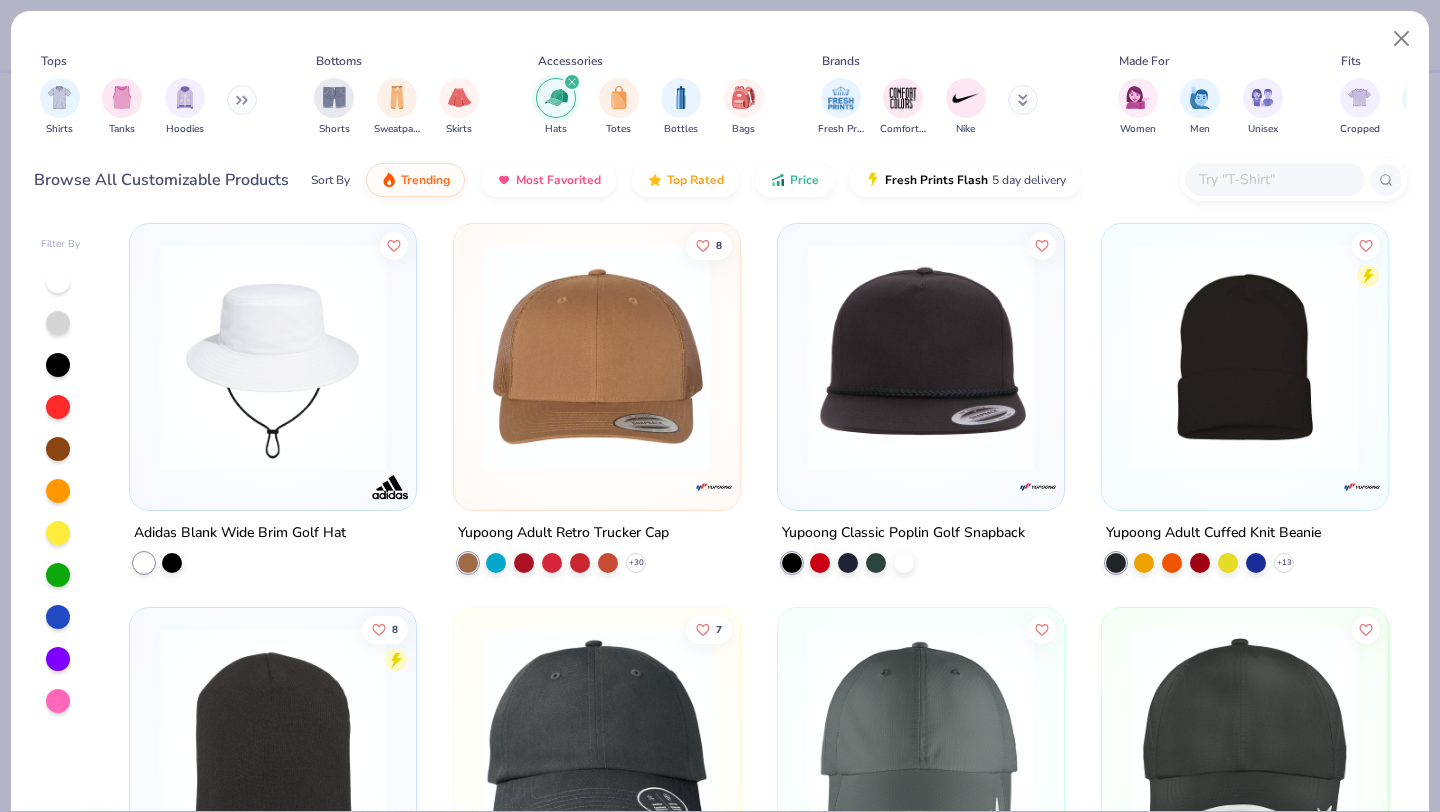 click at bounding box center (273, 356) 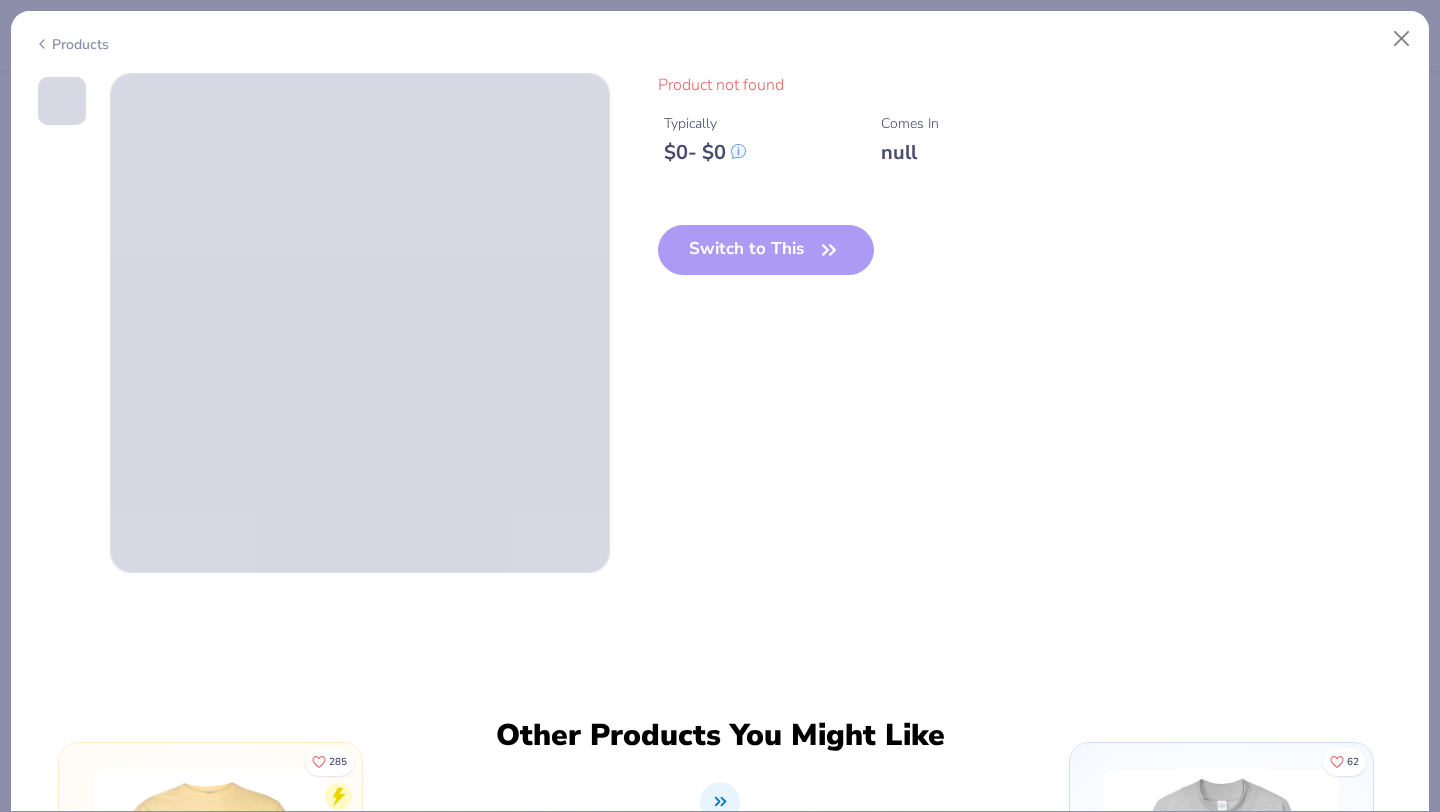 click on "Products" at bounding box center [71, 44] 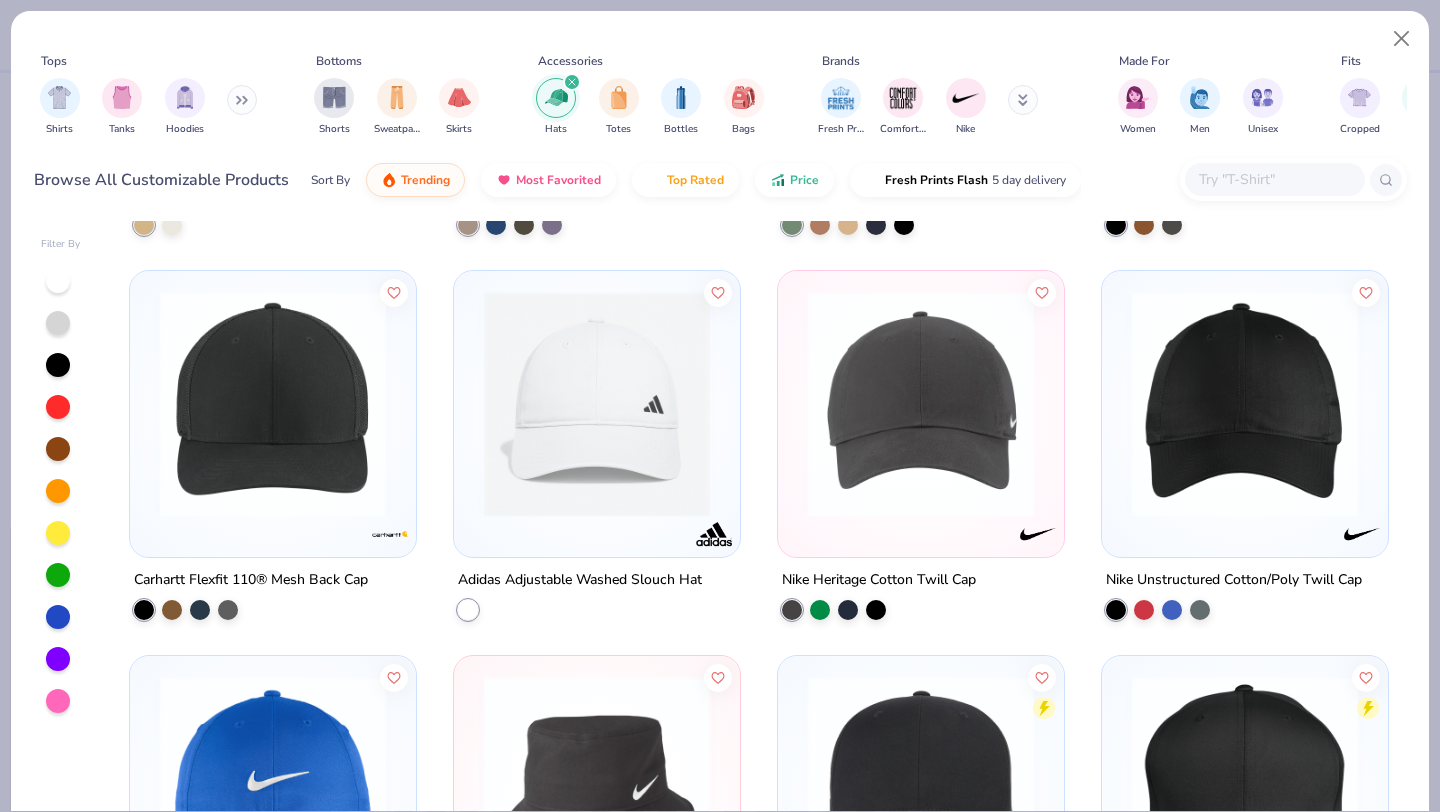 scroll, scrollTop: 4581, scrollLeft: 0, axis: vertical 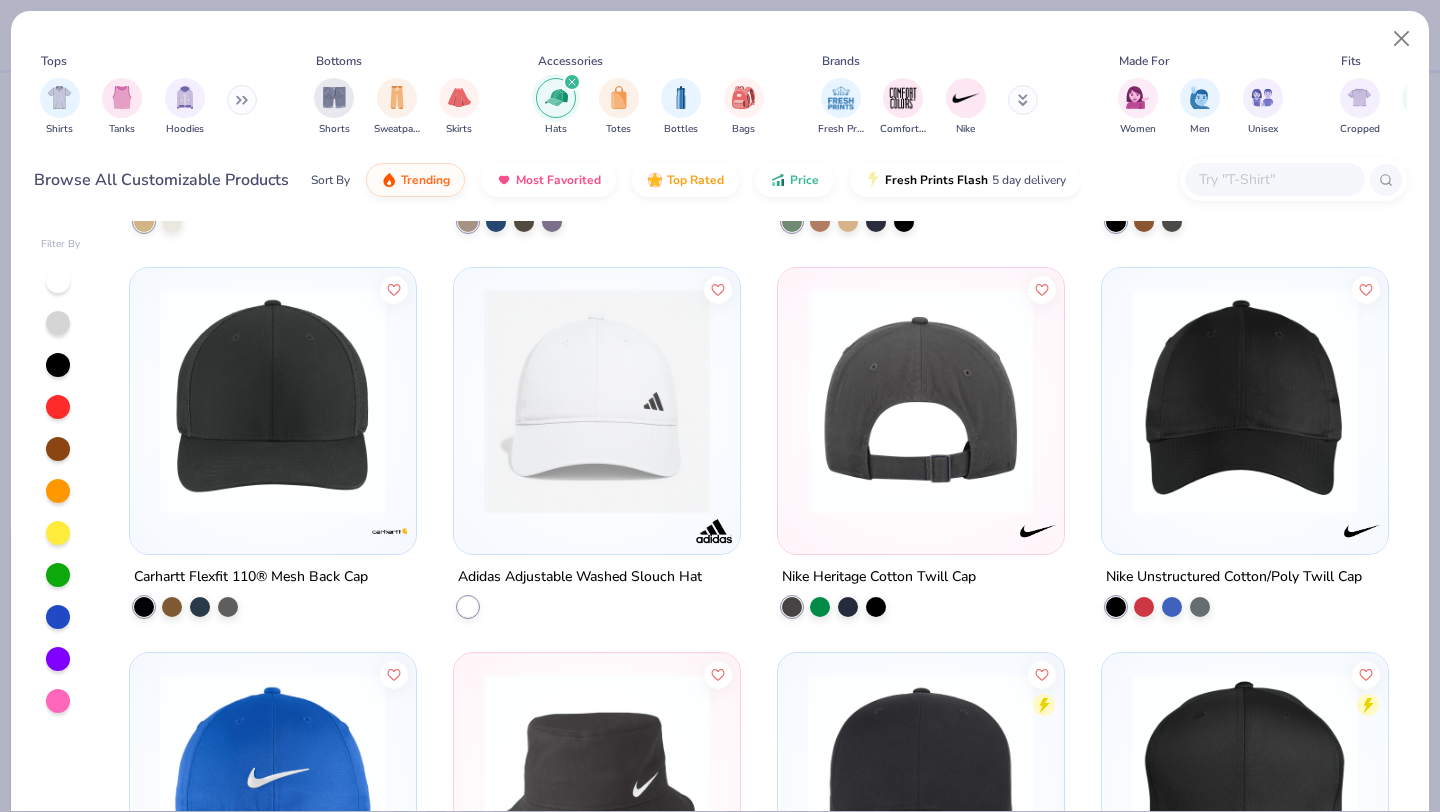 click at bounding box center [921, 401] 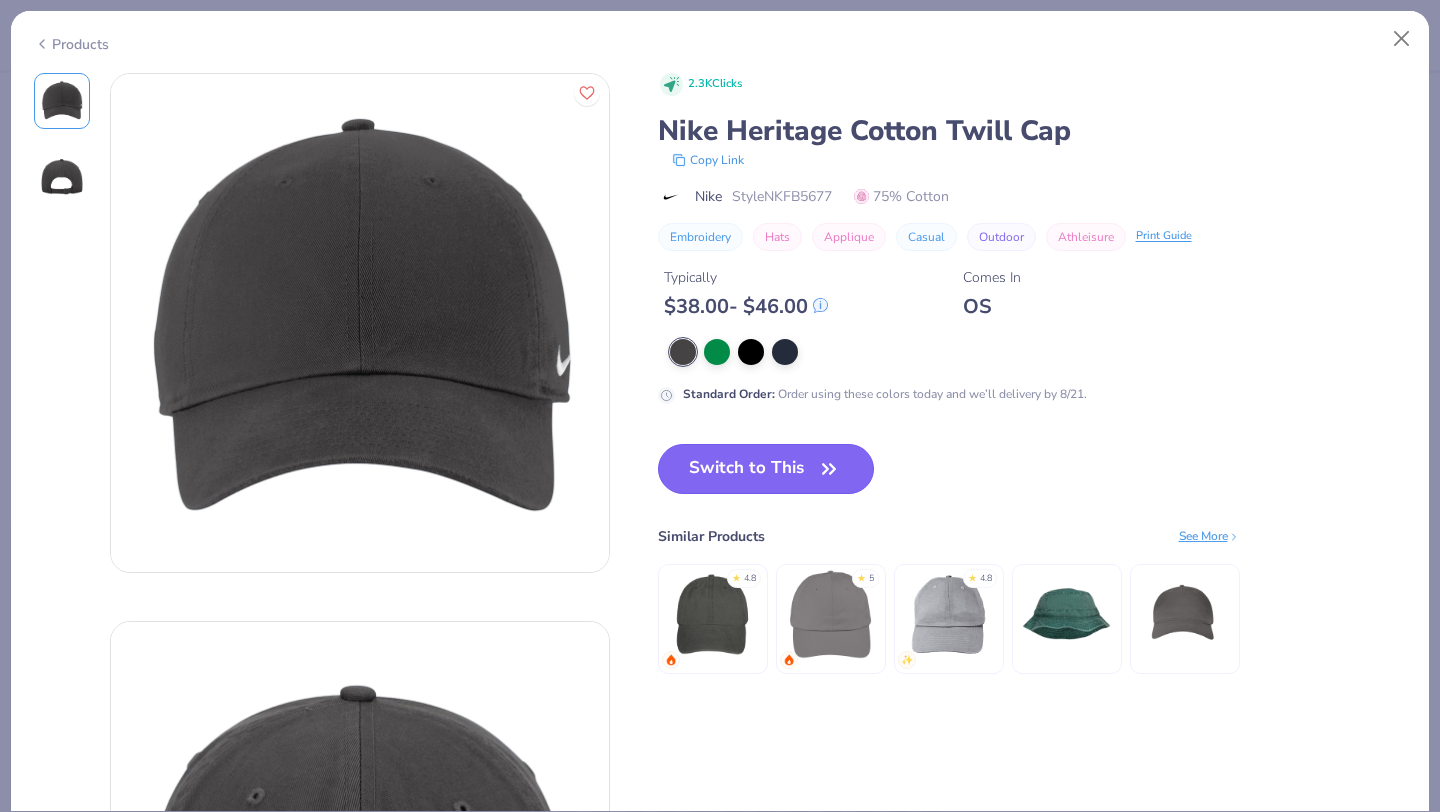 click on "Switch to This" at bounding box center (766, 469) 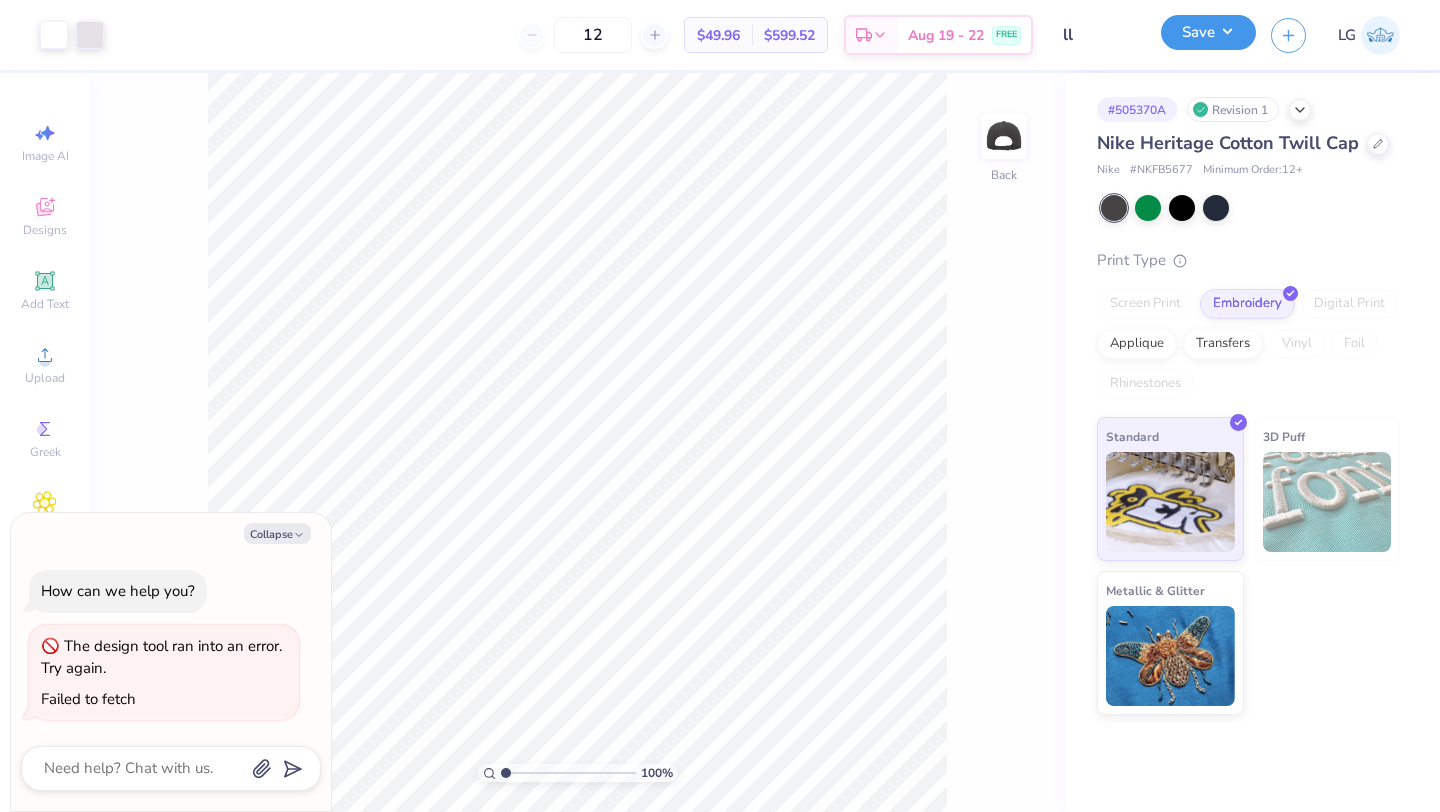 click on "Save" at bounding box center [1208, 32] 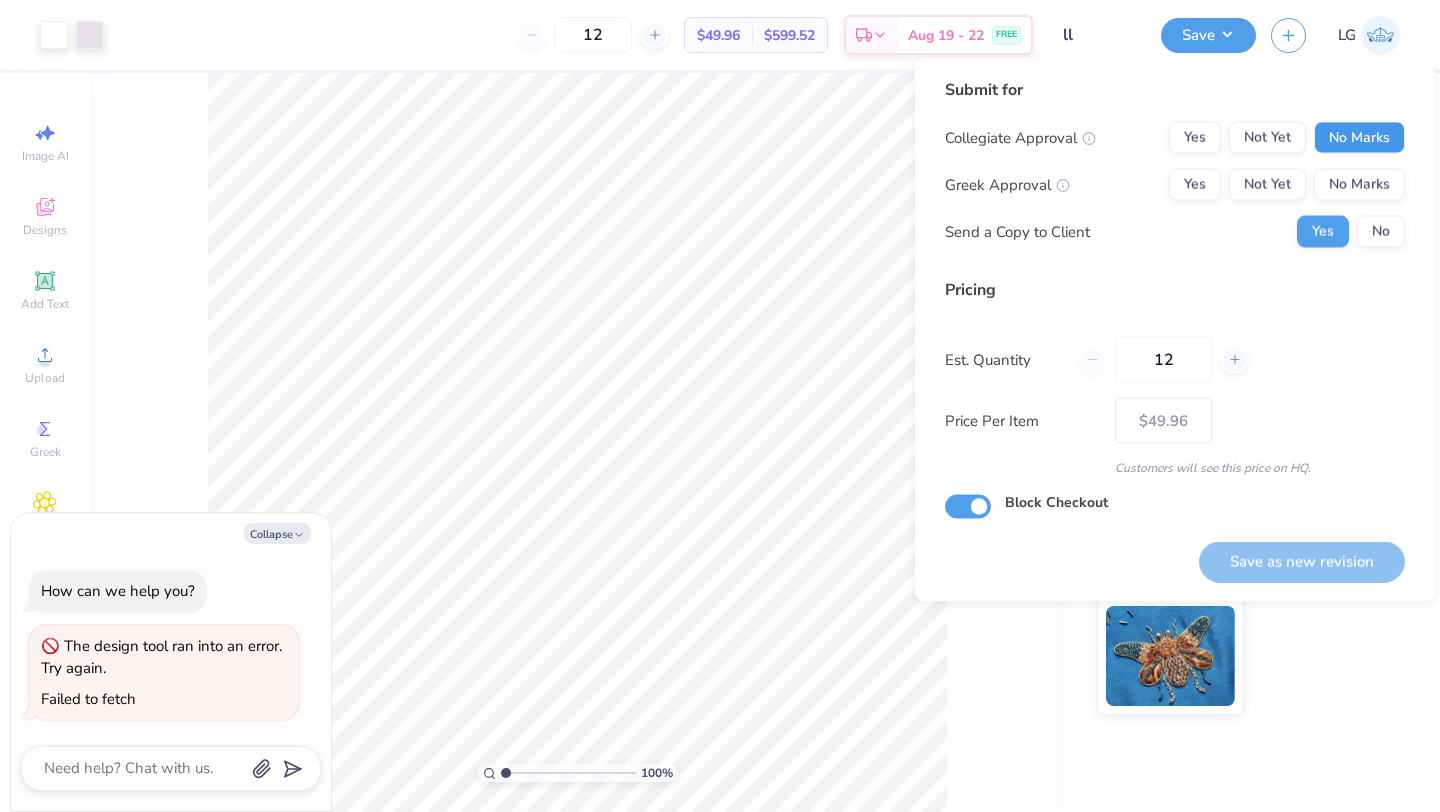 click on "No Marks" at bounding box center [1359, 138] 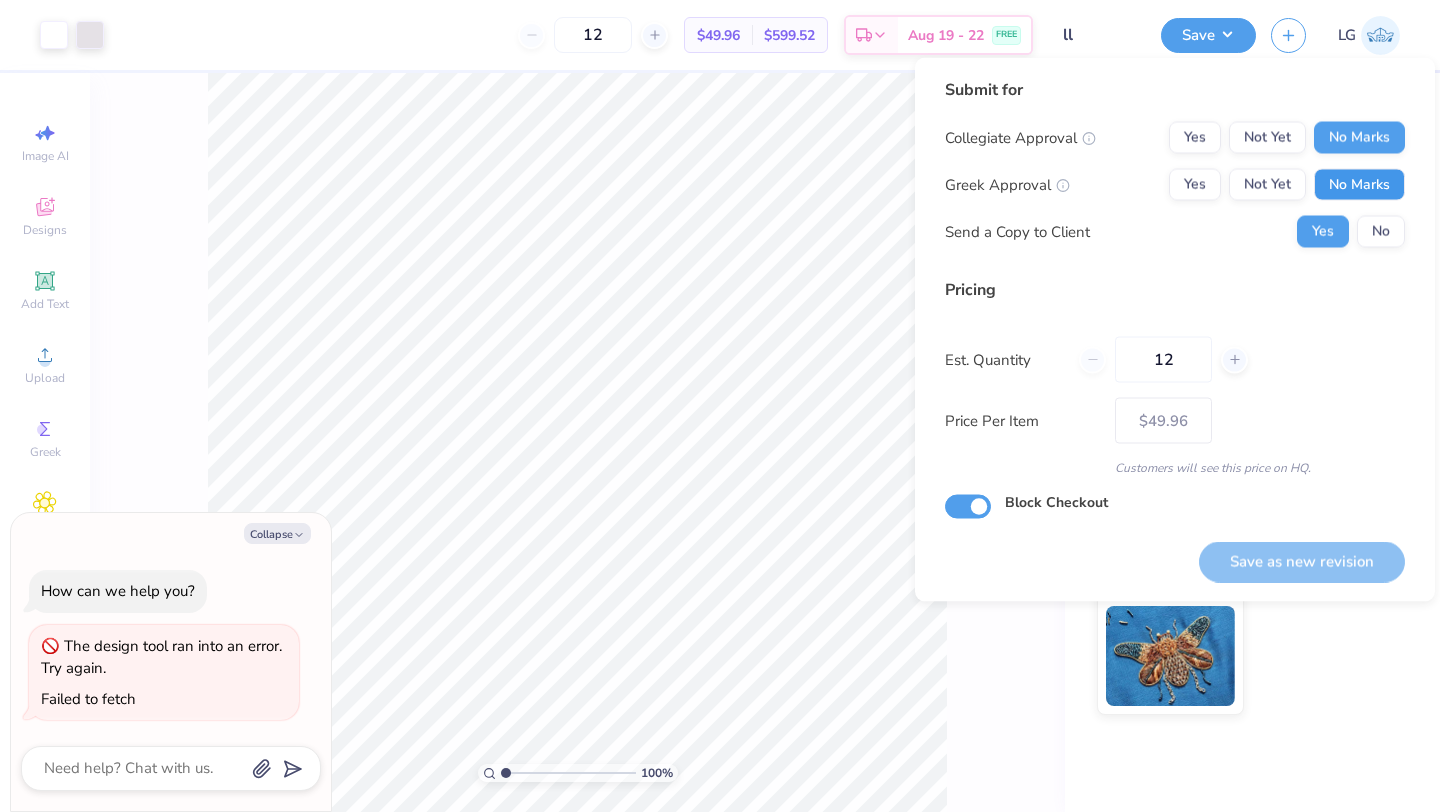 click on "No Marks" at bounding box center [1359, 185] 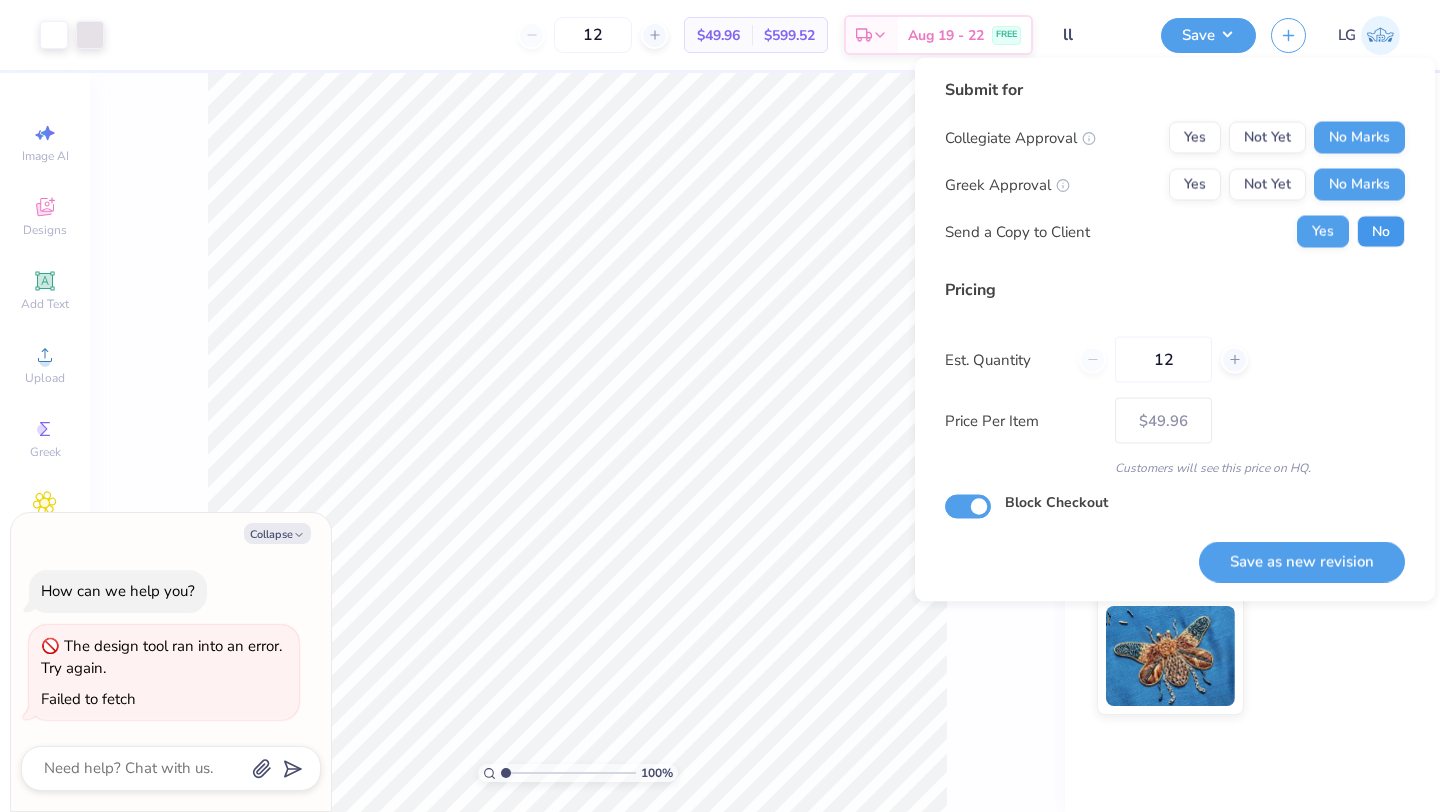 click on "No" at bounding box center (1381, 232) 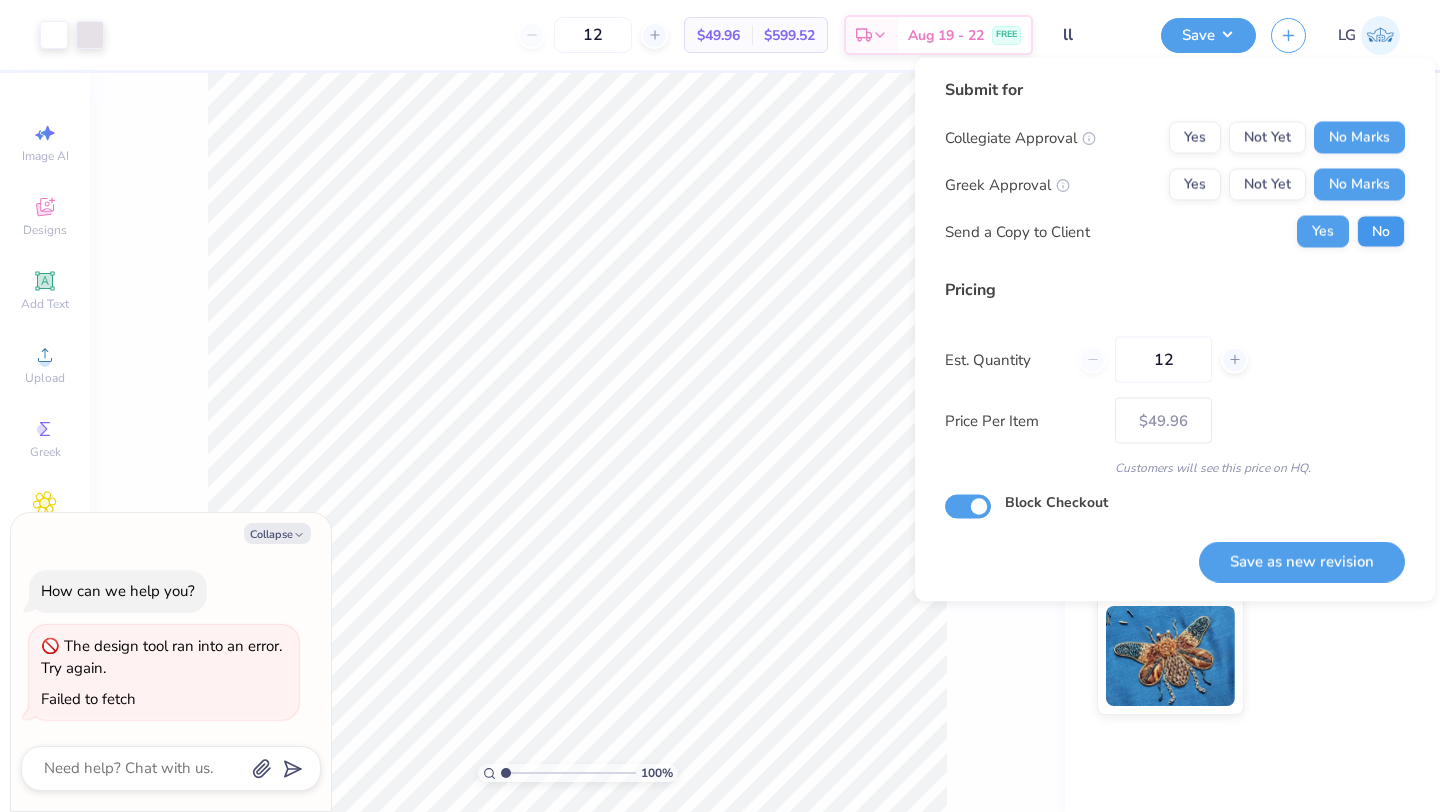 type on "x" 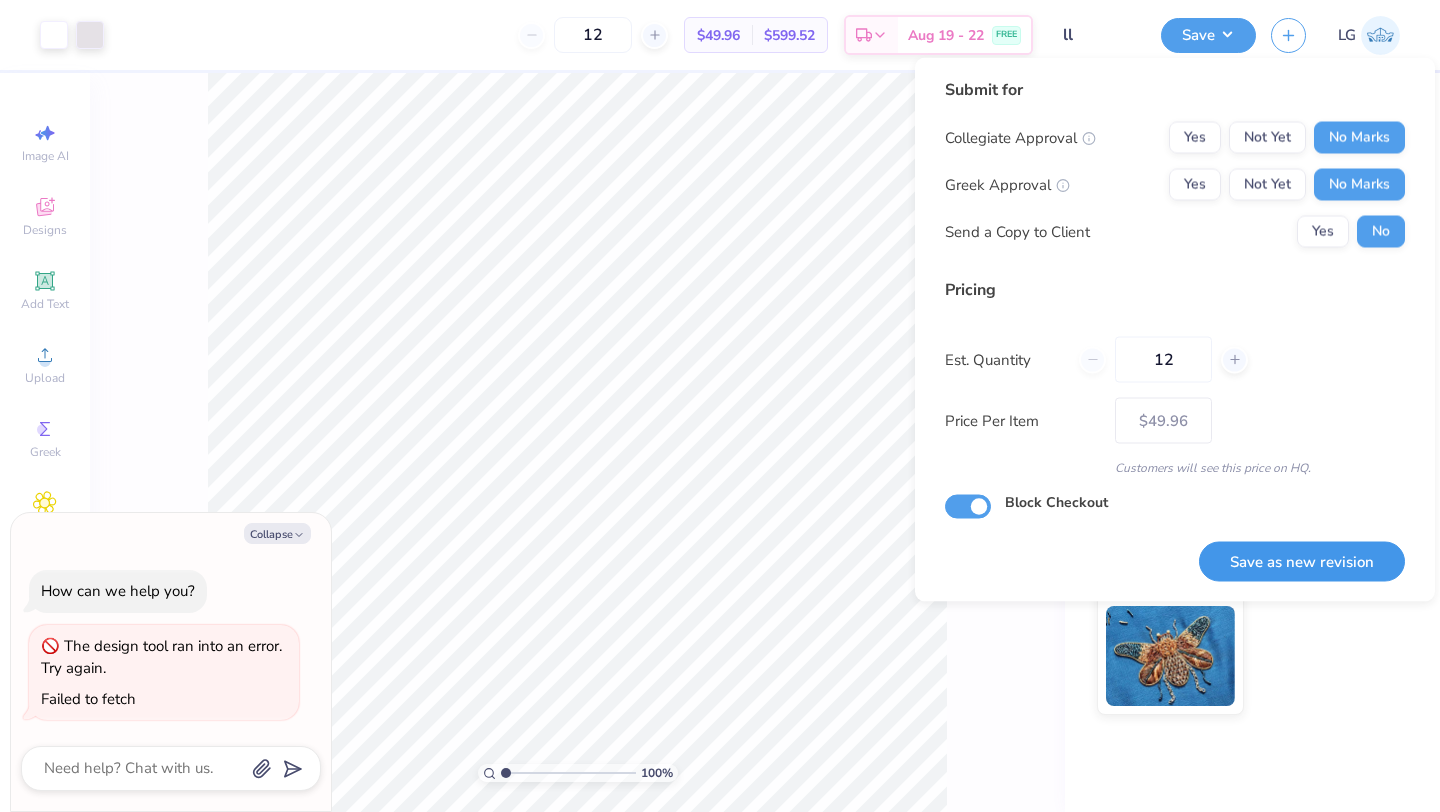click on "Save as new revision" at bounding box center [1302, 561] 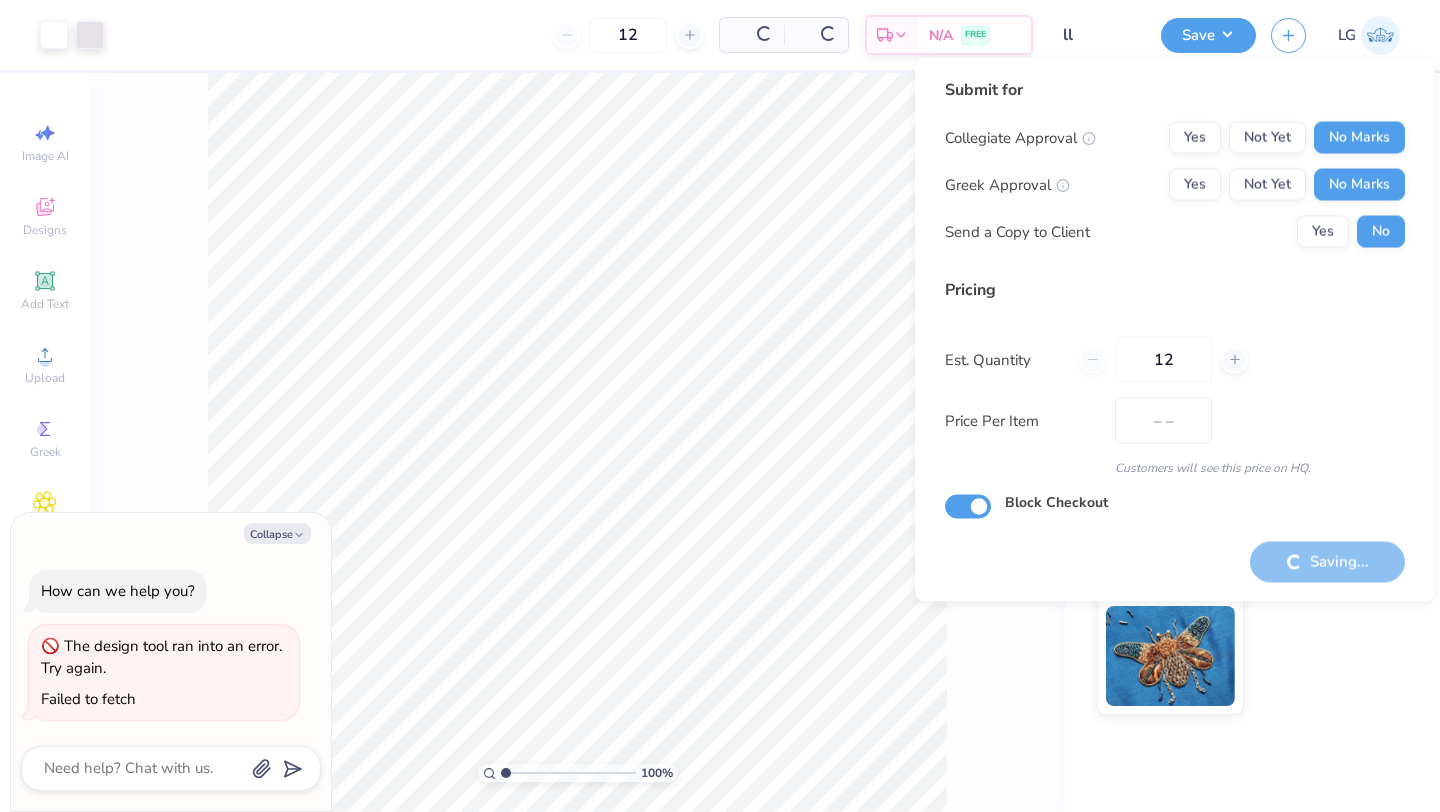 type on "$49.96" 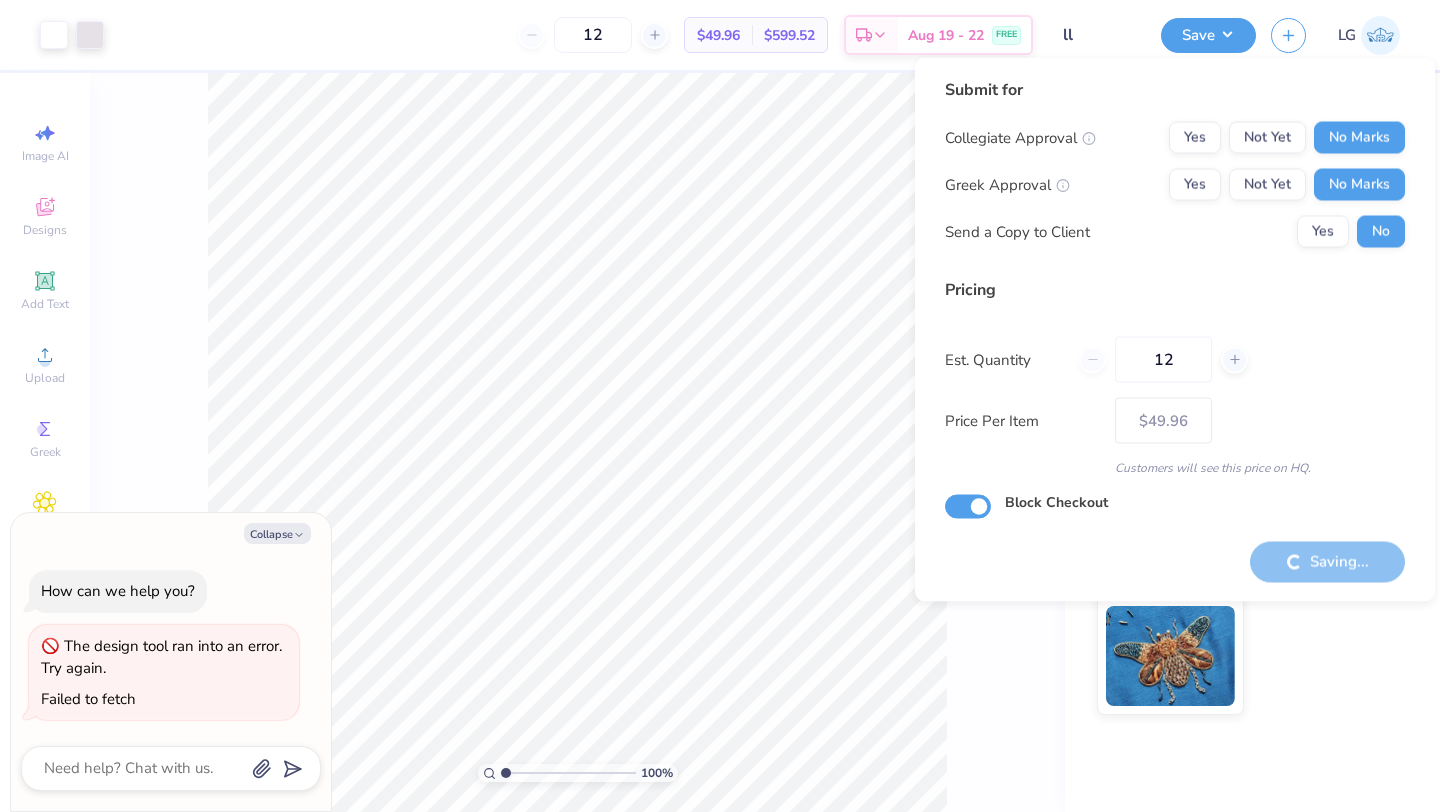 type on "x" 